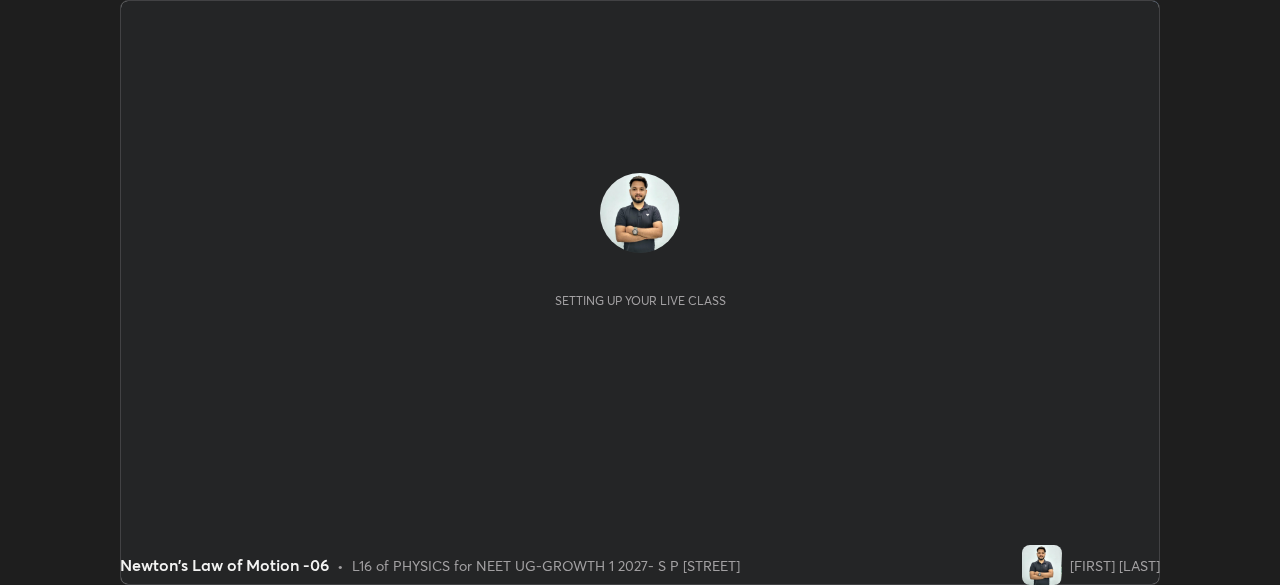 scroll, scrollTop: 0, scrollLeft: 0, axis: both 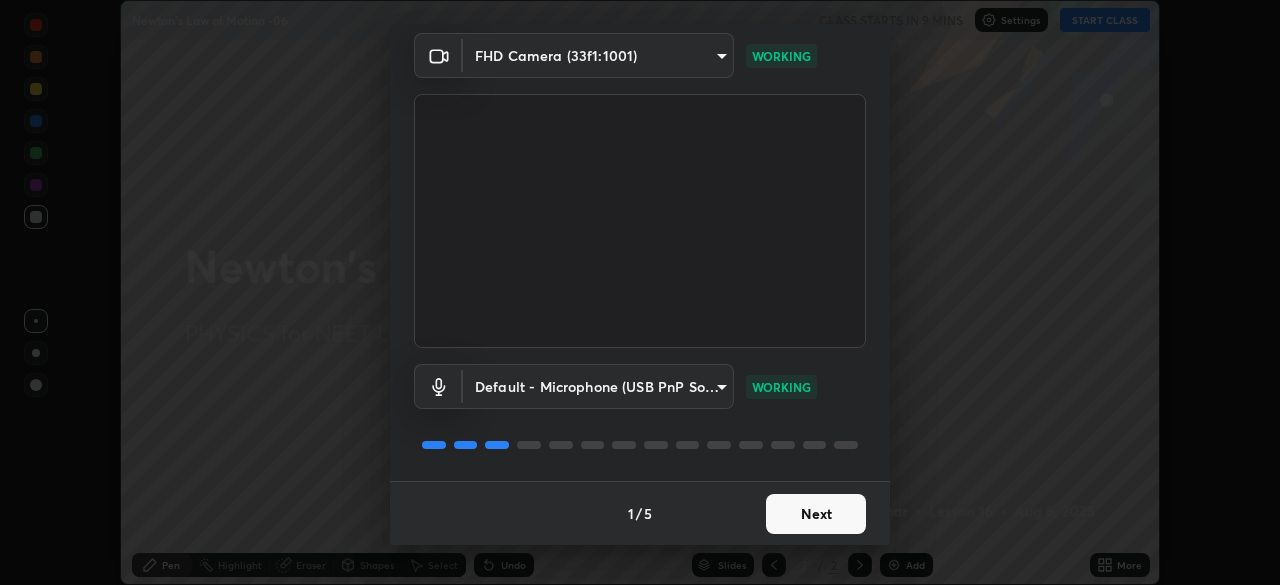 click on "Next" at bounding box center [816, 514] 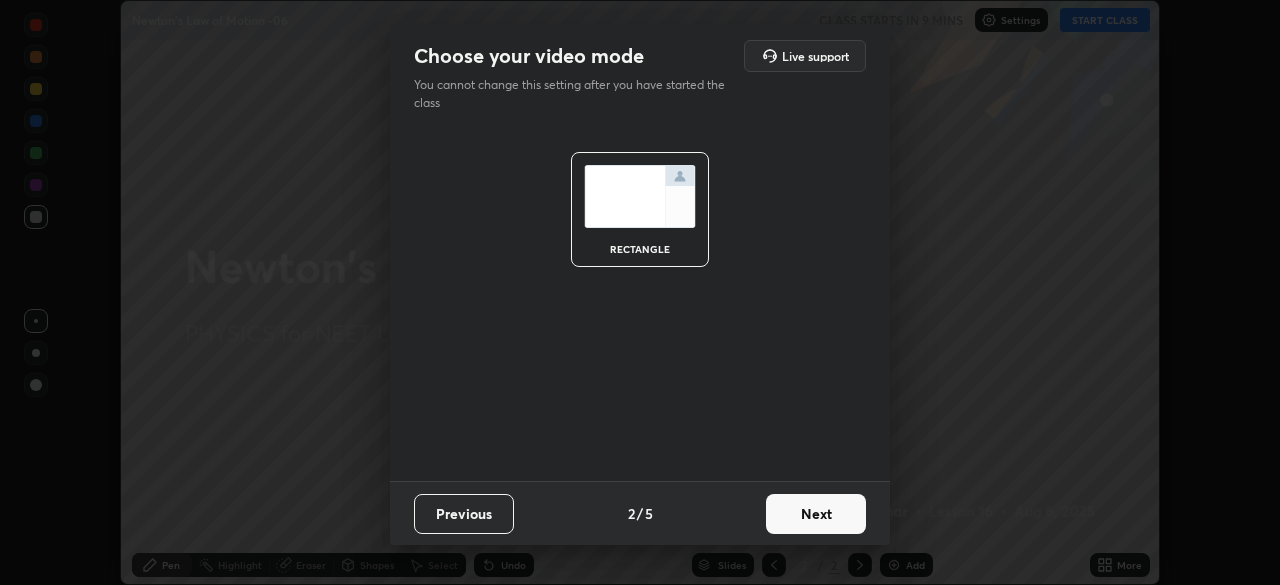 scroll, scrollTop: 0, scrollLeft: 0, axis: both 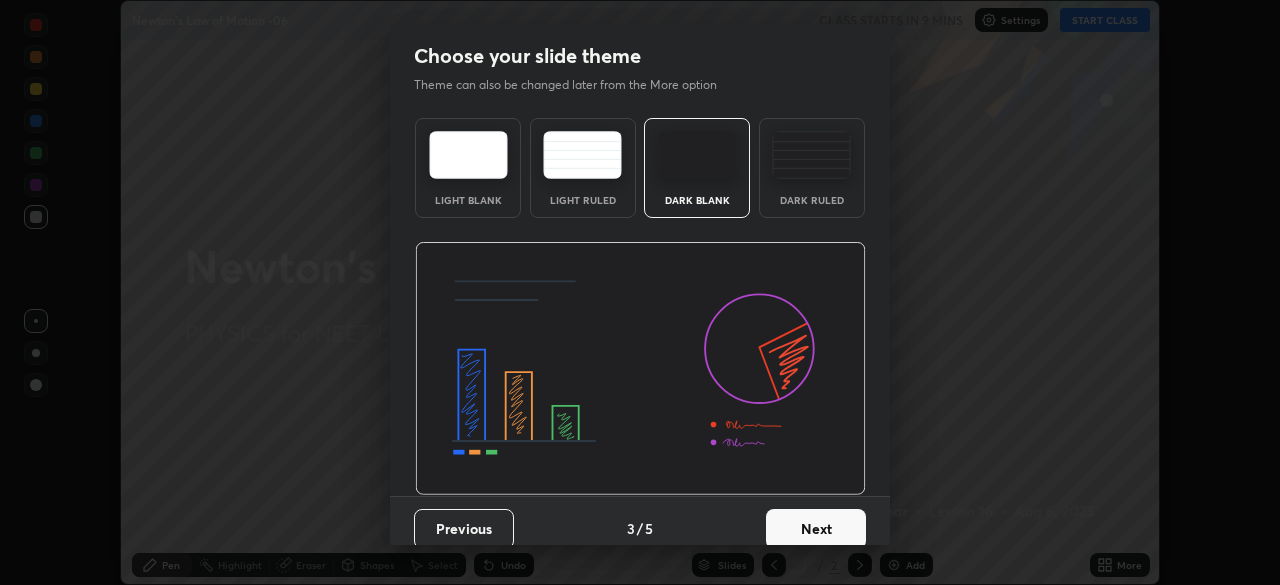 click on "Next" at bounding box center [816, 529] 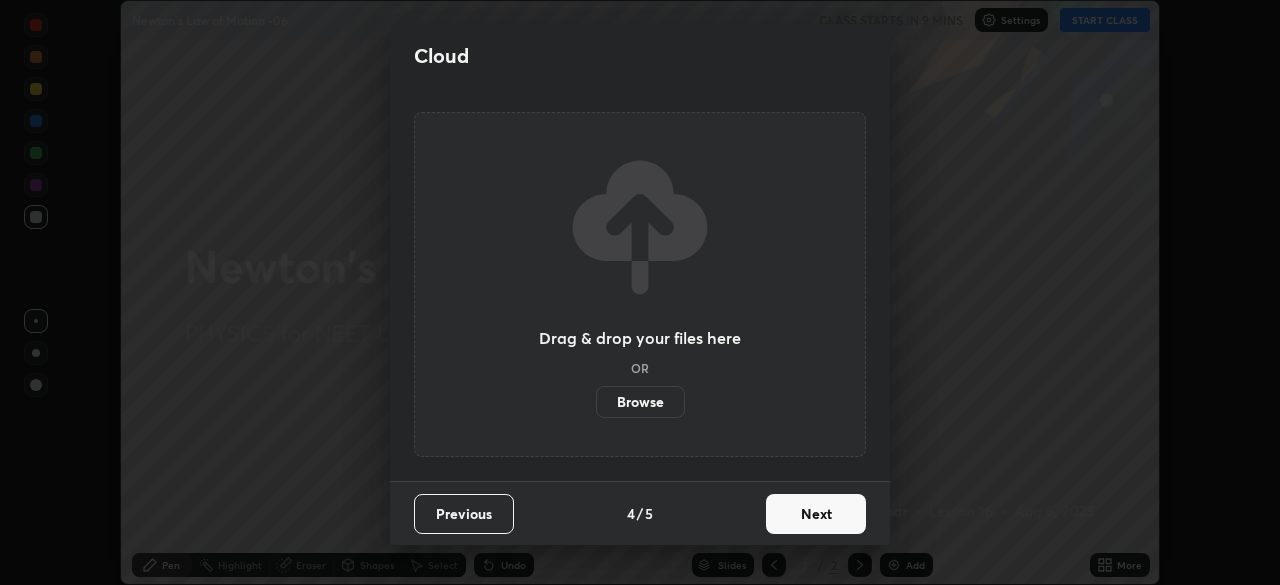 click on "Next" at bounding box center [816, 514] 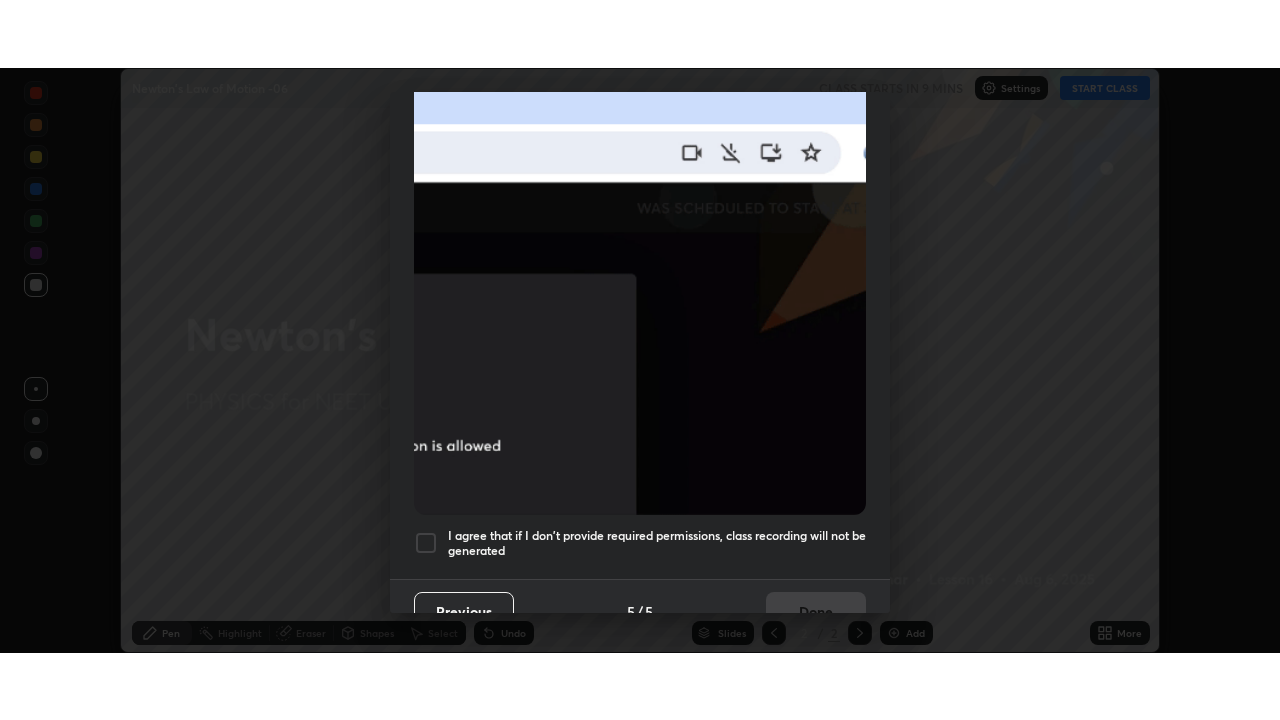 scroll, scrollTop: 479, scrollLeft: 0, axis: vertical 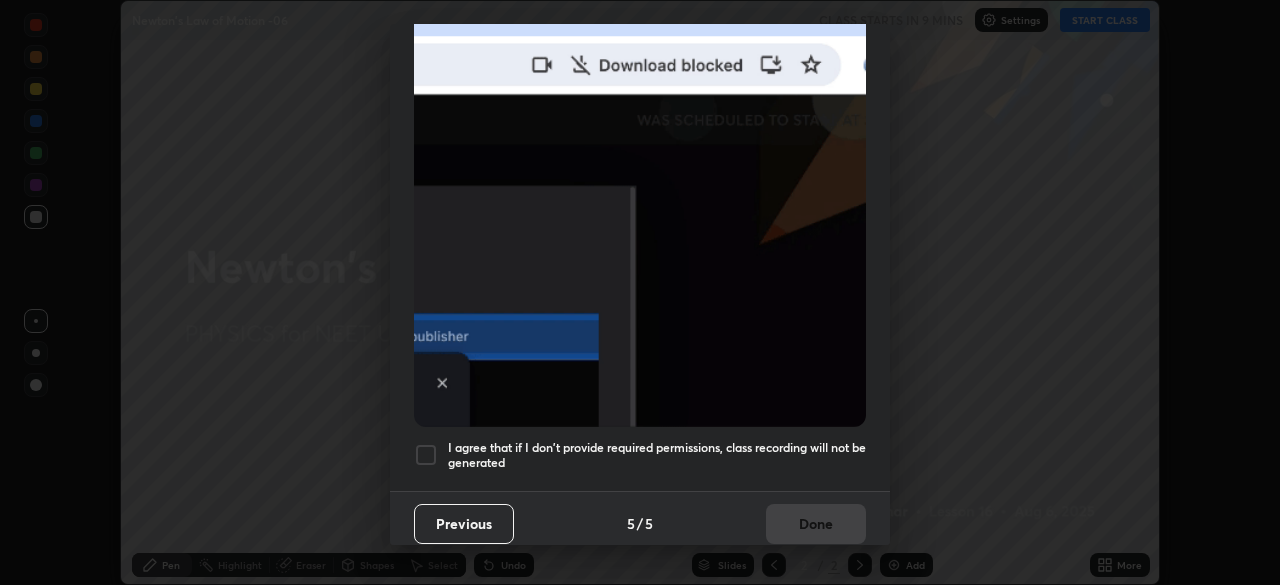 click at bounding box center [426, 455] 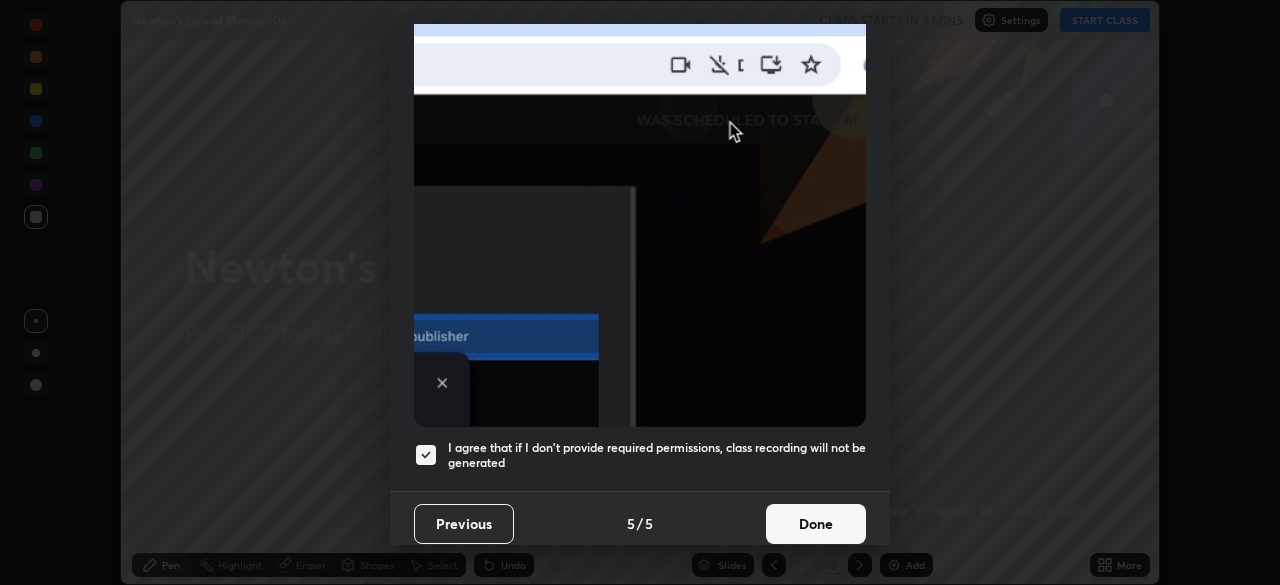 click on "Done" at bounding box center (816, 524) 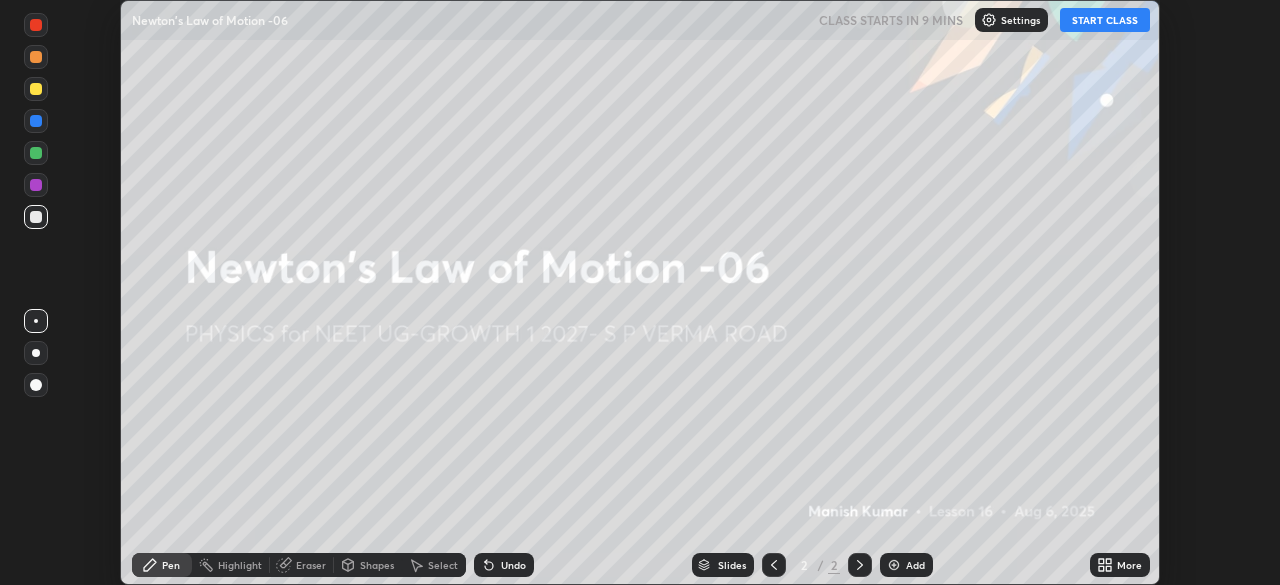 click 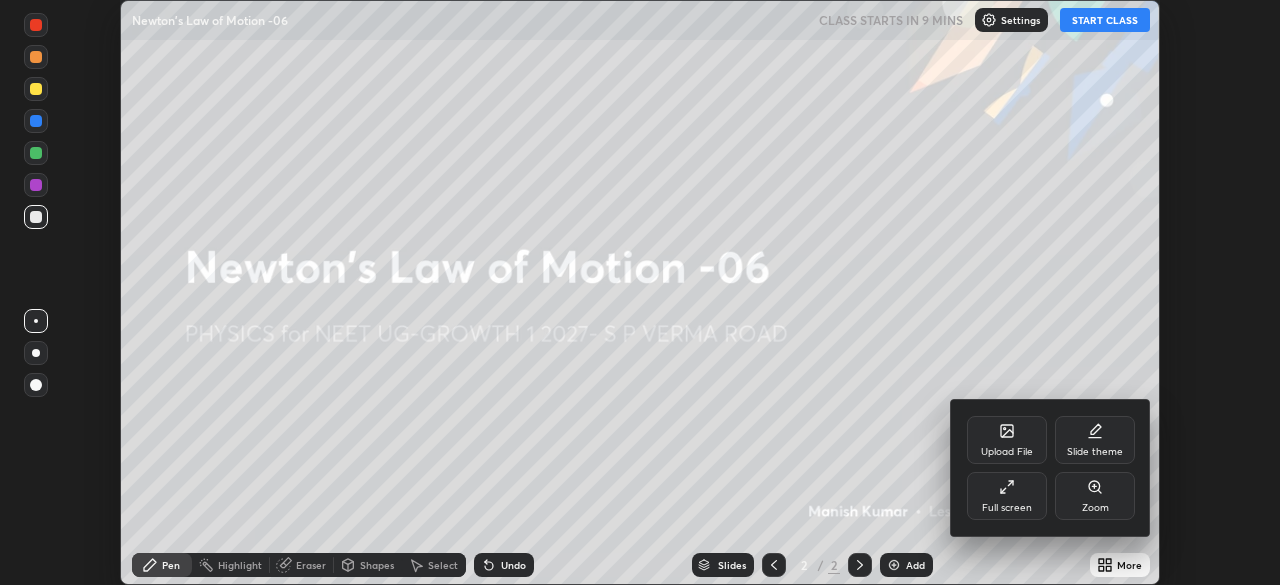 click on "Full screen" at bounding box center [1007, 496] 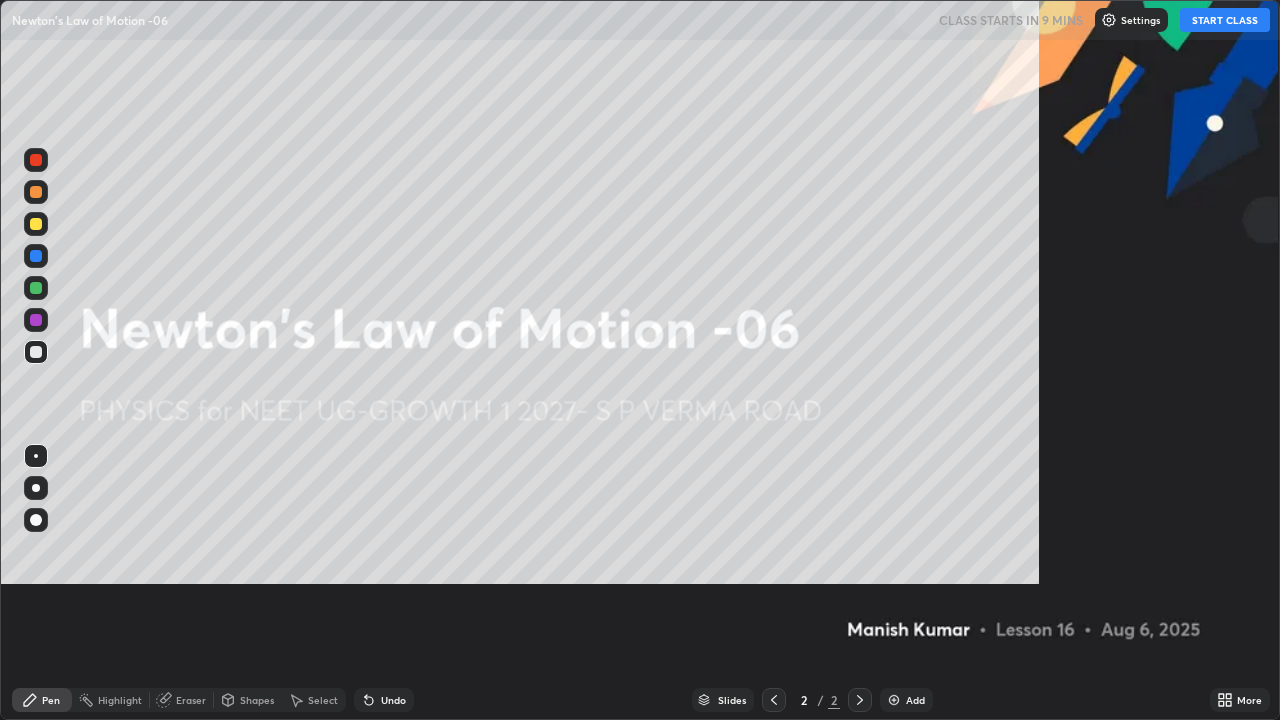 scroll, scrollTop: 99280, scrollLeft: 98720, axis: both 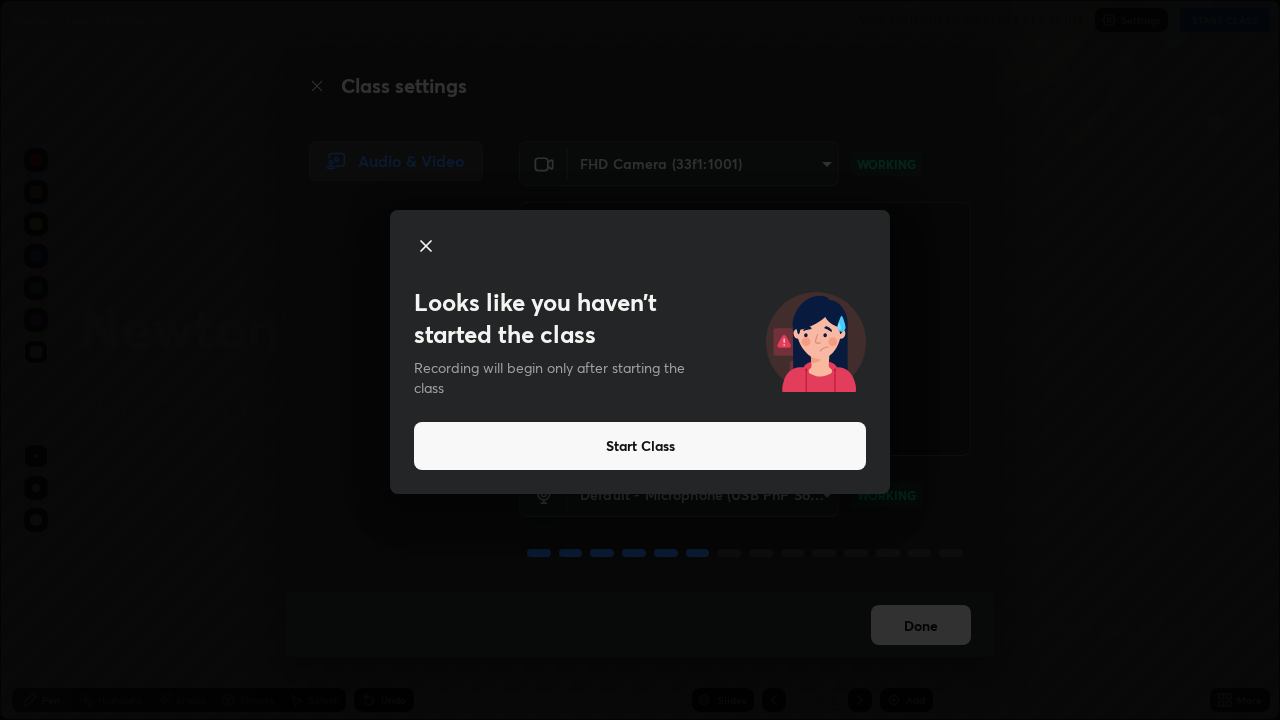 click on "Start Class" at bounding box center [640, 446] 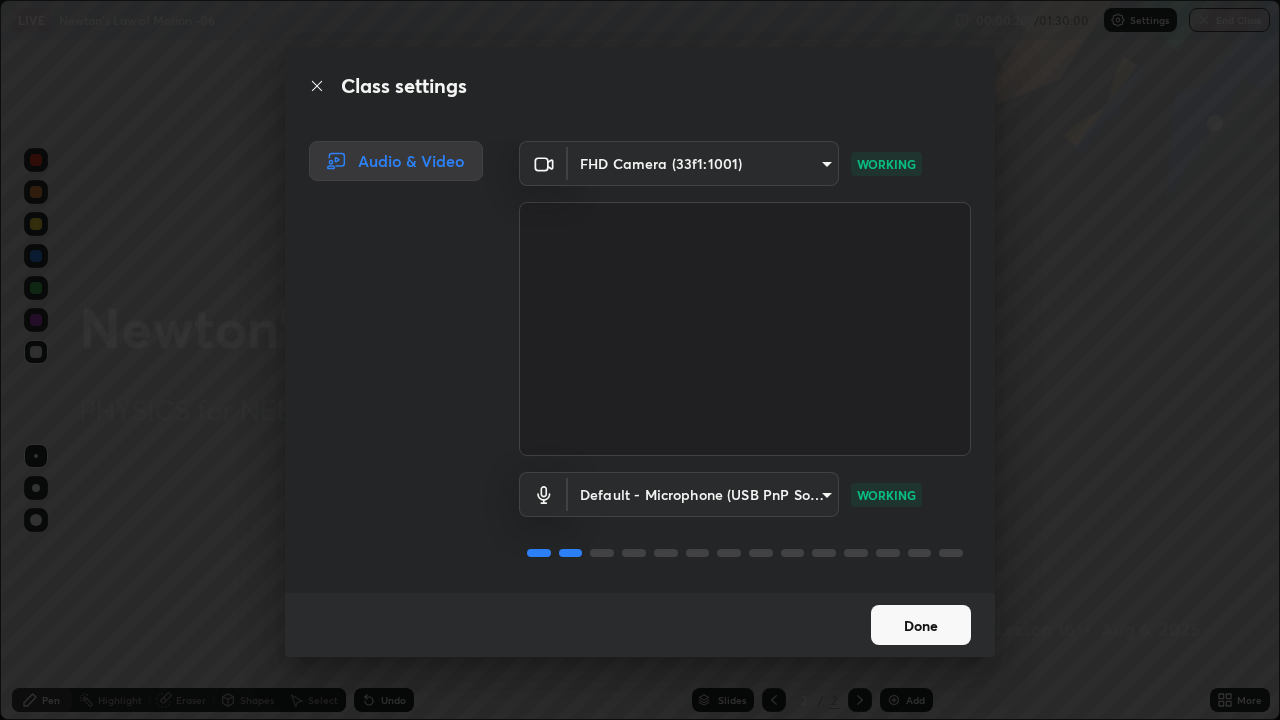 click on "Done" at bounding box center (921, 625) 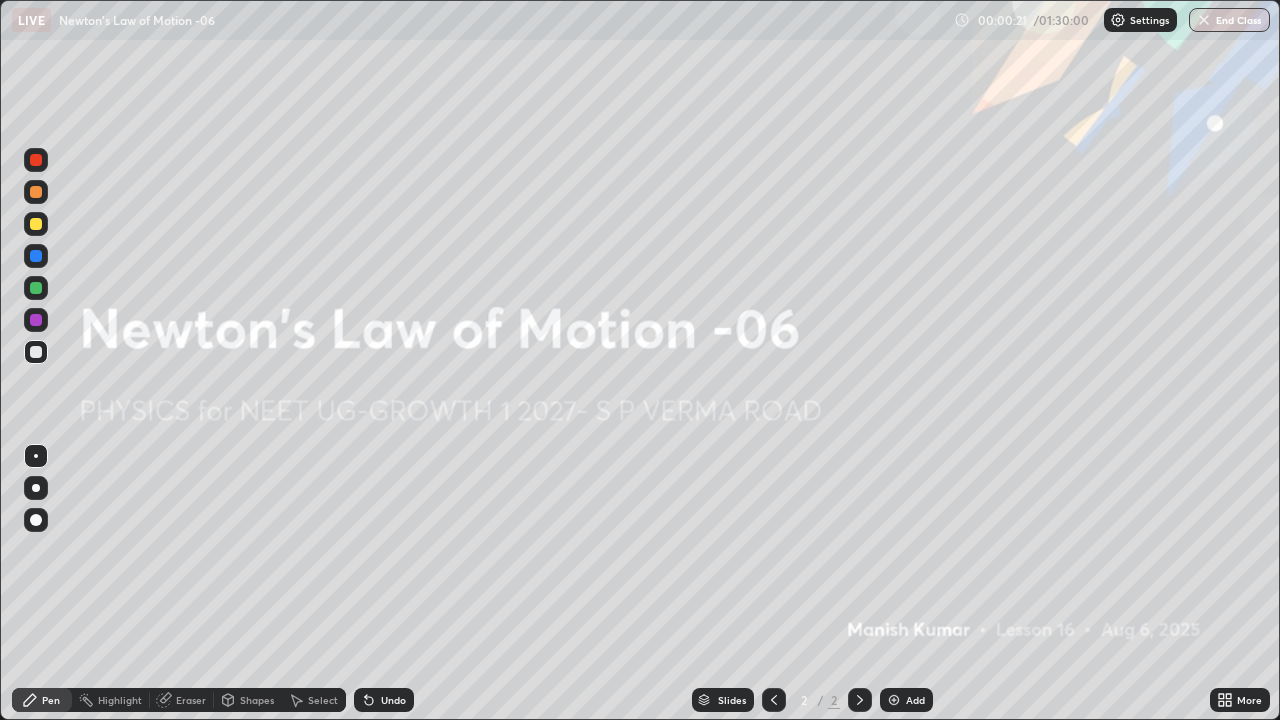 click 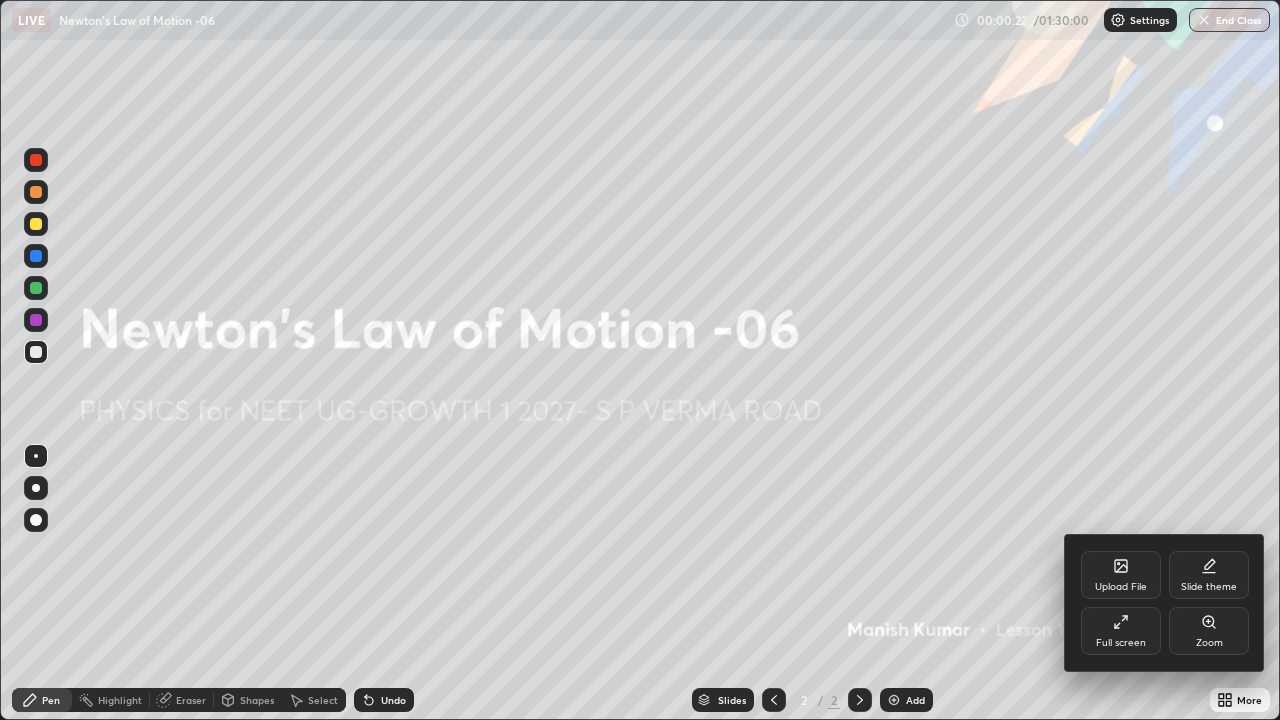 click 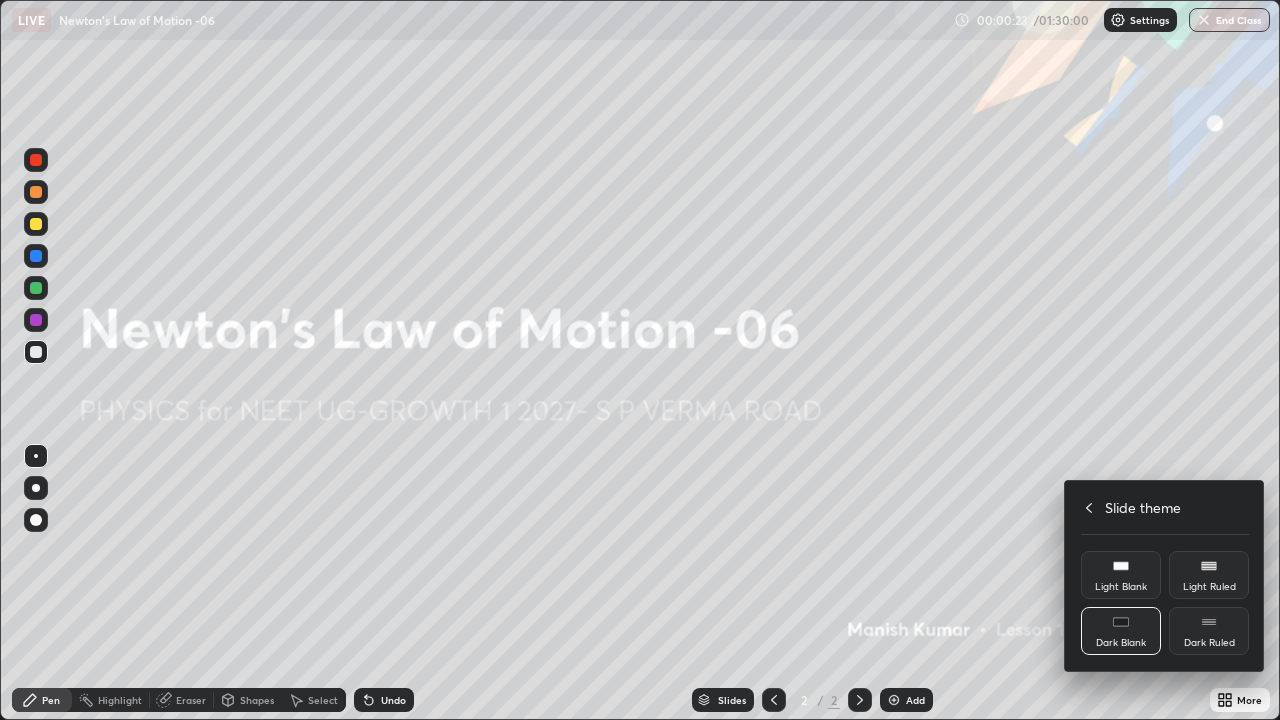 click on "Dark Ruled" at bounding box center (1209, 631) 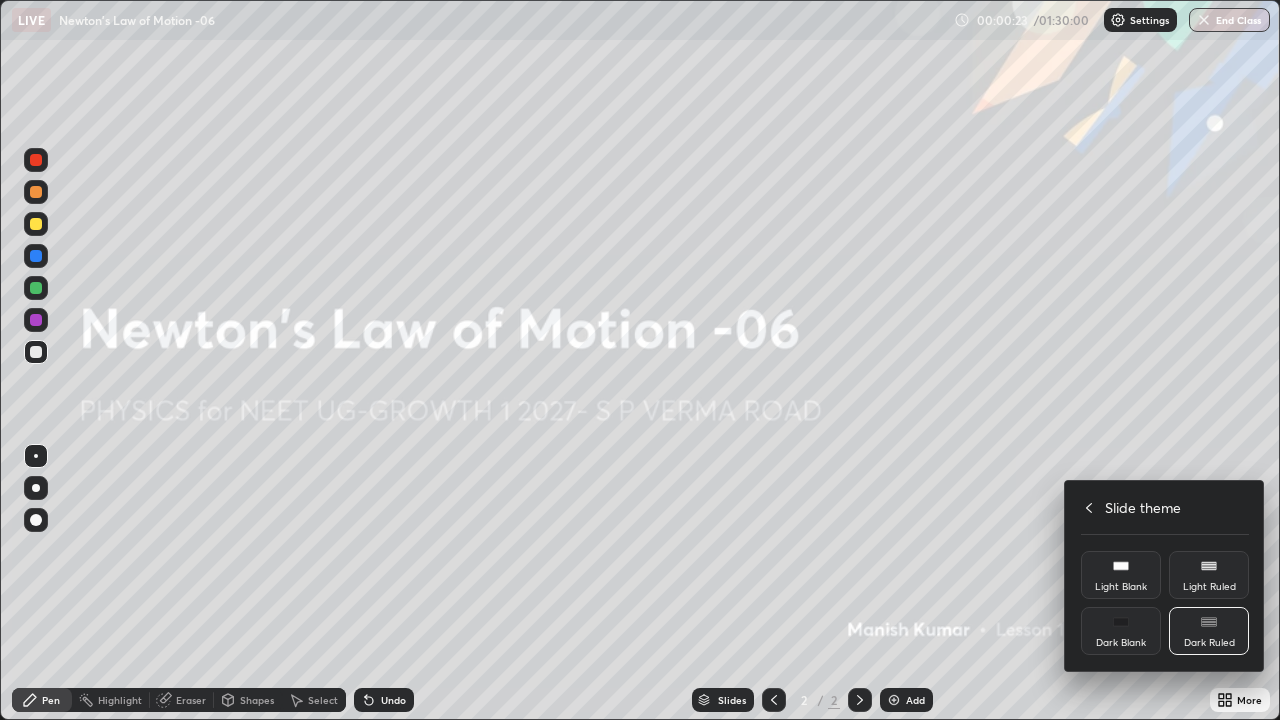 click at bounding box center [640, 360] 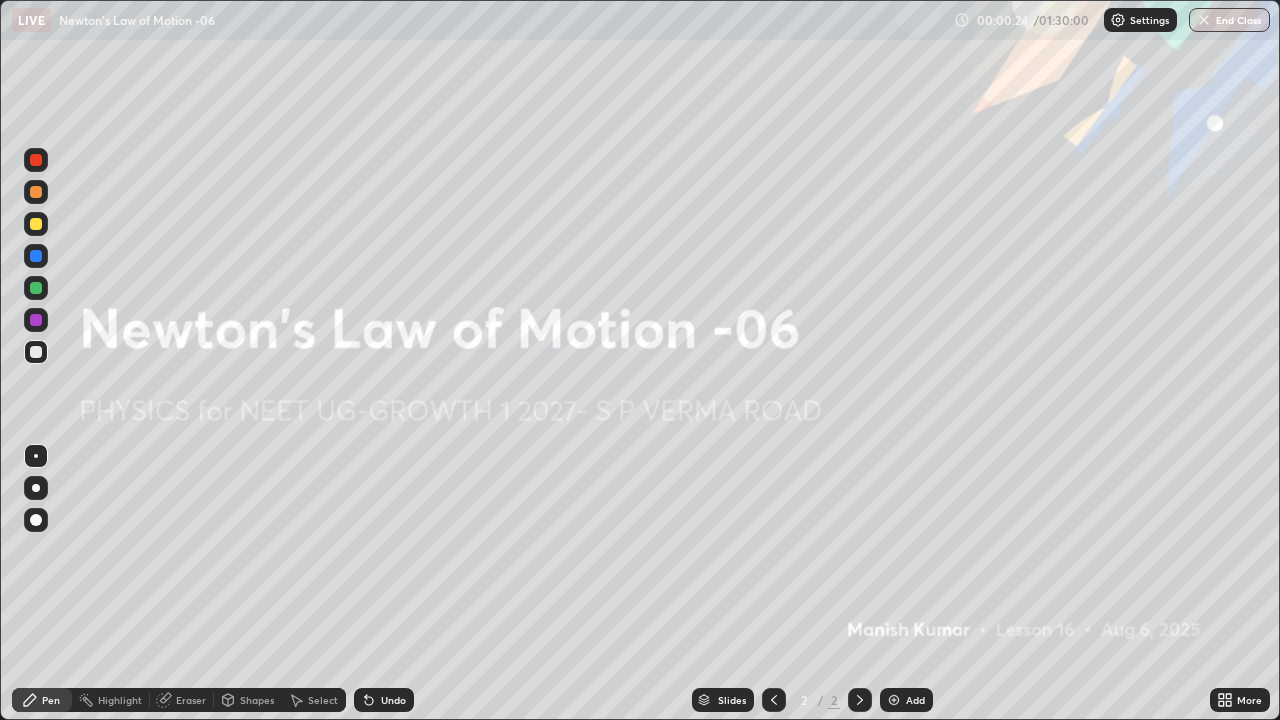 click on "Add" at bounding box center (915, 700) 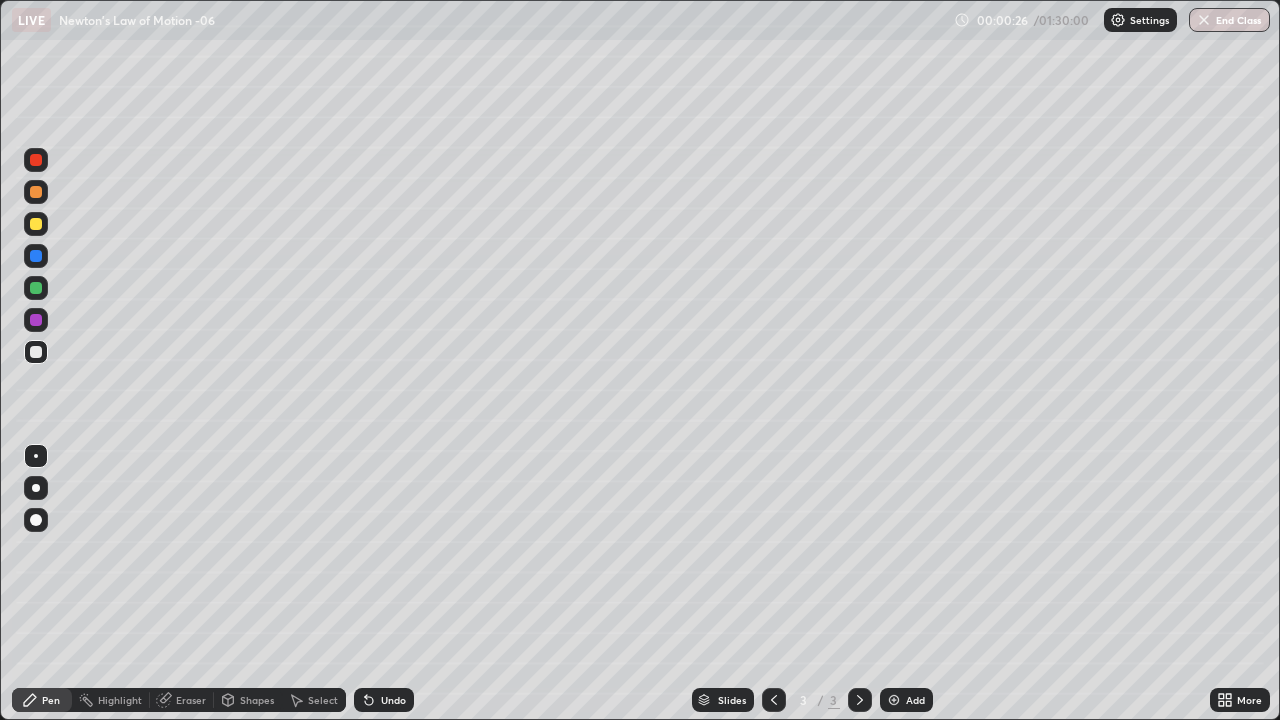click at bounding box center (36, 224) 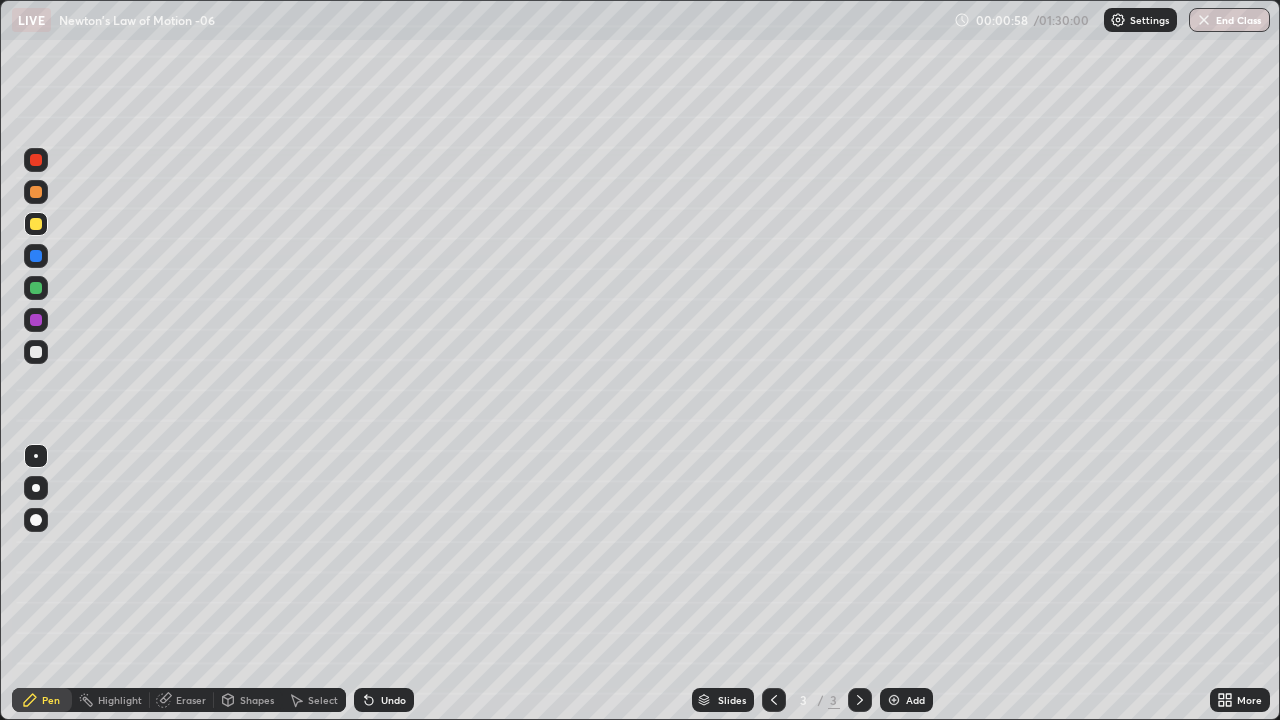 click at bounding box center [36, 352] 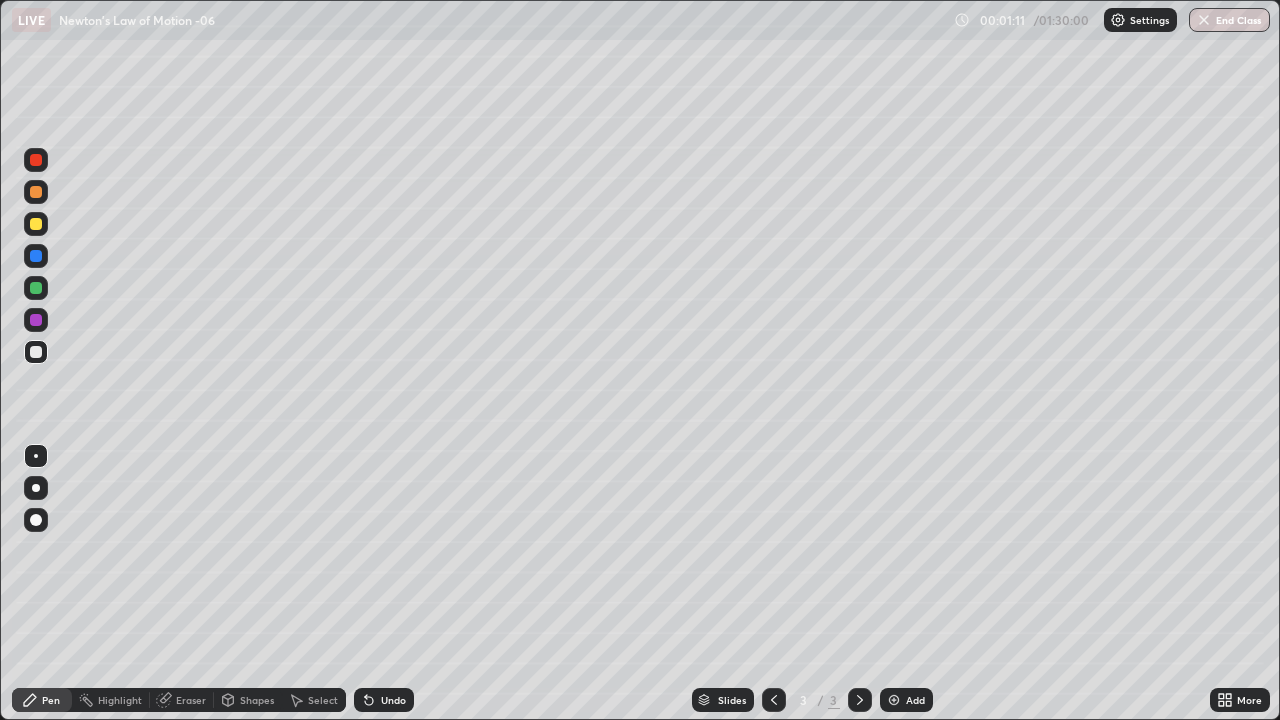 click at bounding box center [36, 288] 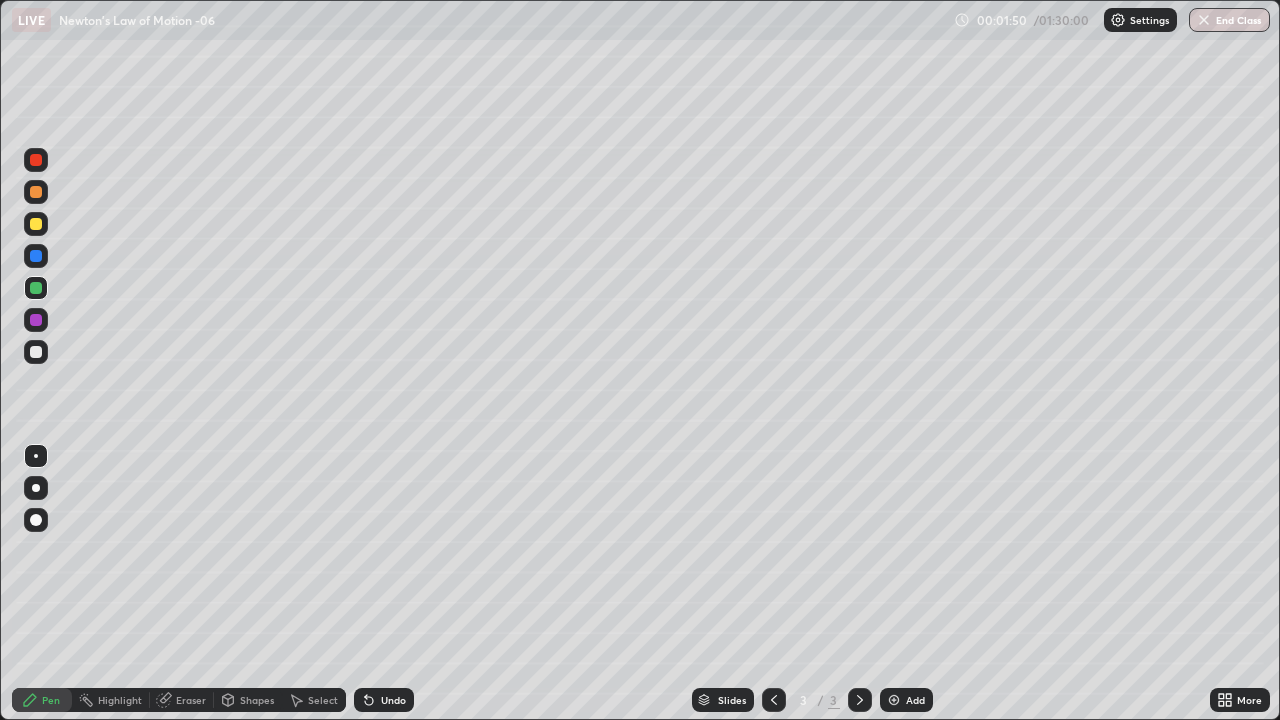 click at bounding box center [36, 160] 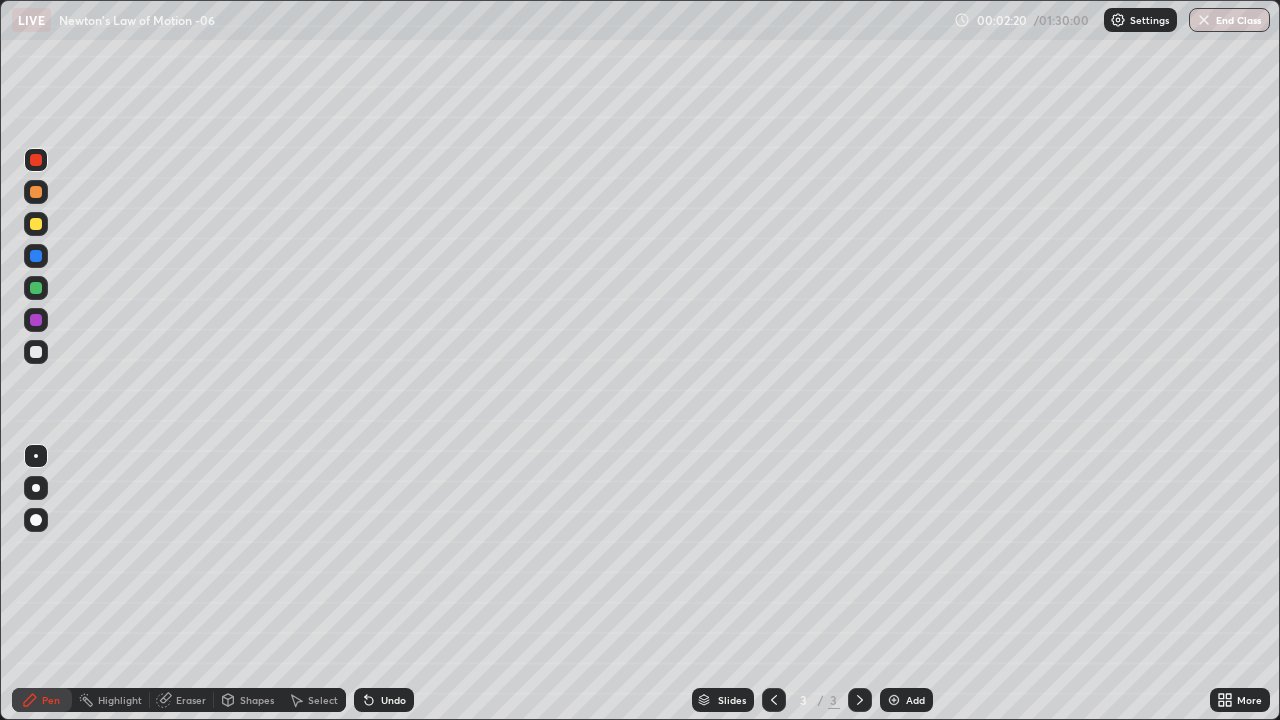 click at bounding box center [36, 224] 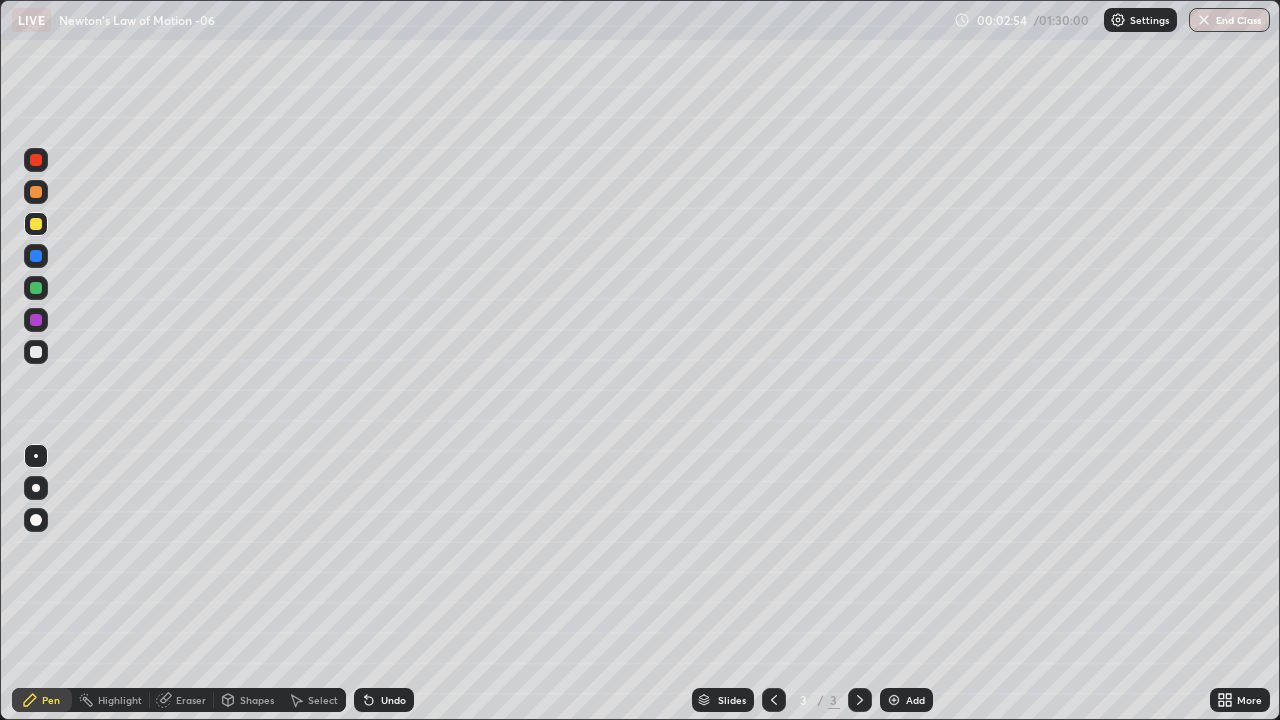 click at bounding box center (36, 352) 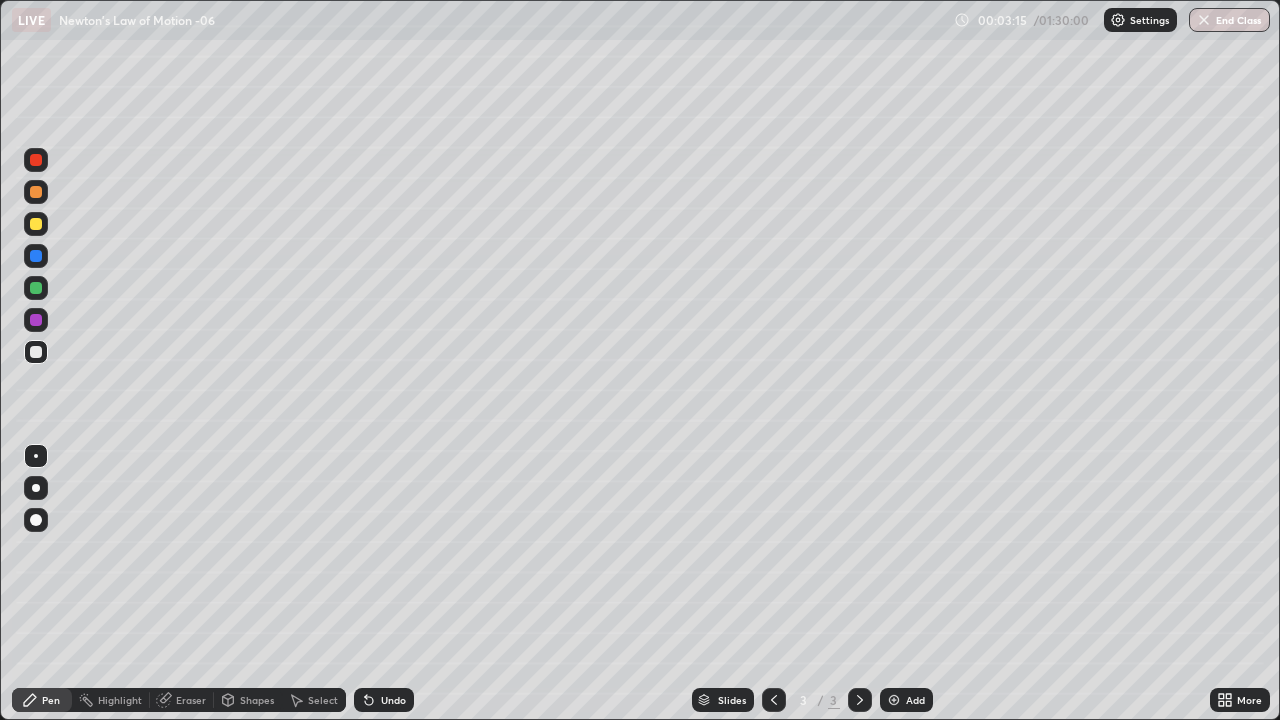 click on "Eraser" at bounding box center (182, 700) 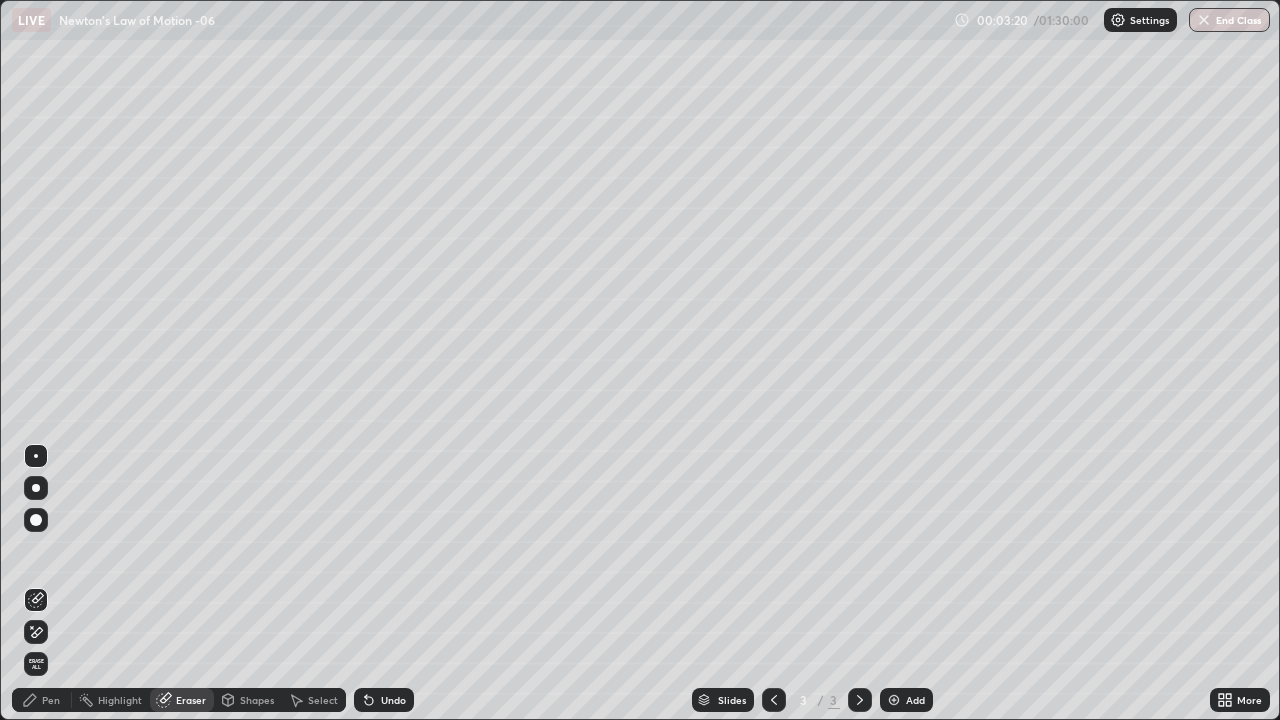 click on "Pen" at bounding box center (51, 700) 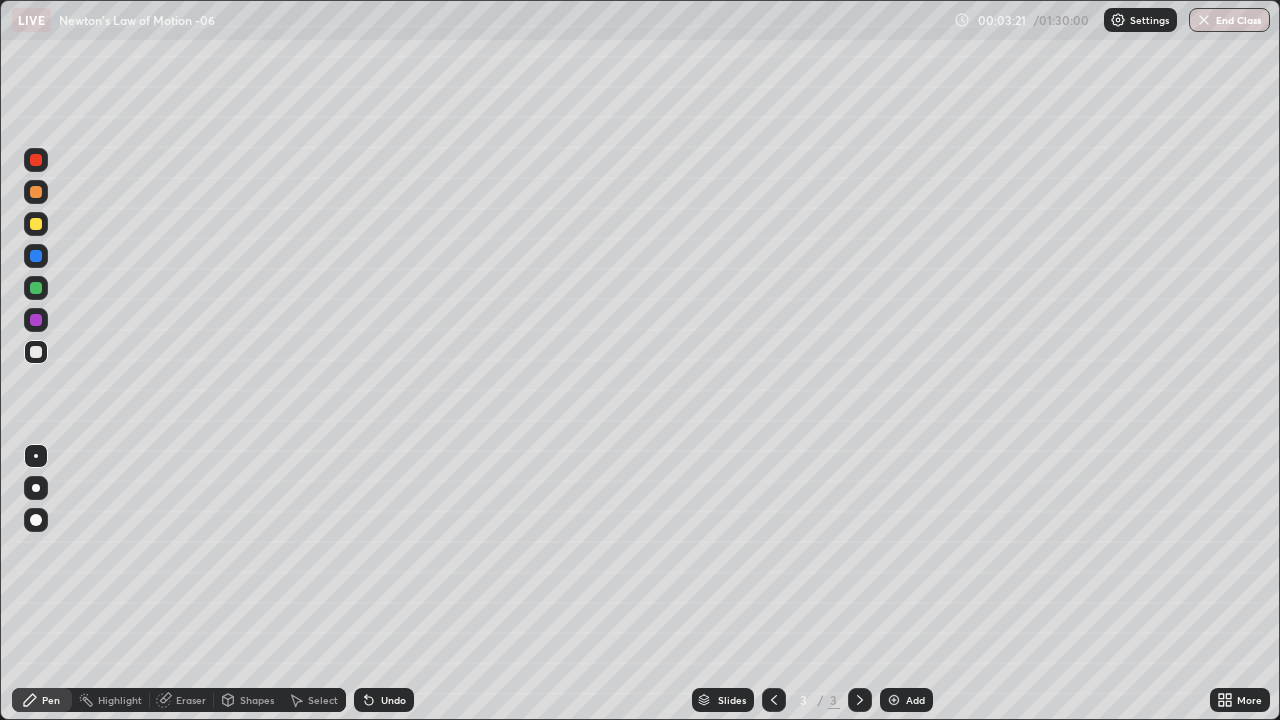 click at bounding box center [36, 224] 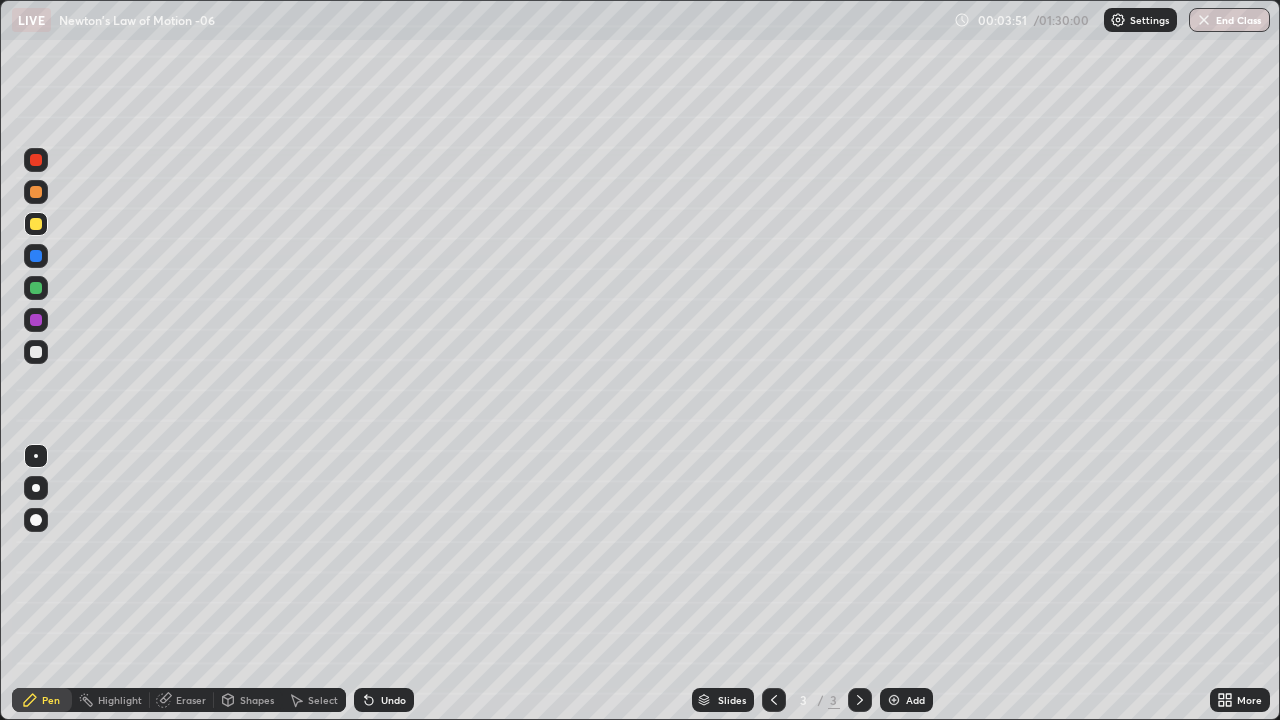 click at bounding box center (36, 288) 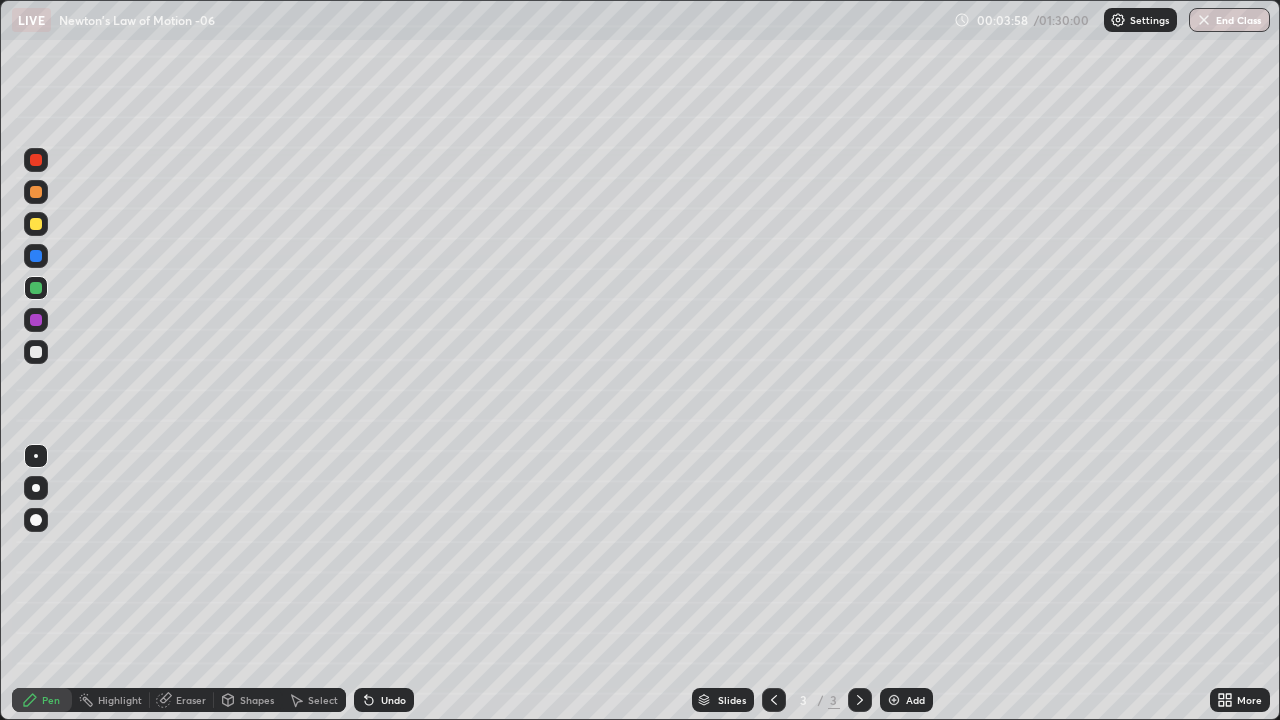 click at bounding box center (36, 192) 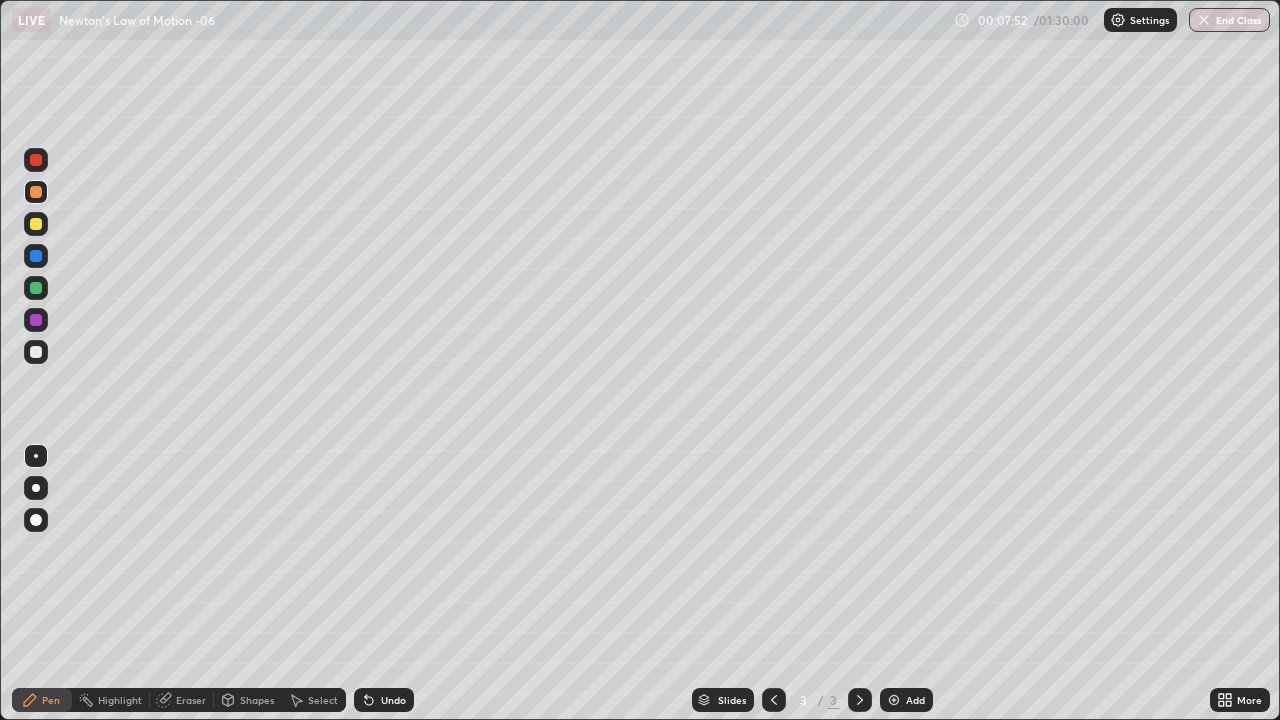click at bounding box center [36, 352] 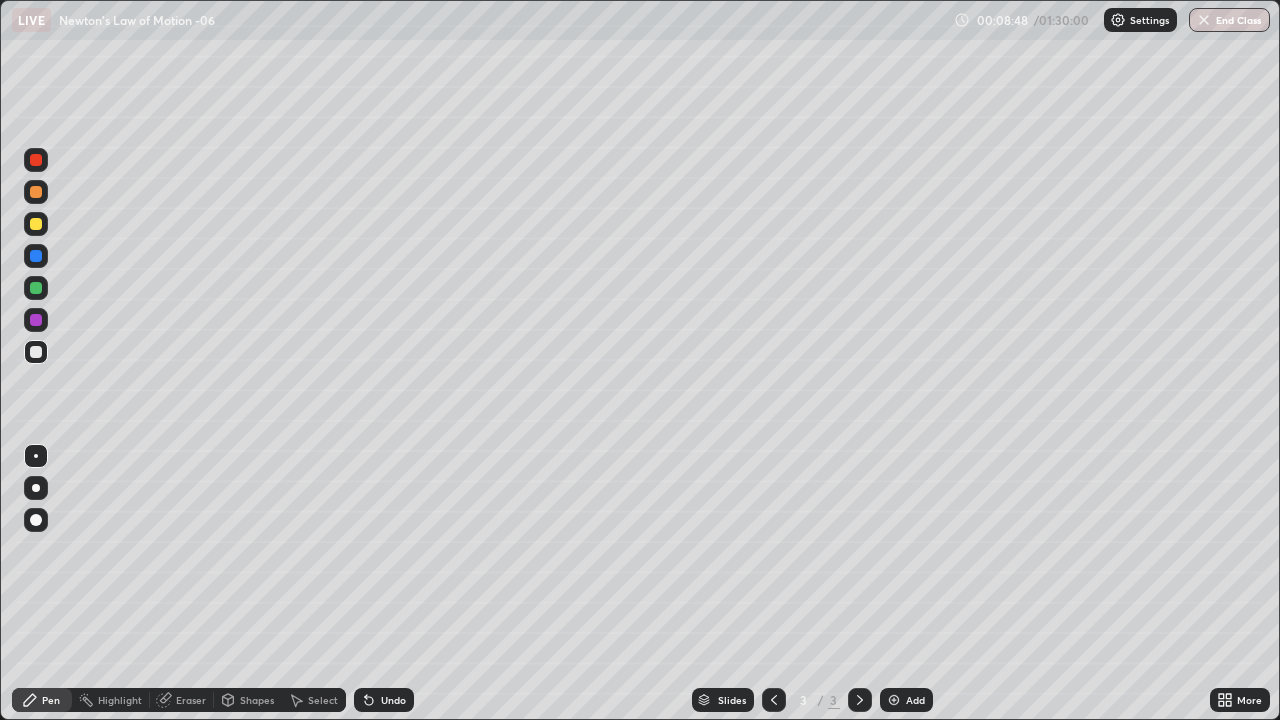 click at bounding box center [36, 160] 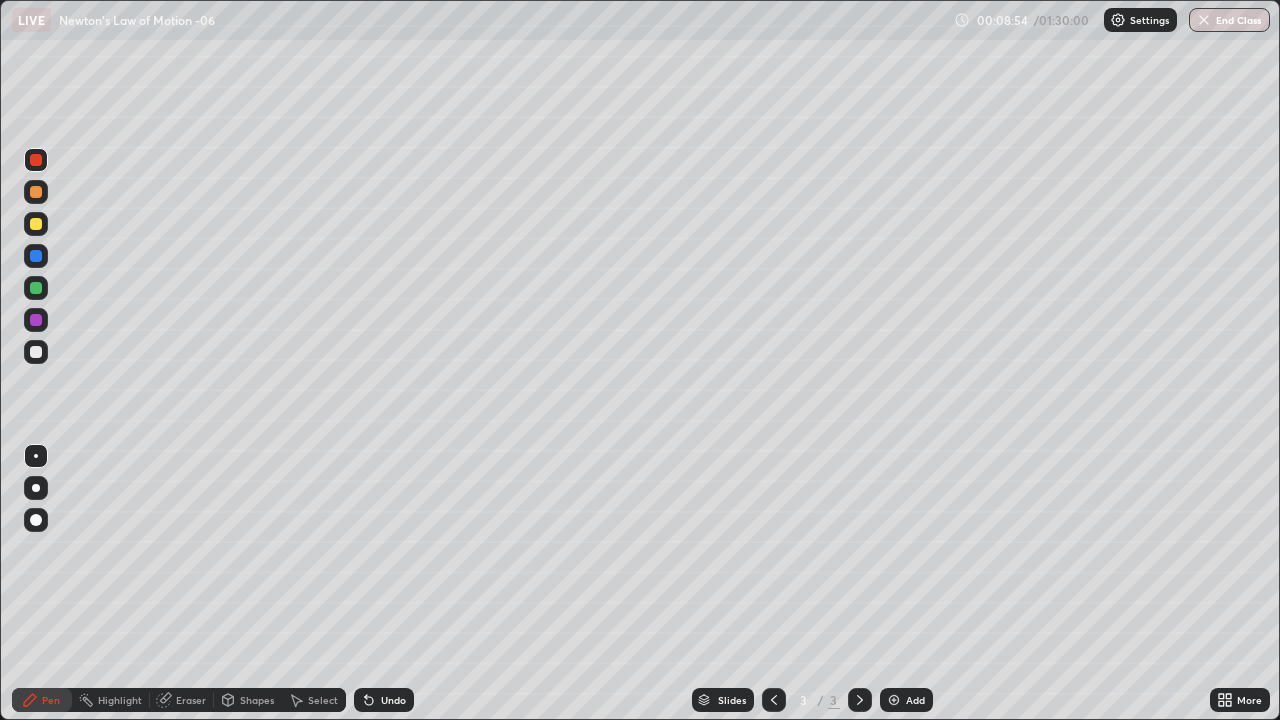 click at bounding box center (36, 352) 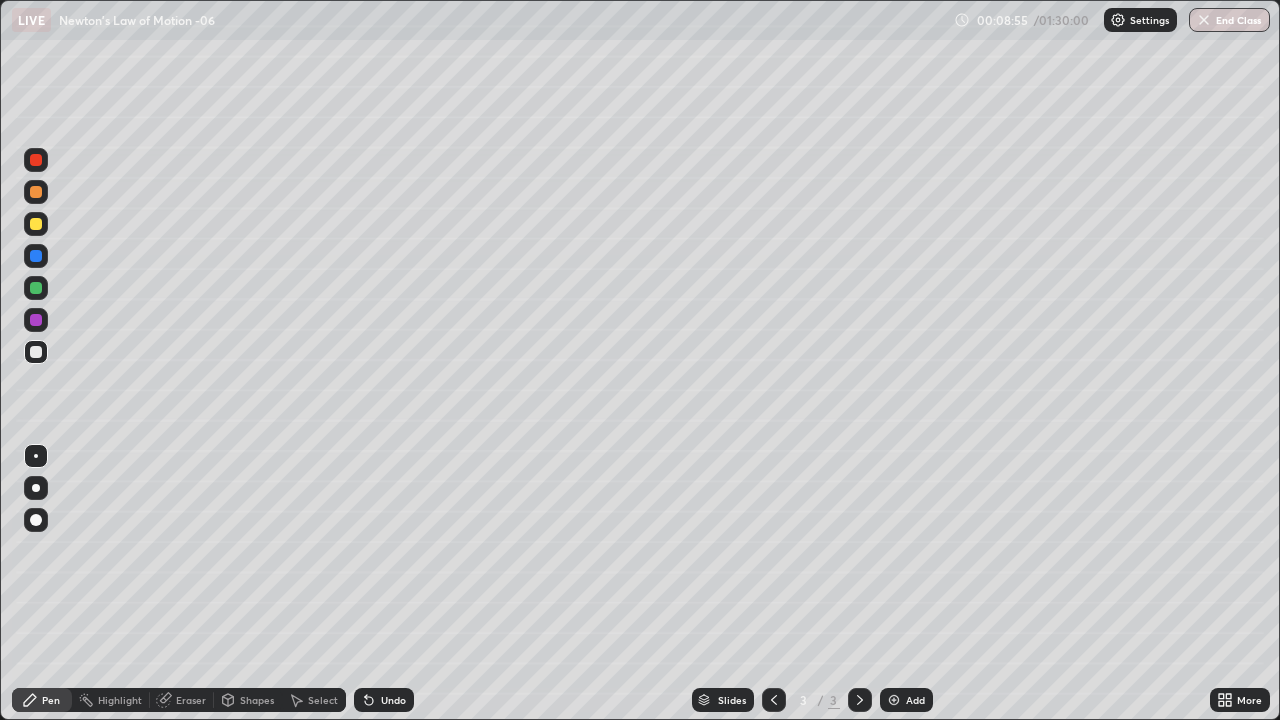 click at bounding box center [36, 288] 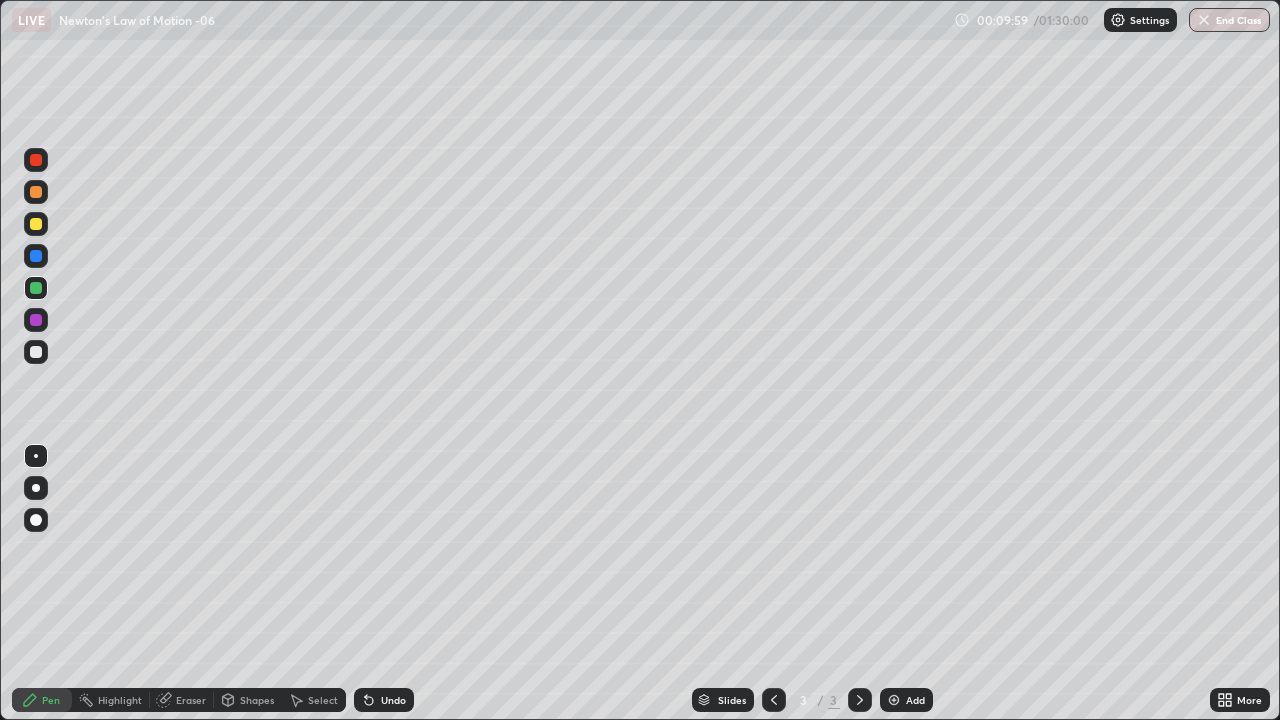 click on "Add" at bounding box center [906, 700] 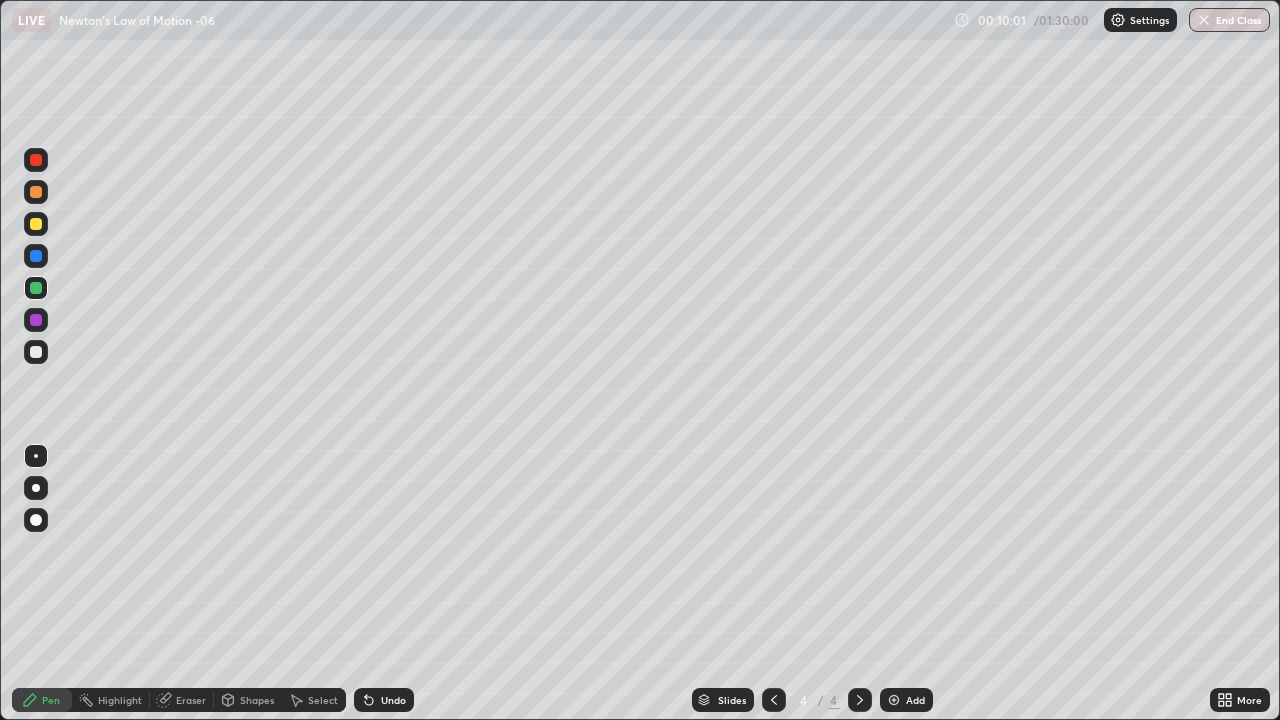 click at bounding box center [36, 192] 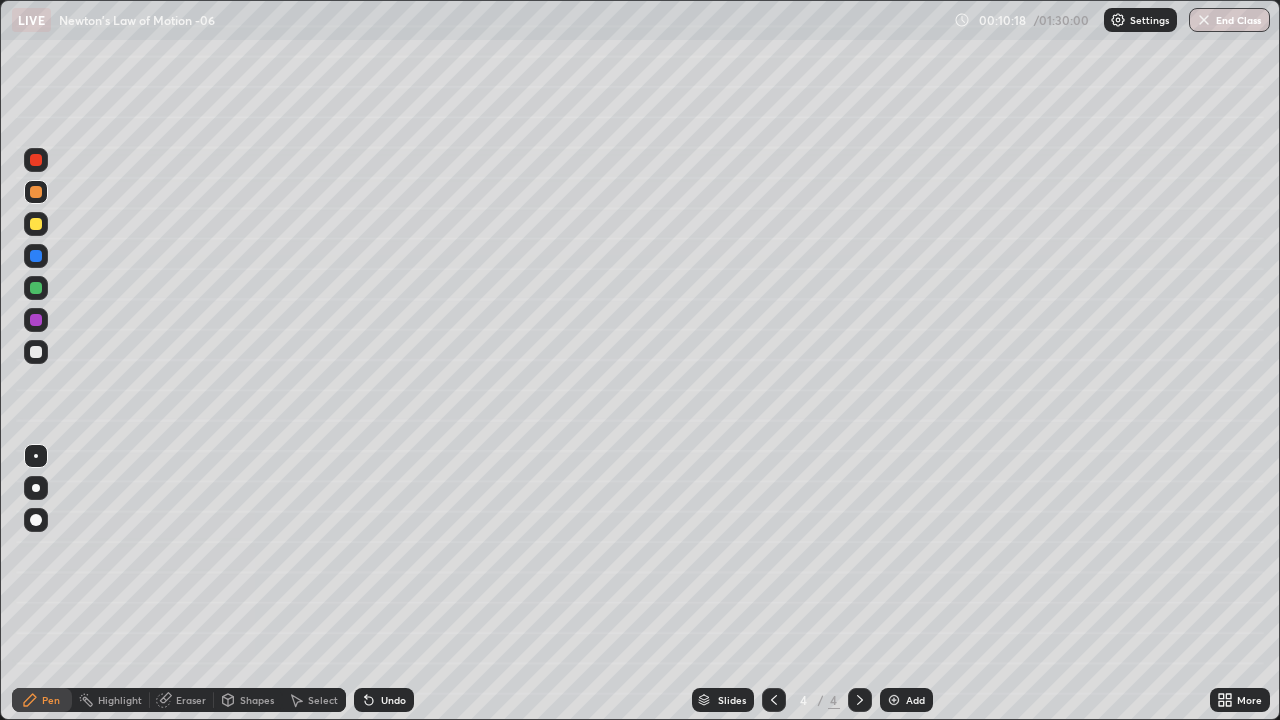 click on "Undo" at bounding box center (393, 700) 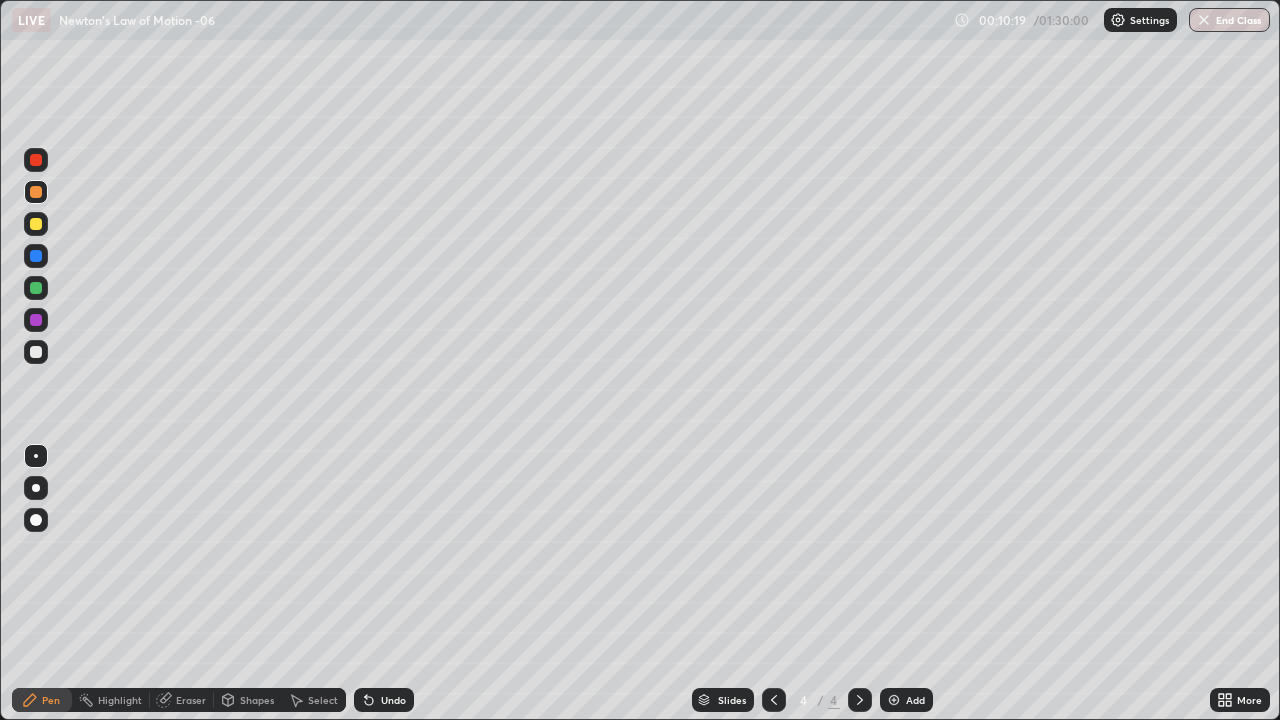 click on "Undo" at bounding box center [393, 700] 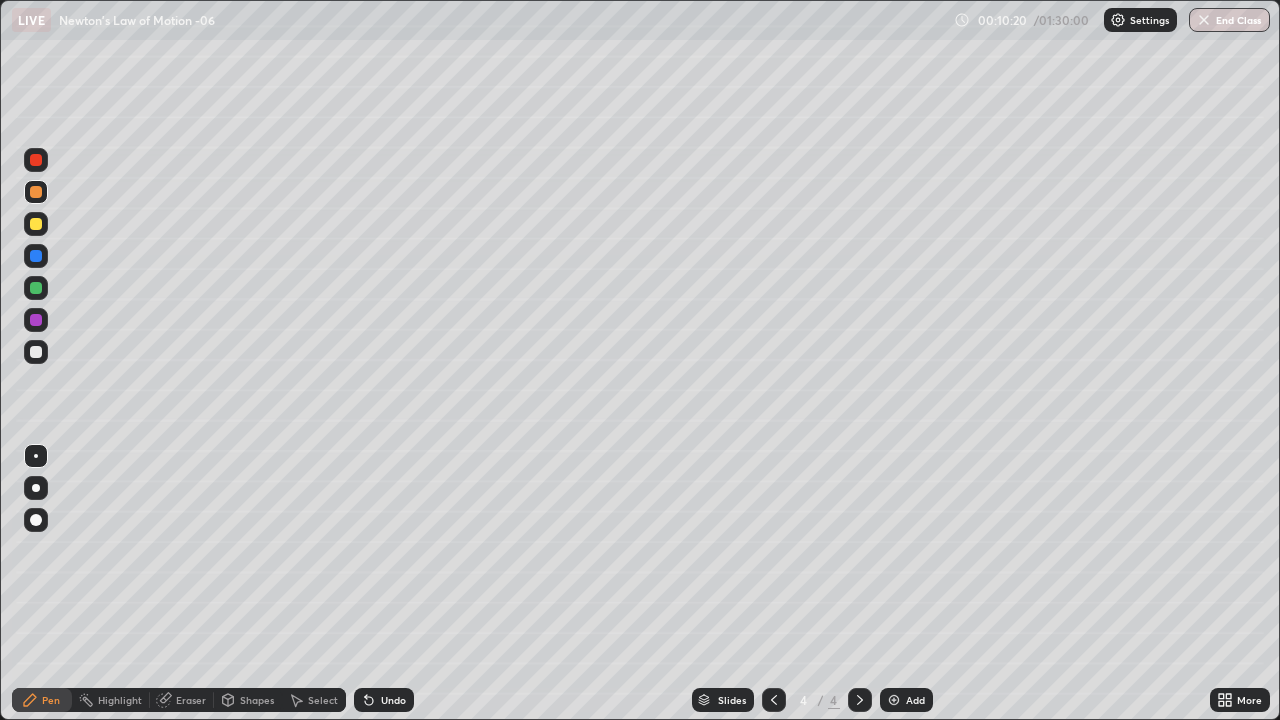 click on "Undo" at bounding box center [393, 700] 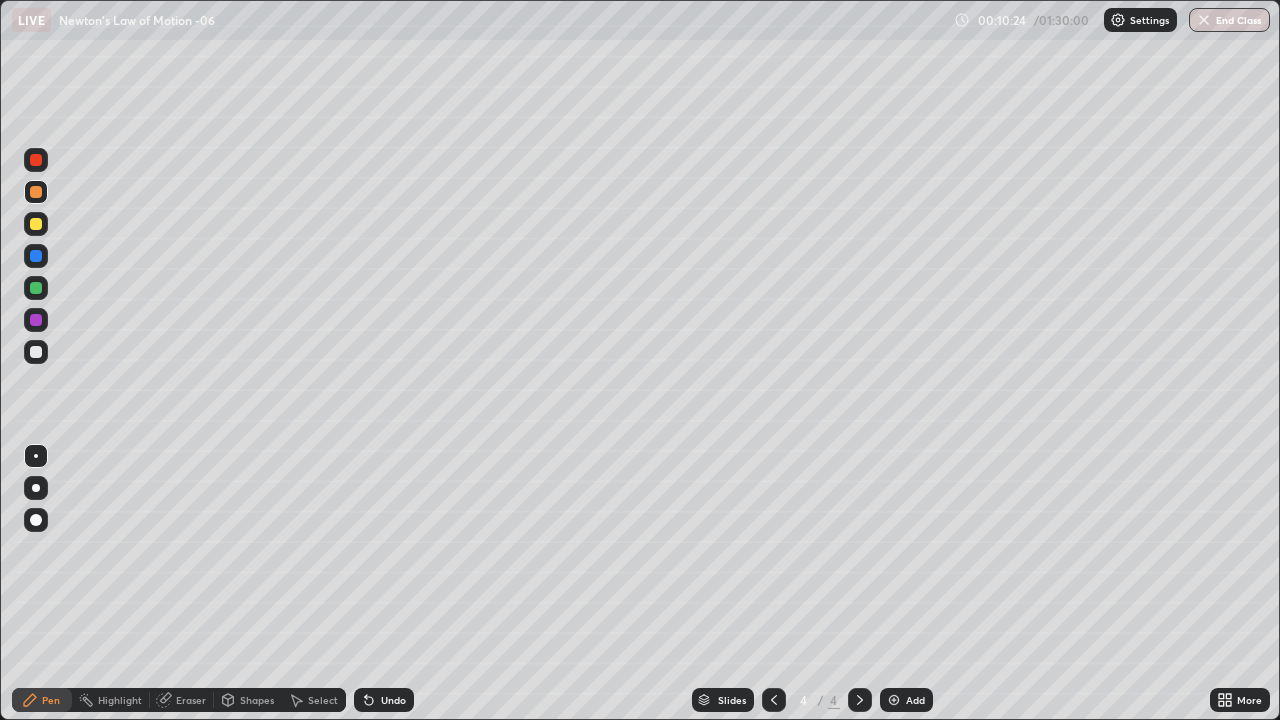click at bounding box center (36, 288) 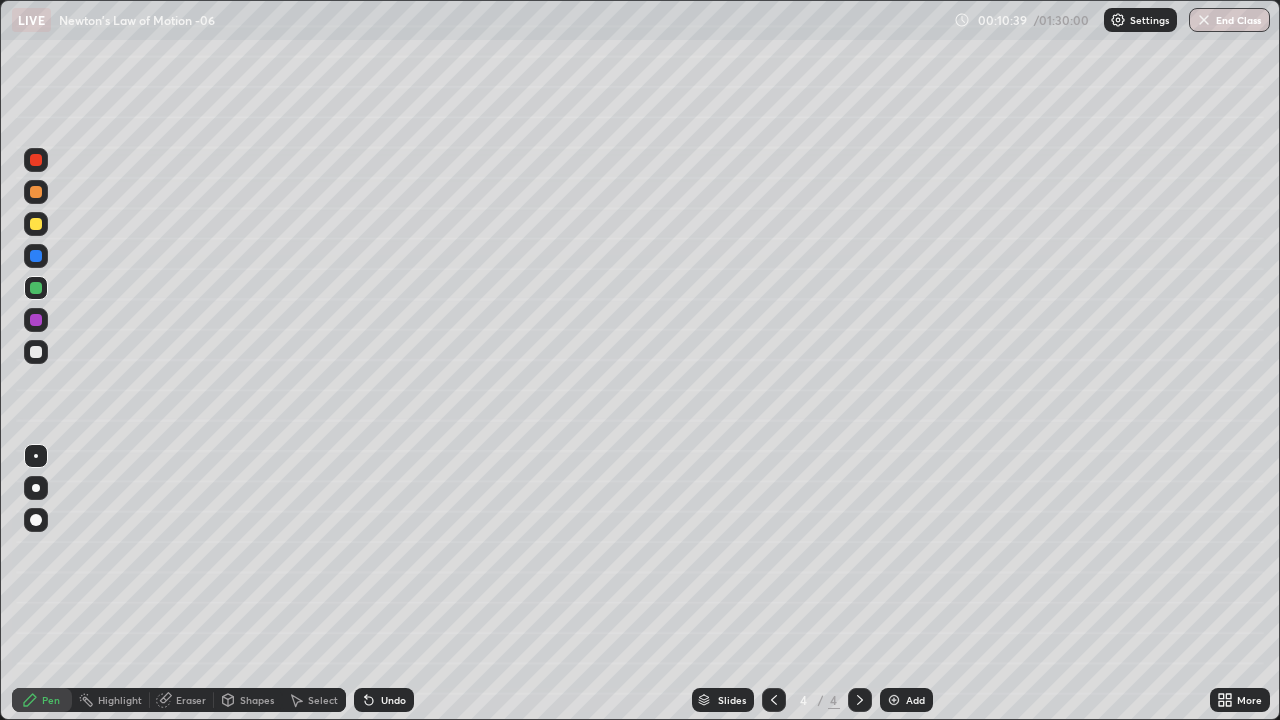 click at bounding box center (36, 352) 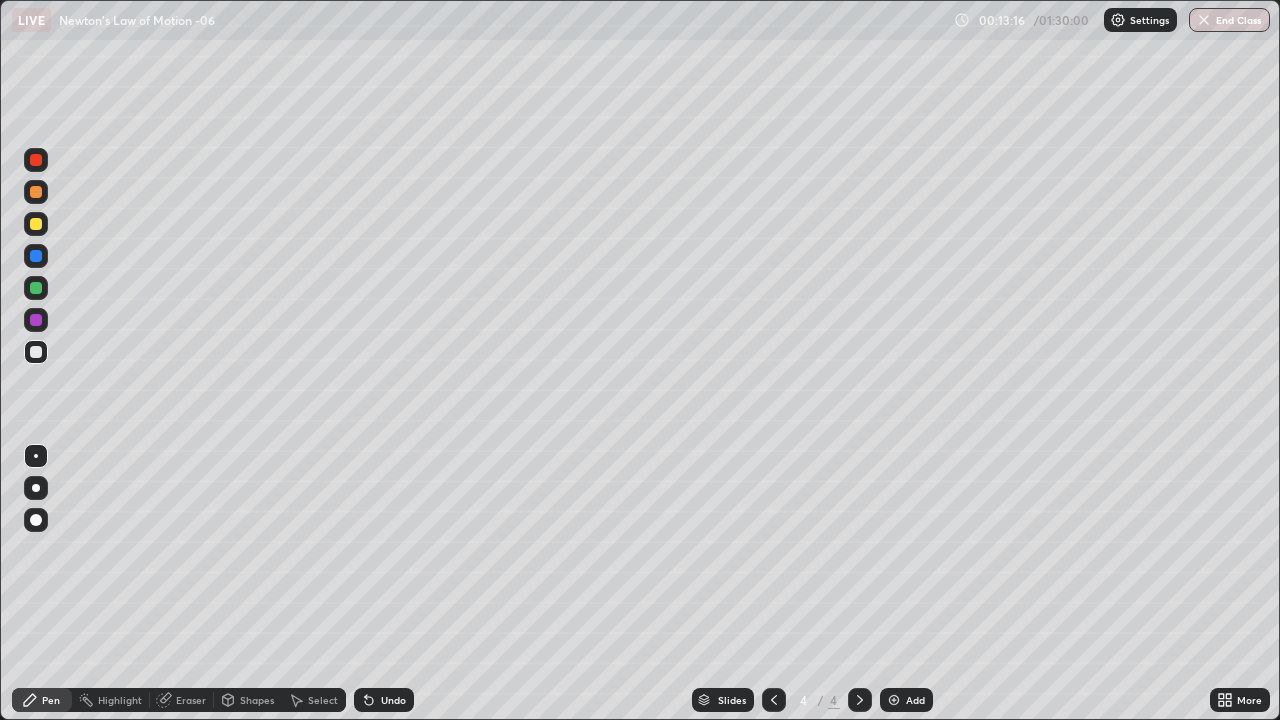click at bounding box center [36, 224] 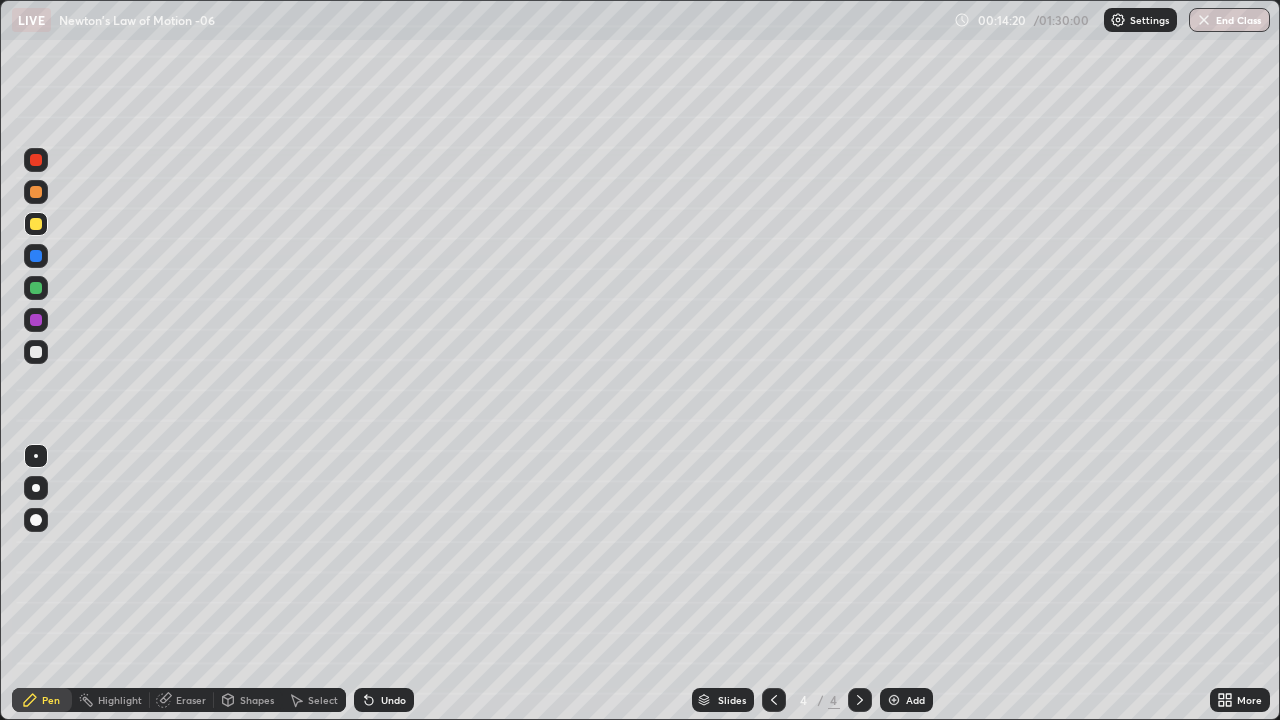 click at bounding box center [36, 352] 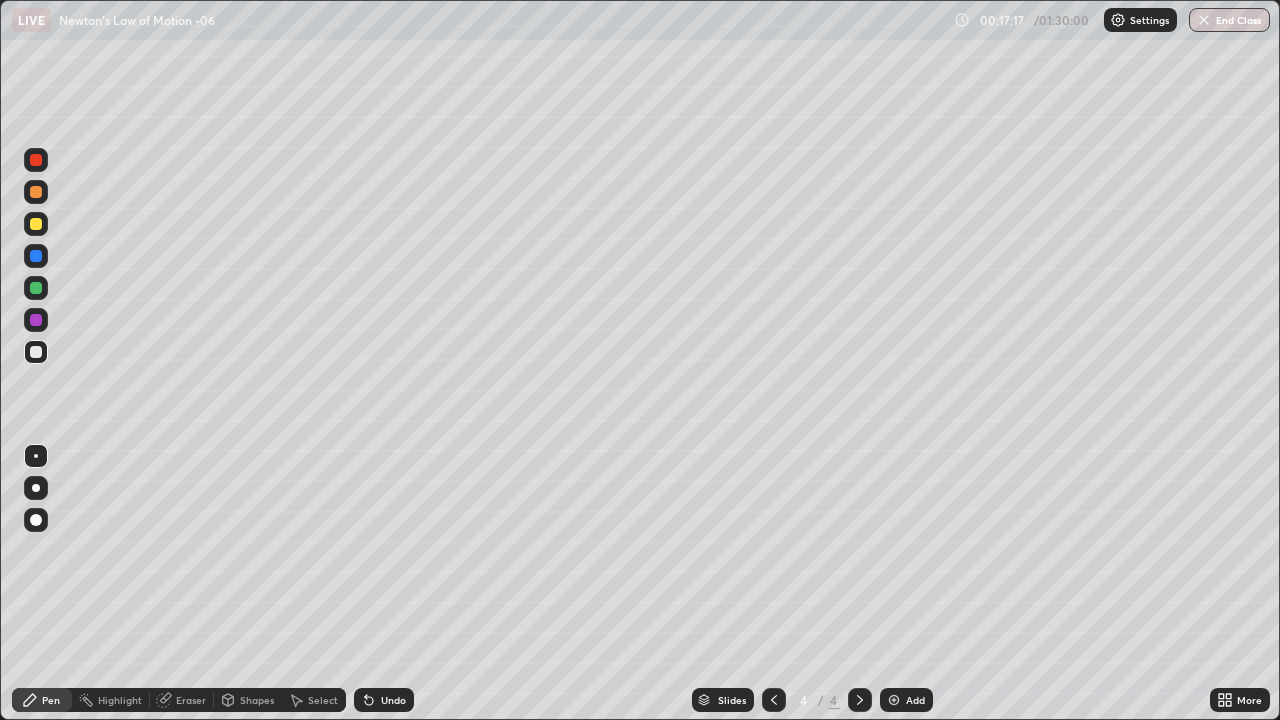 click on "Add" at bounding box center [906, 700] 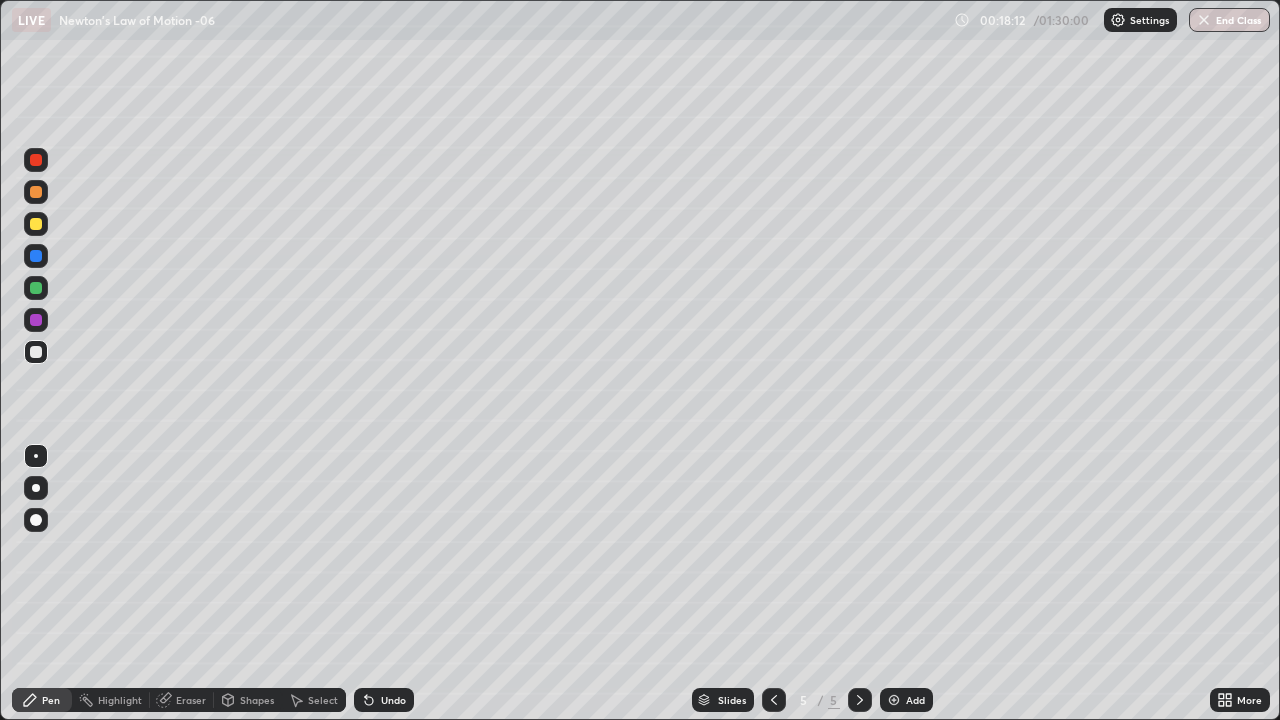 click at bounding box center [36, 288] 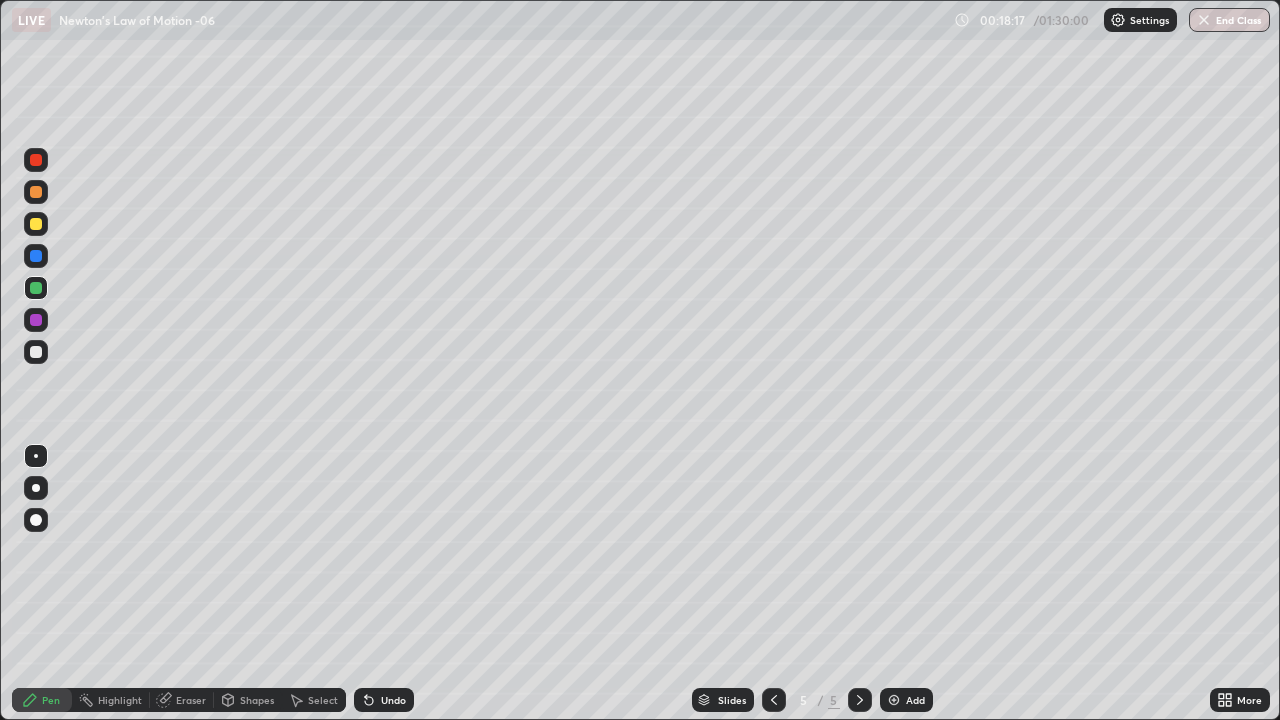 click at bounding box center [36, 192] 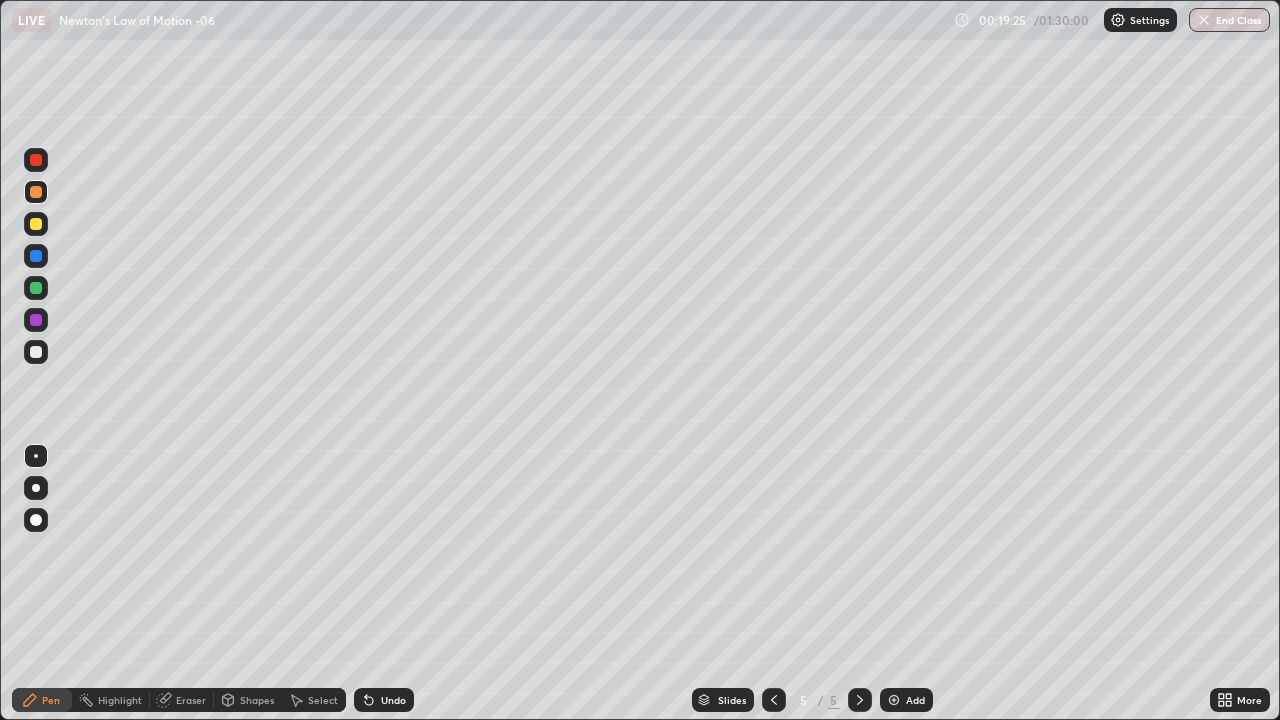 click at bounding box center (36, 160) 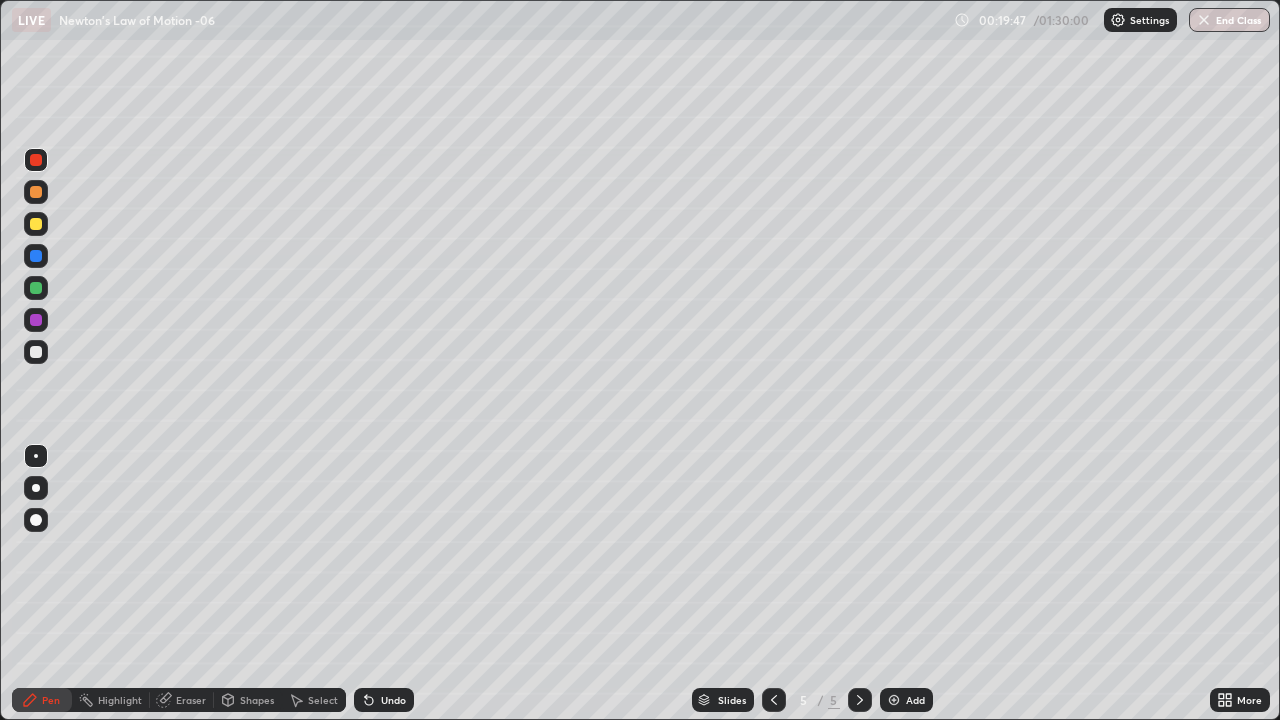 click 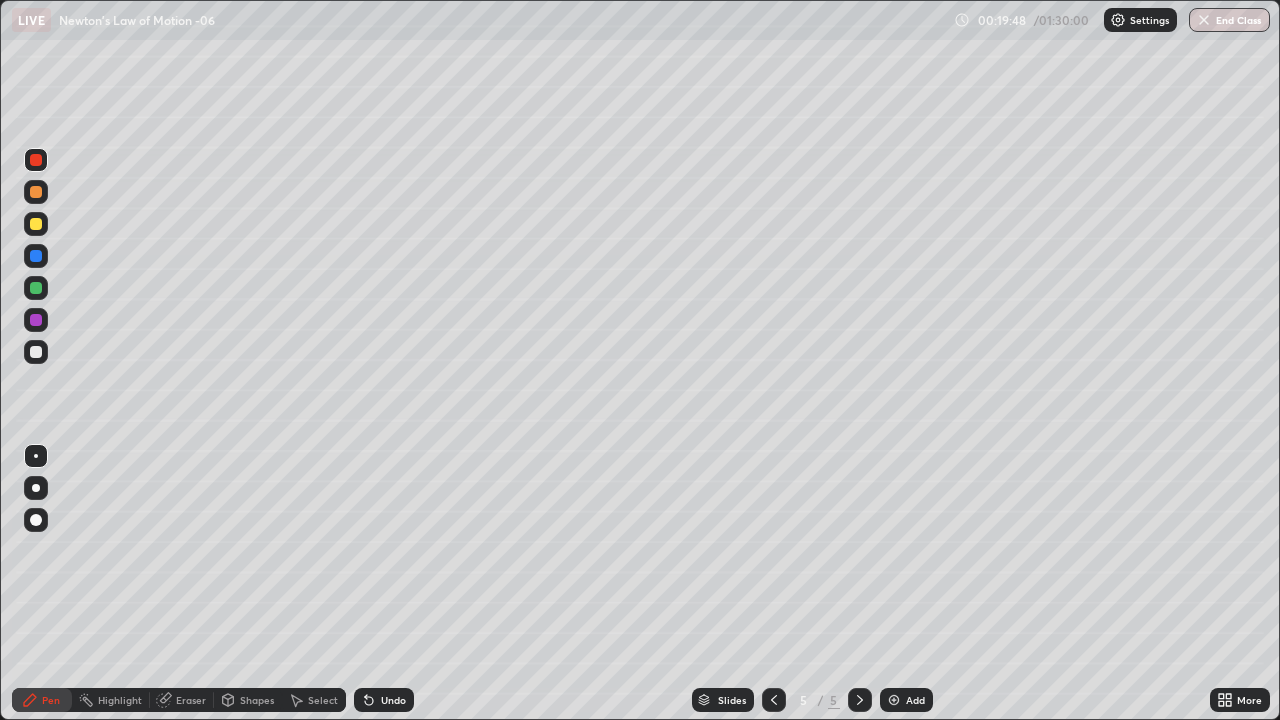 click 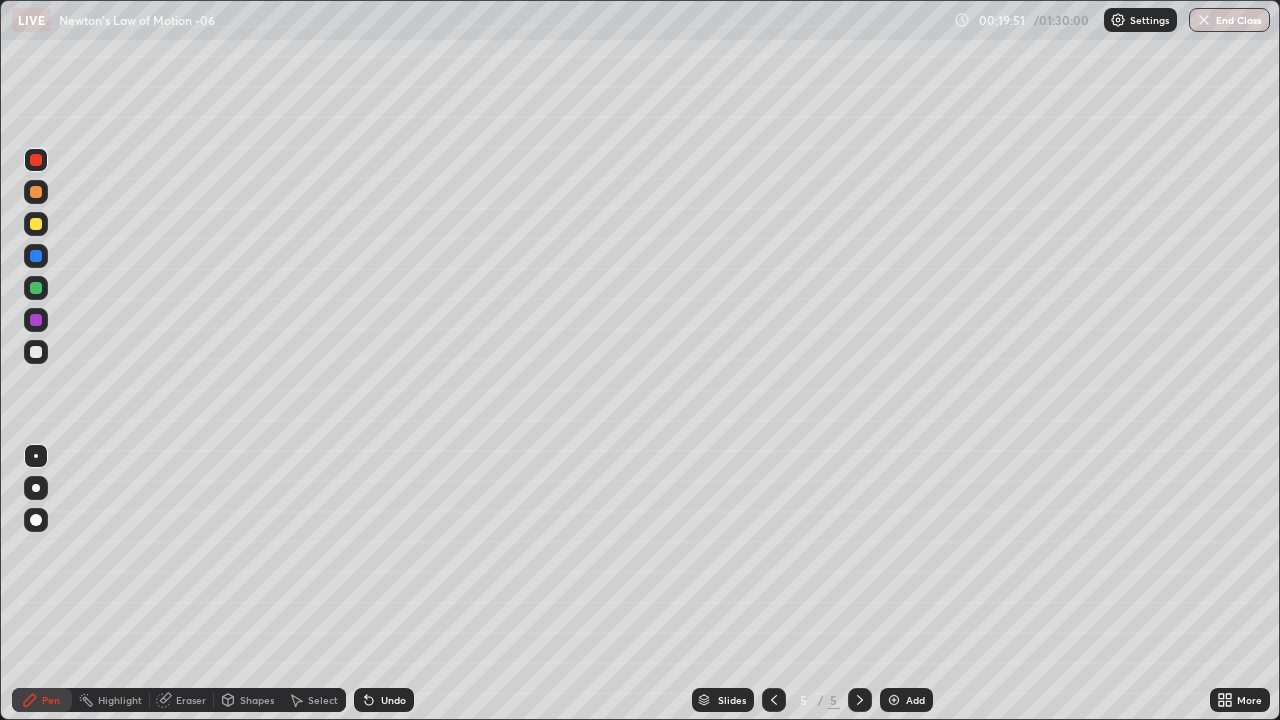 click at bounding box center (36, 224) 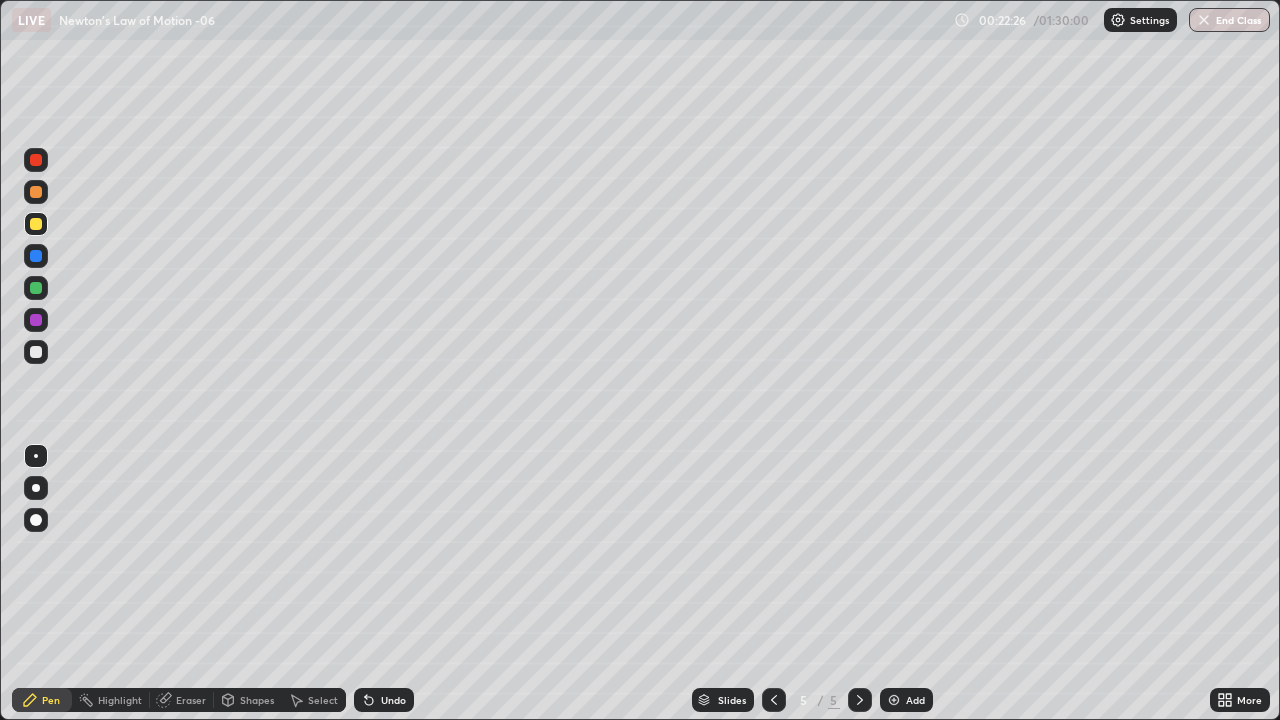 click at bounding box center (36, 352) 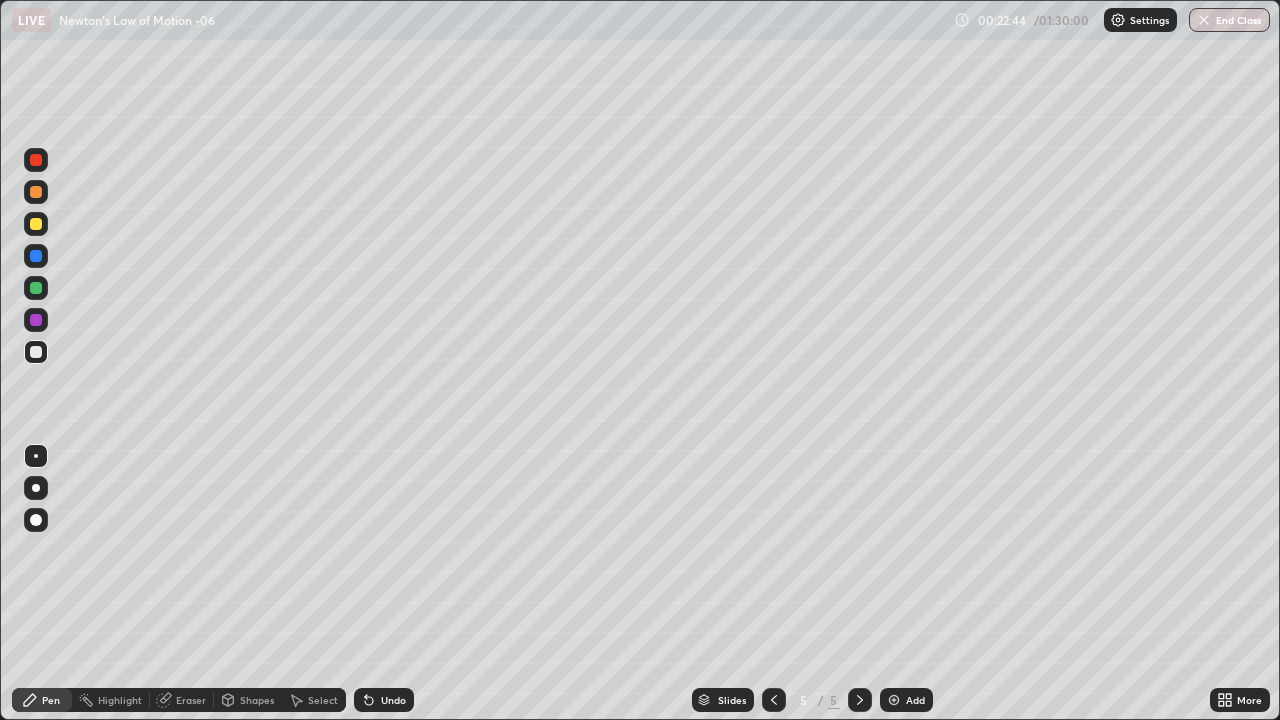 click on "Undo" at bounding box center (393, 700) 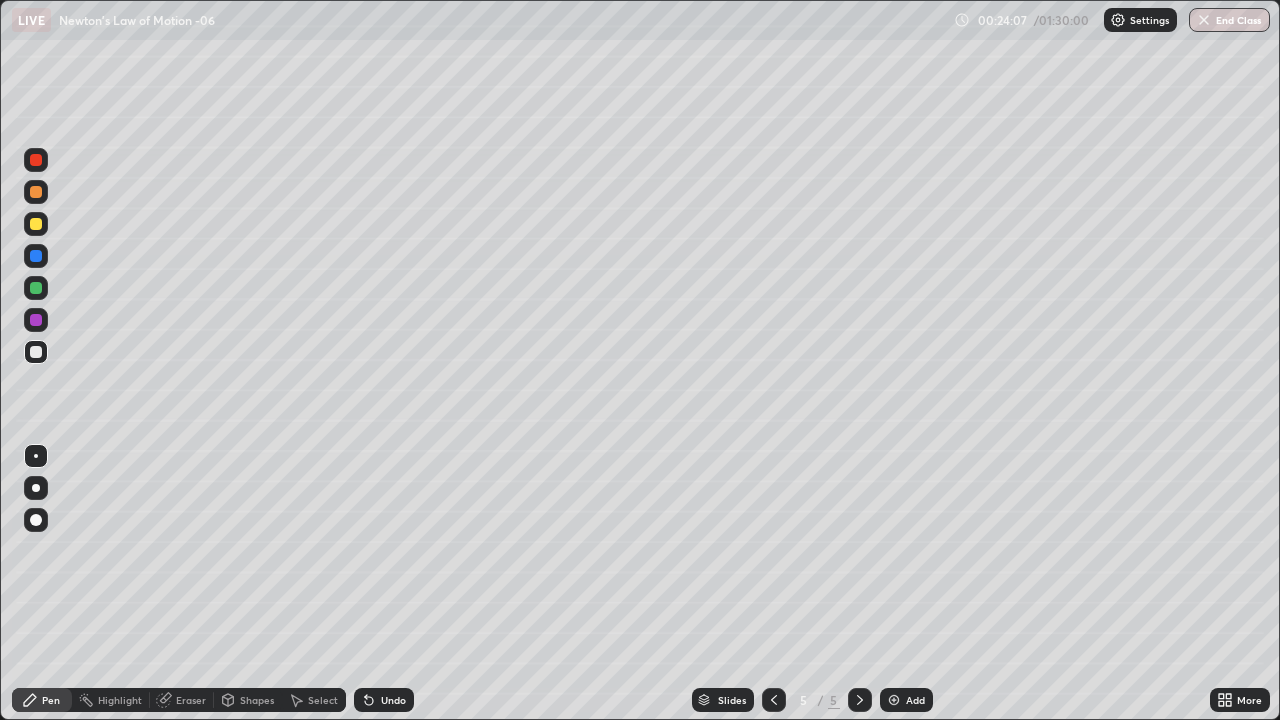 click on "Add" at bounding box center [915, 700] 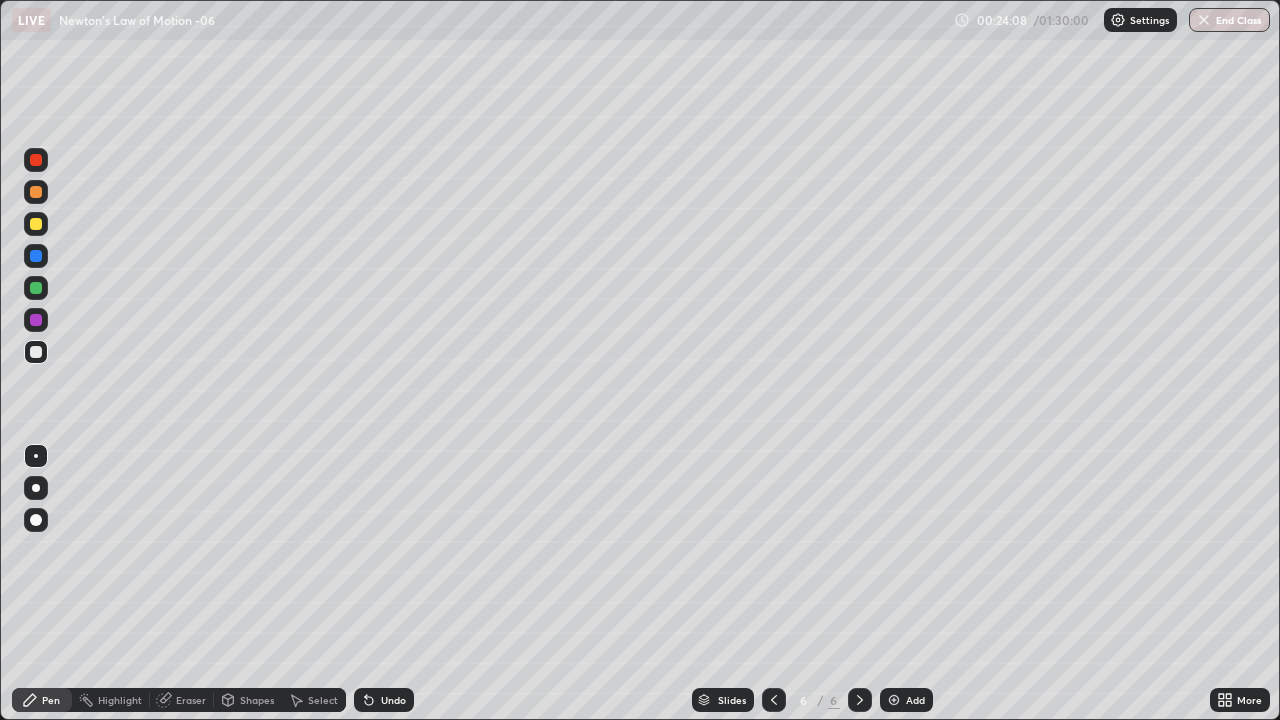 click at bounding box center [36, 352] 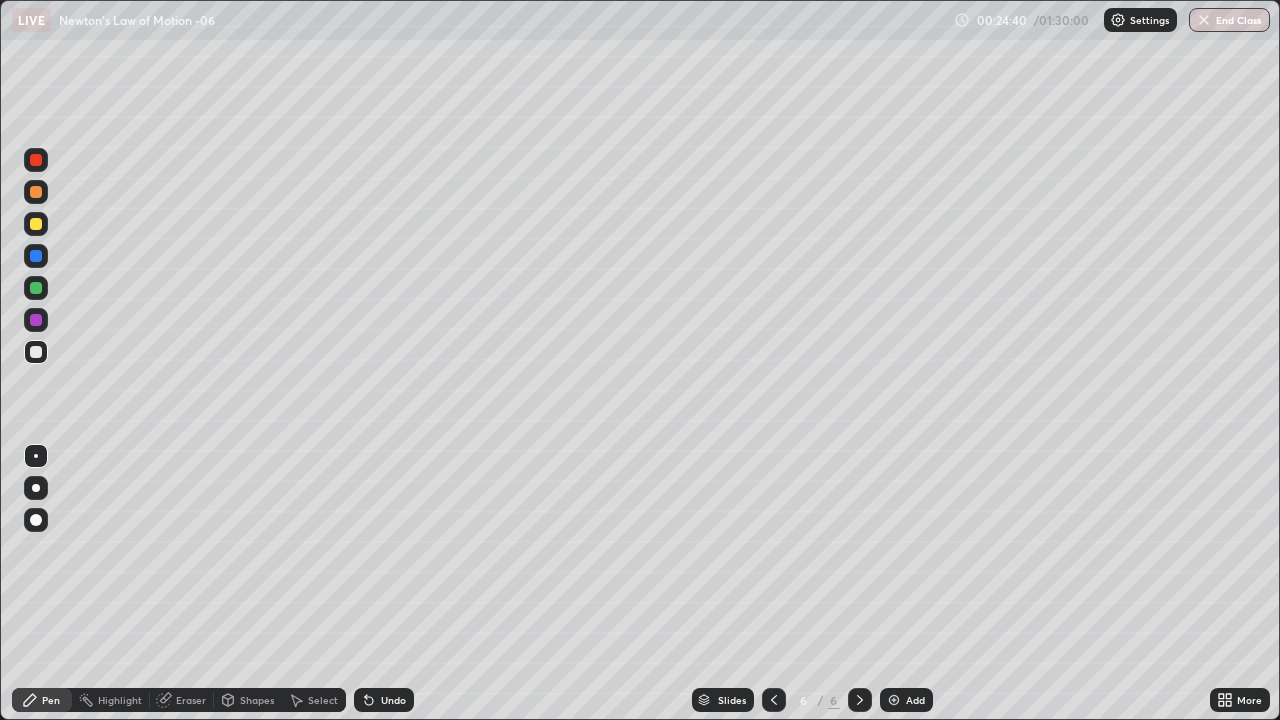 click at bounding box center [36, 288] 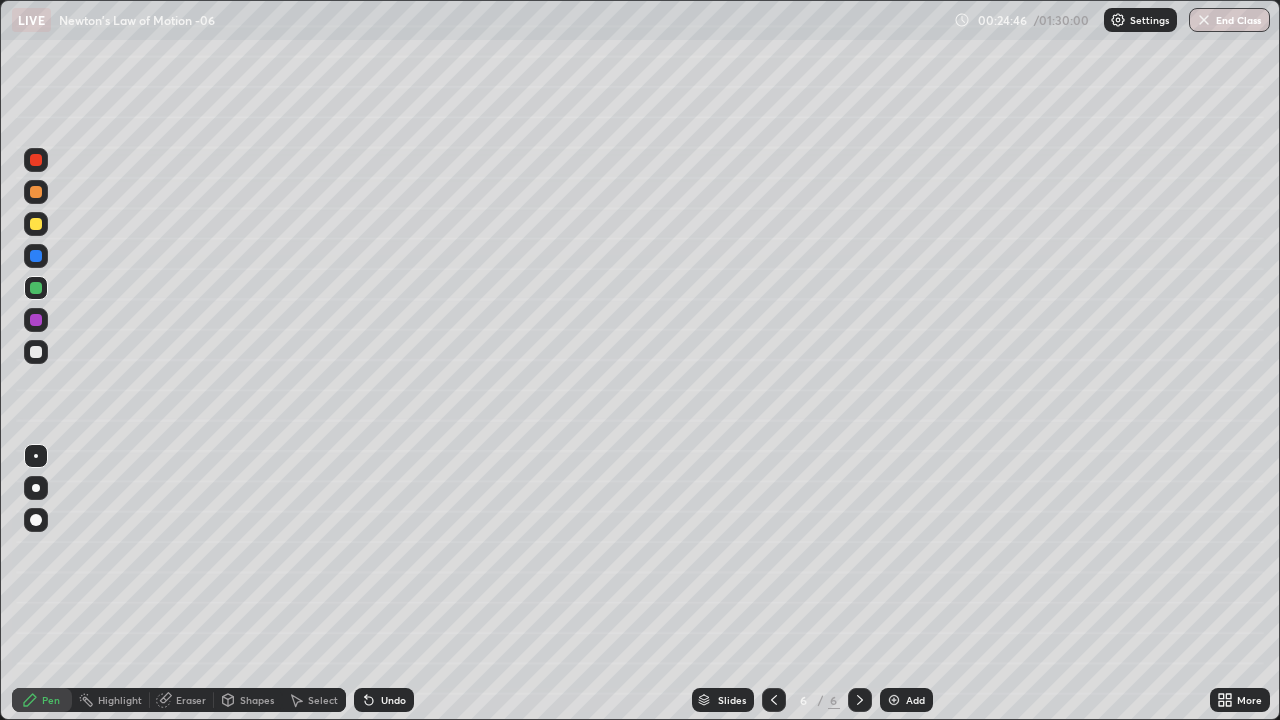 click at bounding box center (36, 224) 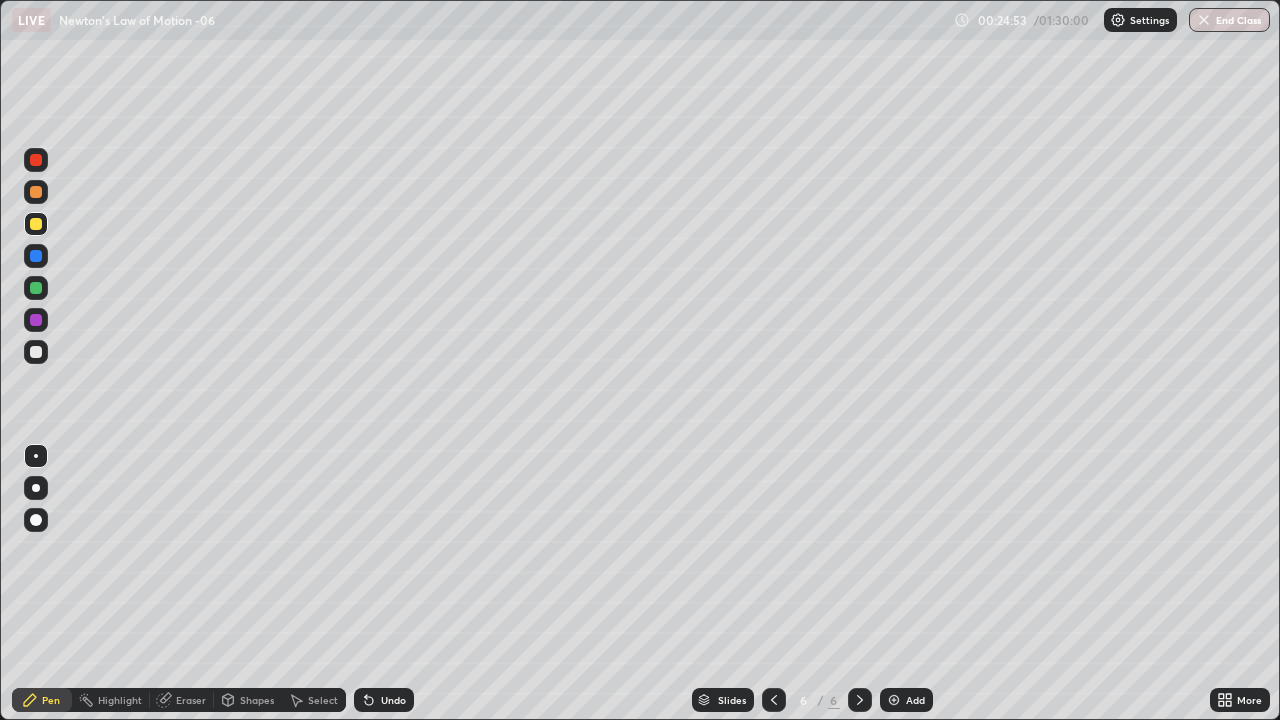 click at bounding box center (36, 352) 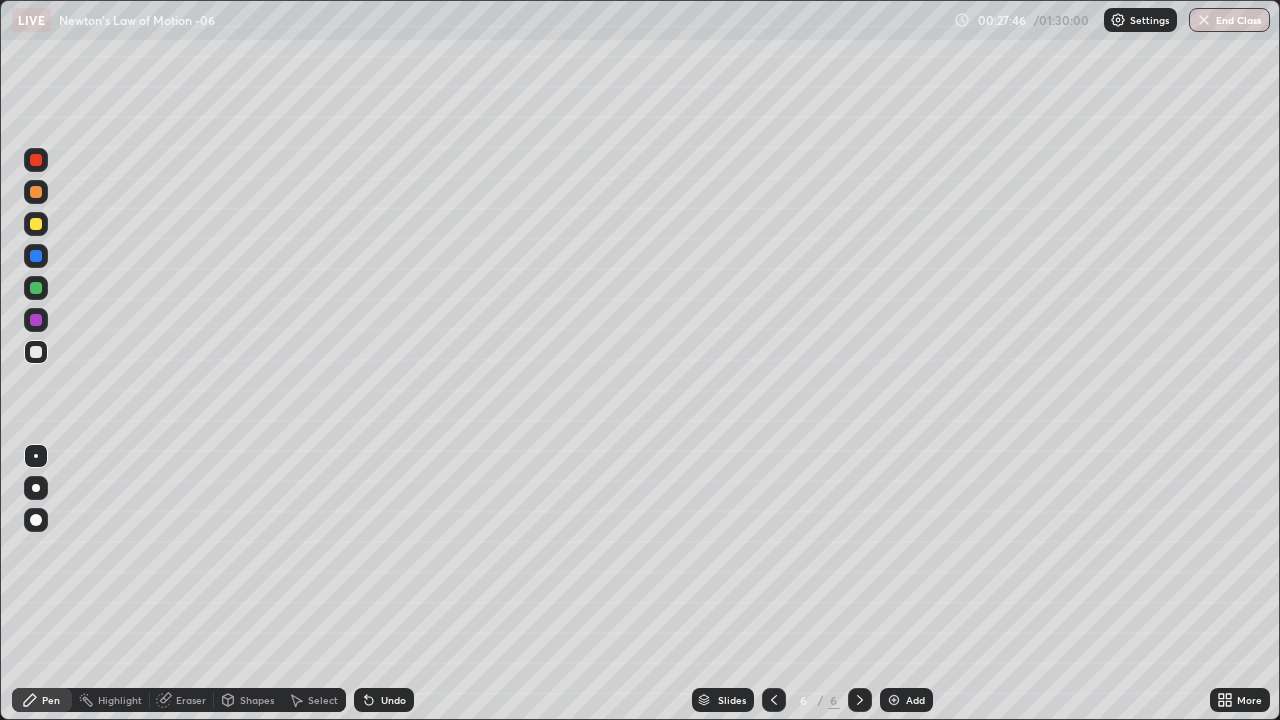 click at bounding box center (36, 192) 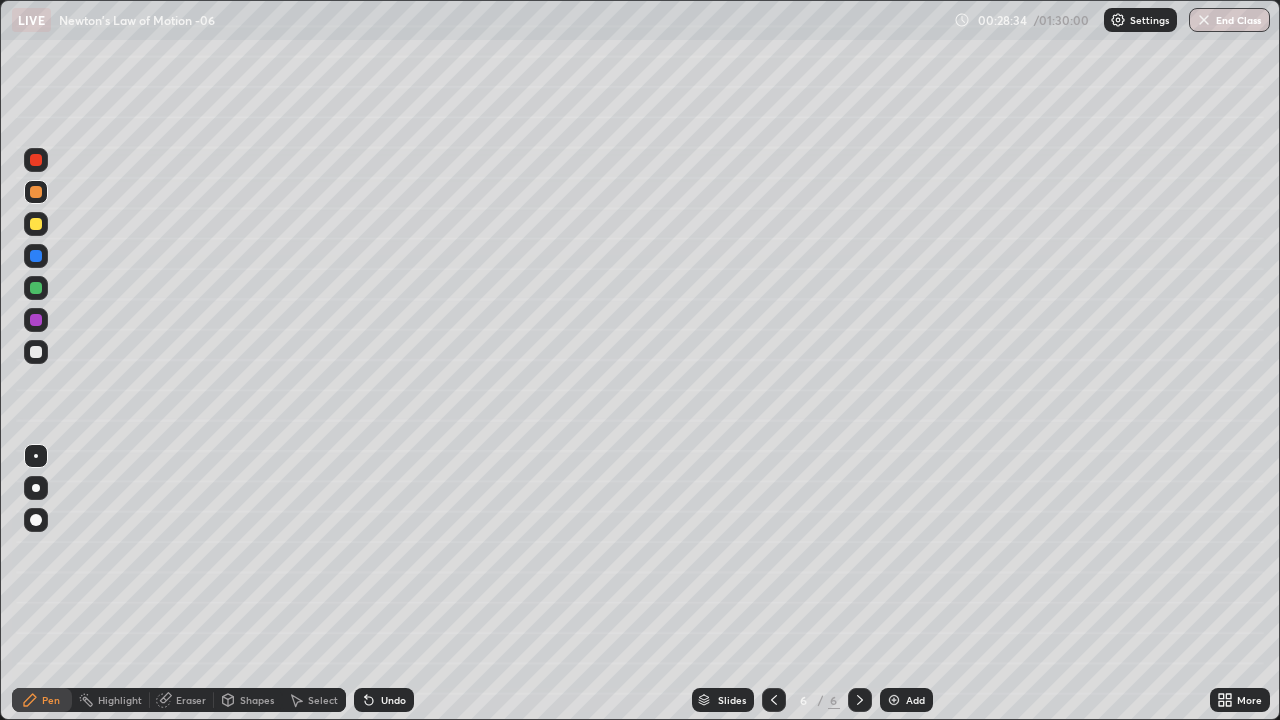 click at bounding box center (36, 224) 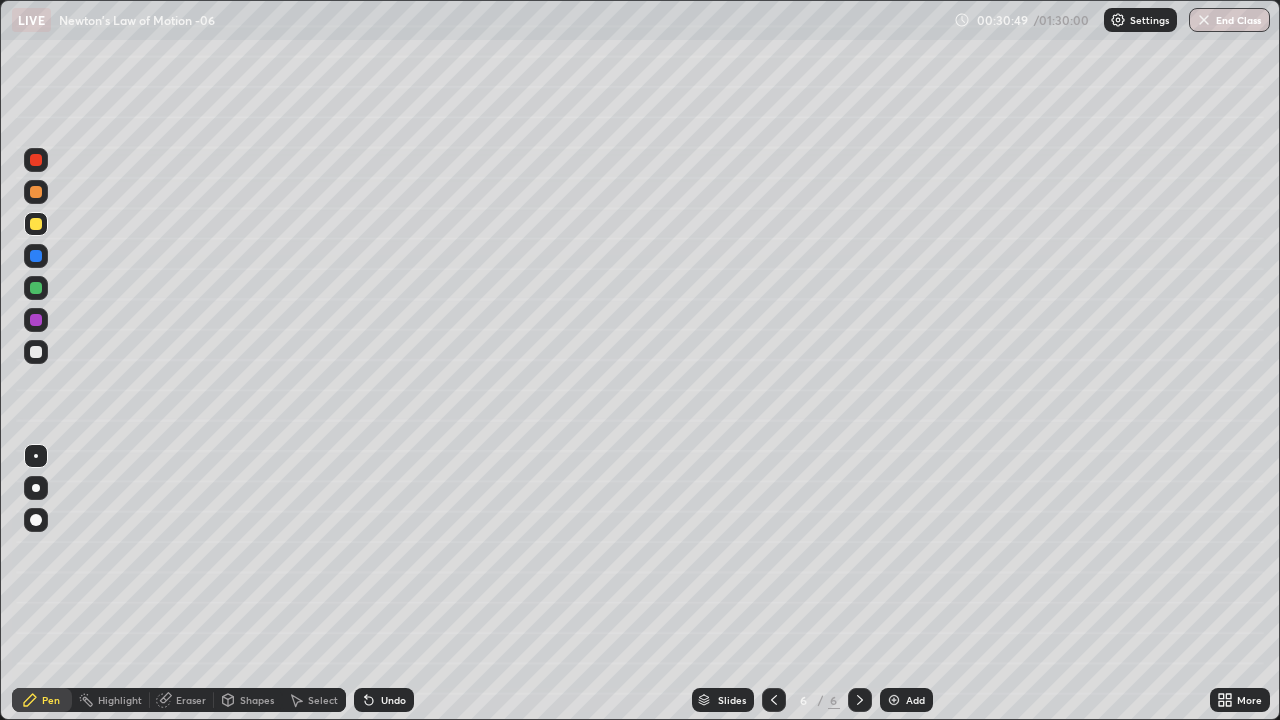 click at bounding box center (36, 192) 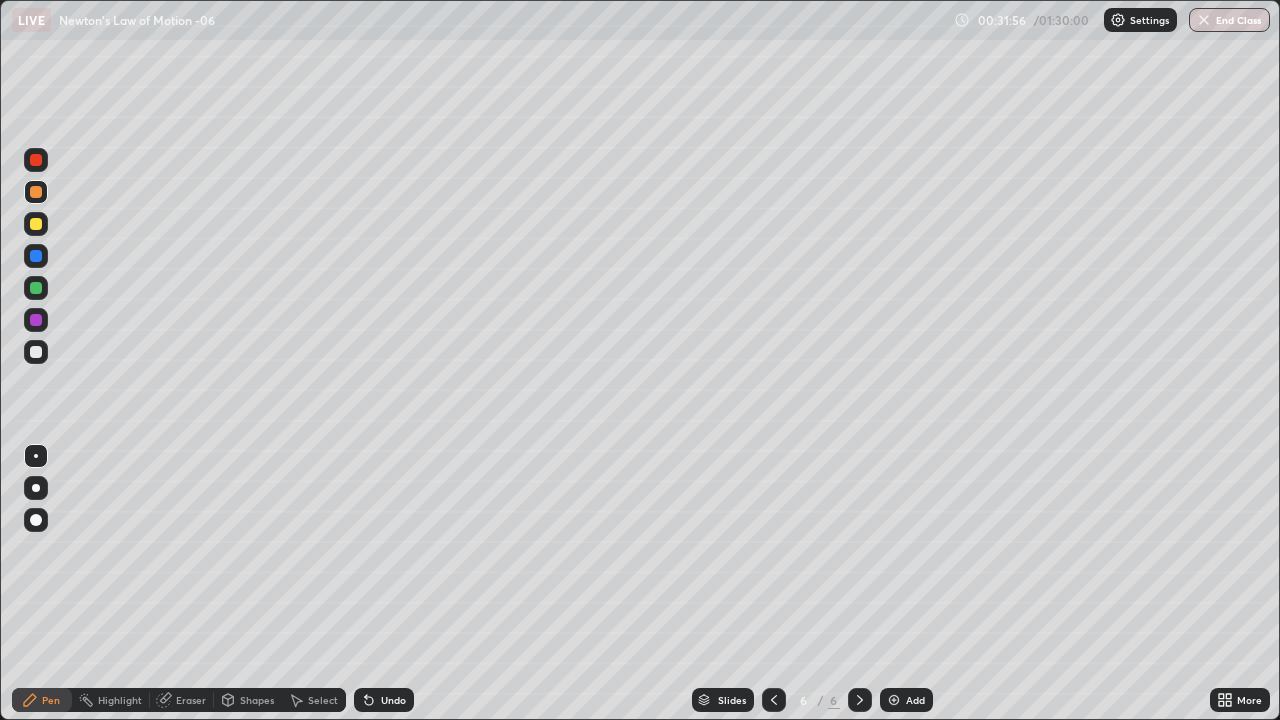 click on "Add" at bounding box center (906, 700) 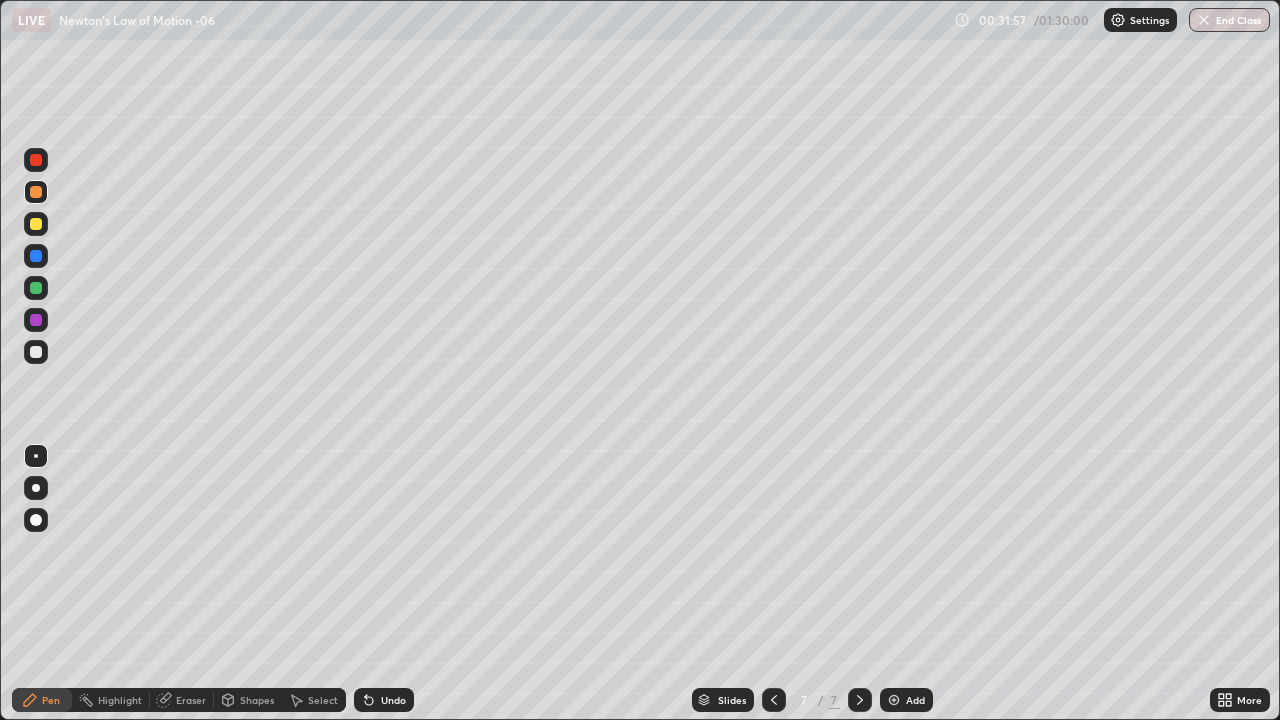 click at bounding box center [36, 352] 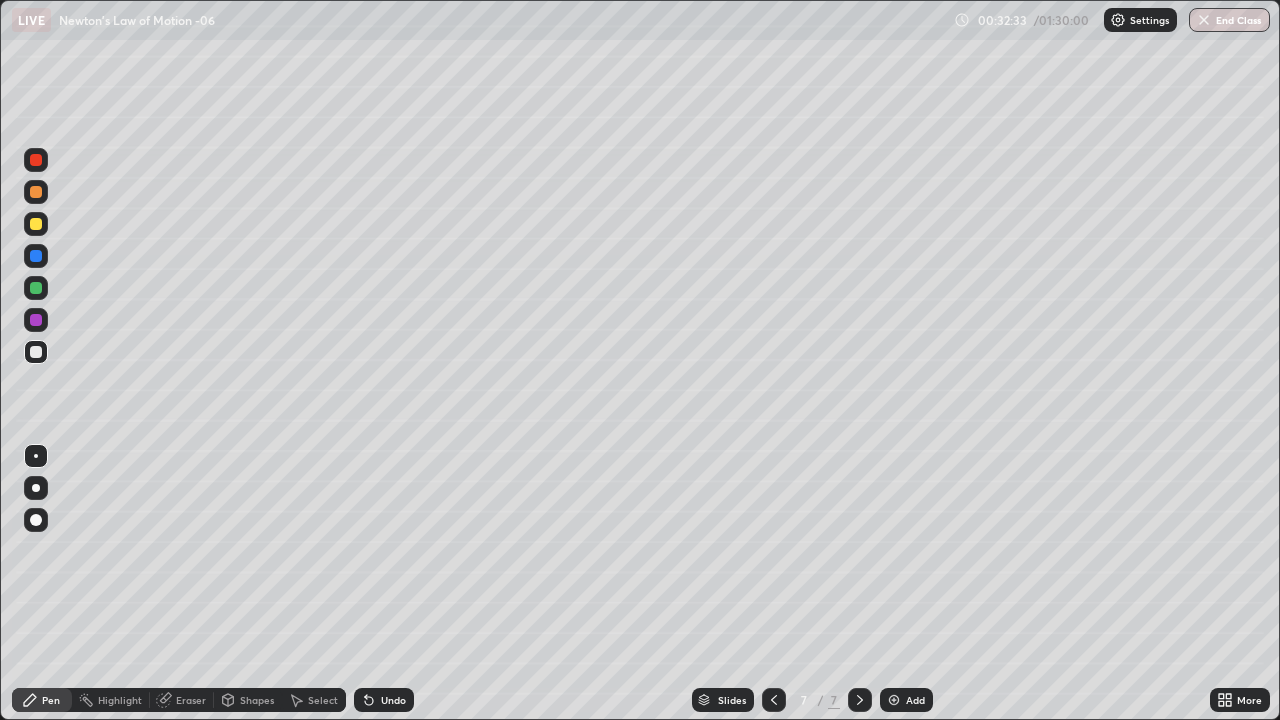 click on "Undo" at bounding box center (393, 700) 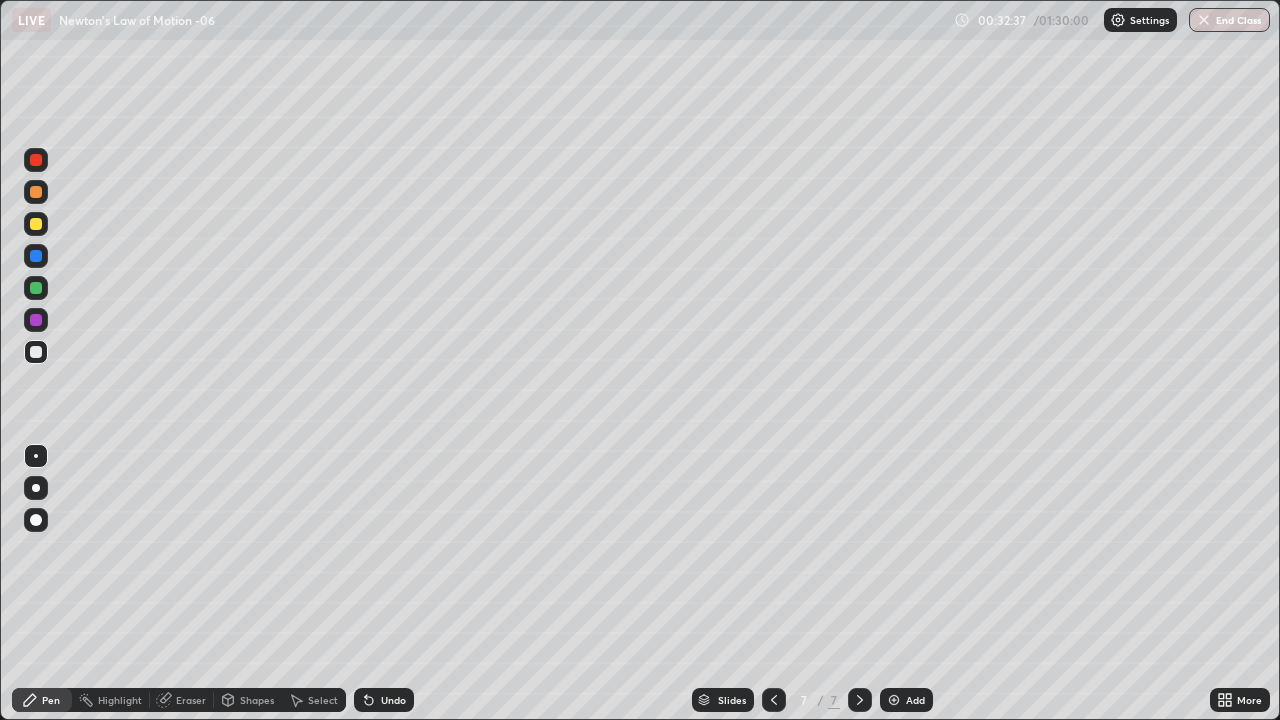 click on "Undo" at bounding box center [384, 700] 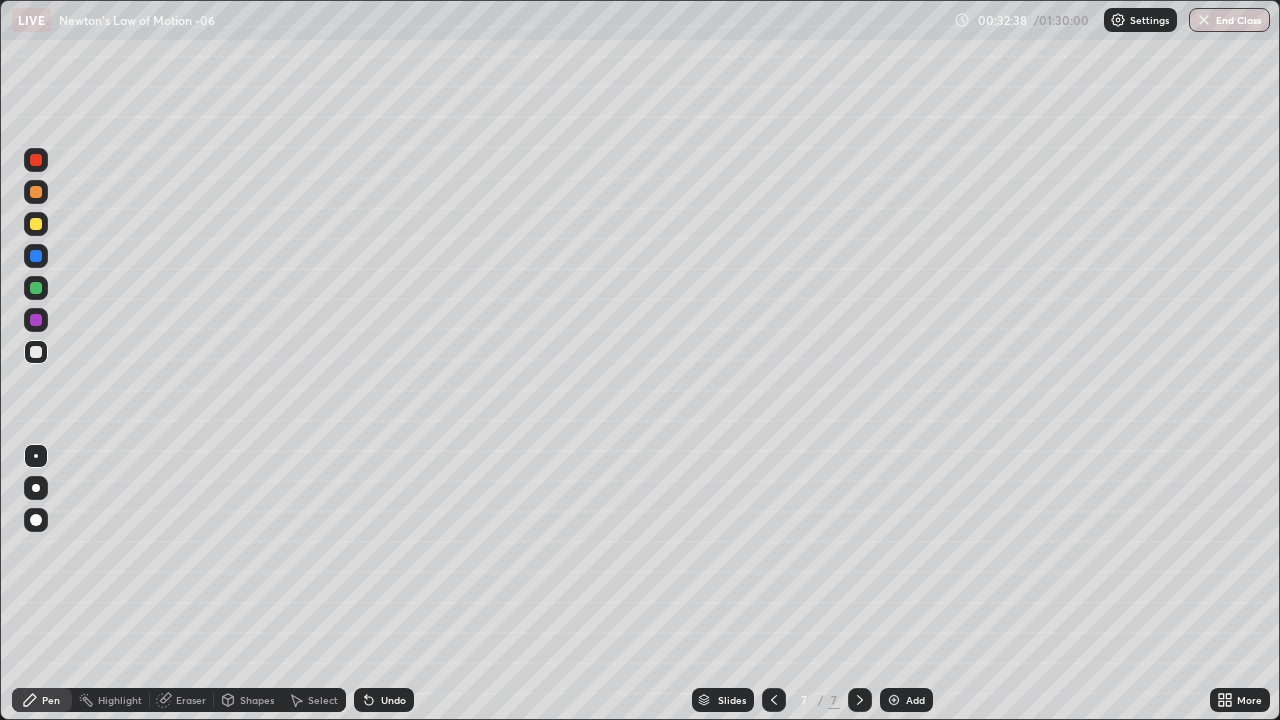 click on "Undo" at bounding box center (384, 700) 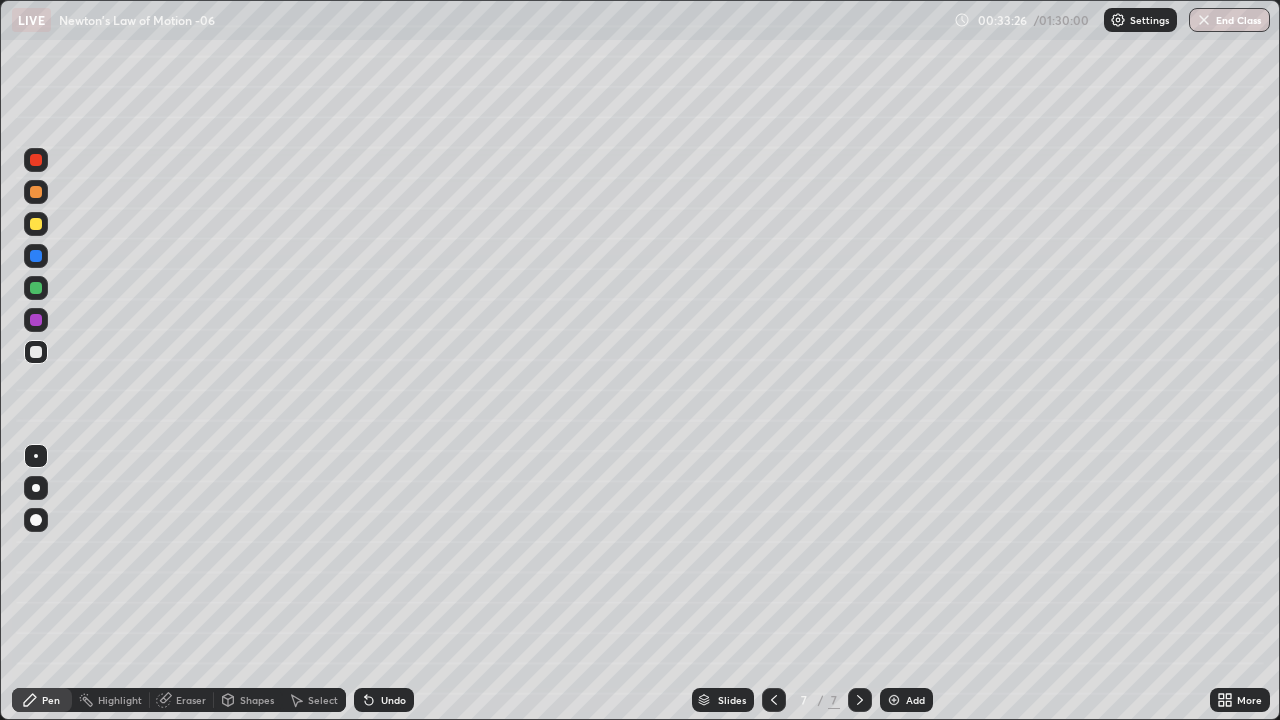 click at bounding box center [36, 224] 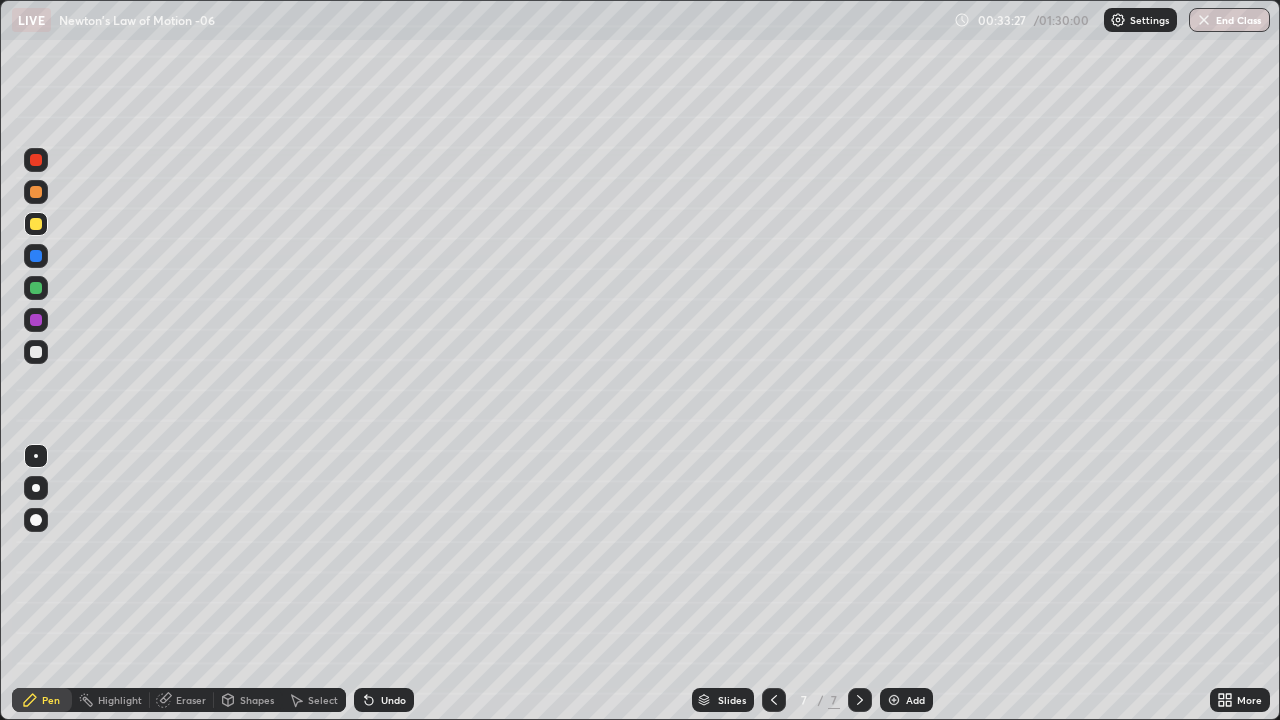 click at bounding box center (36, 224) 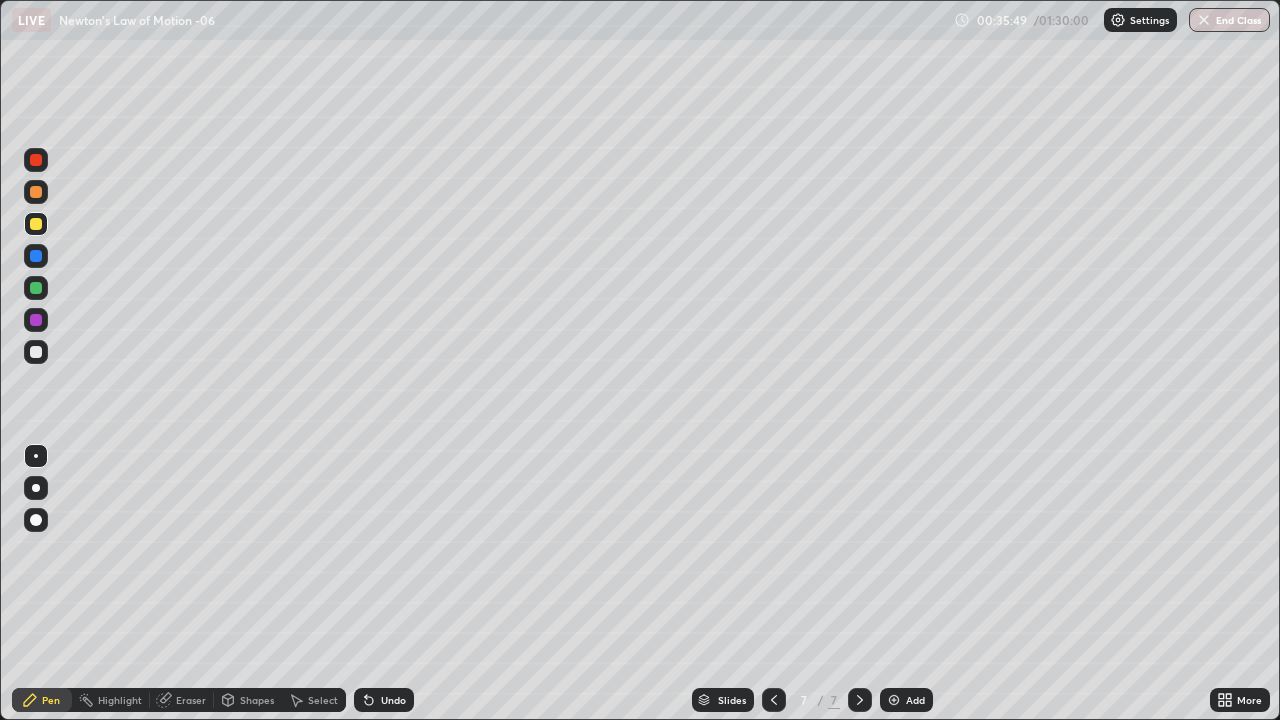 click at bounding box center [36, 160] 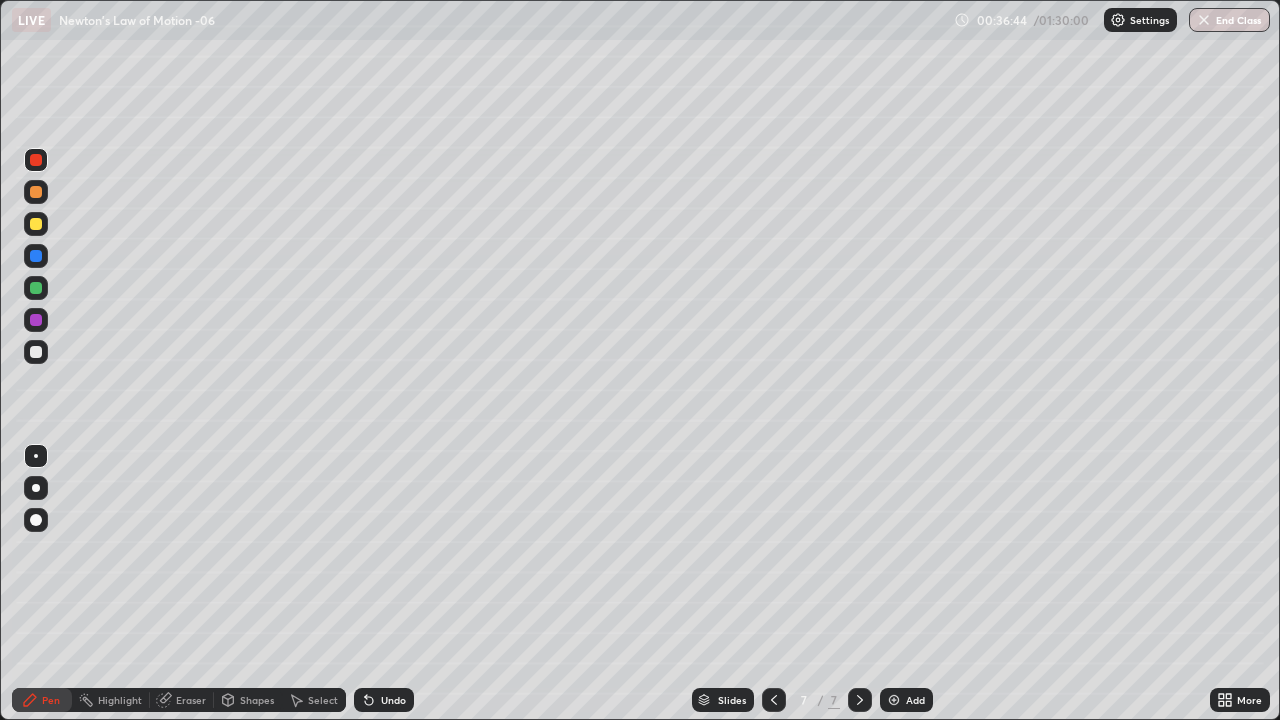 click on "Add" at bounding box center [915, 700] 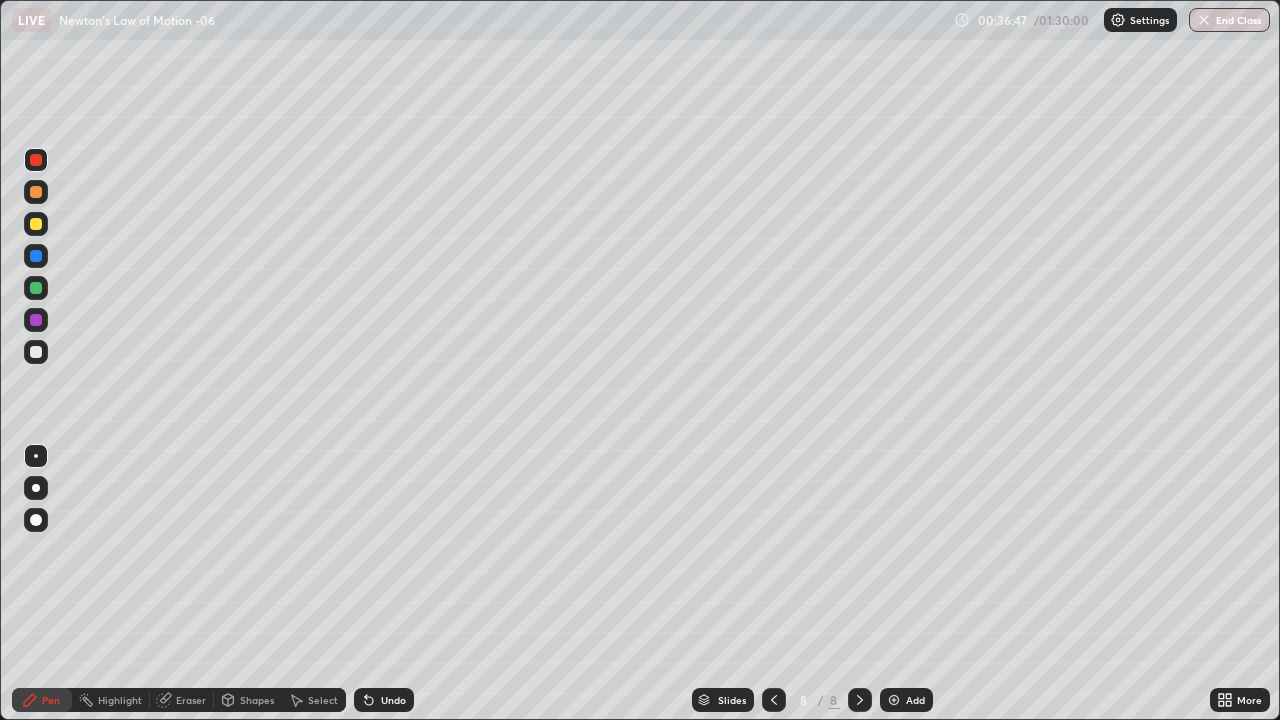 click at bounding box center (36, 352) 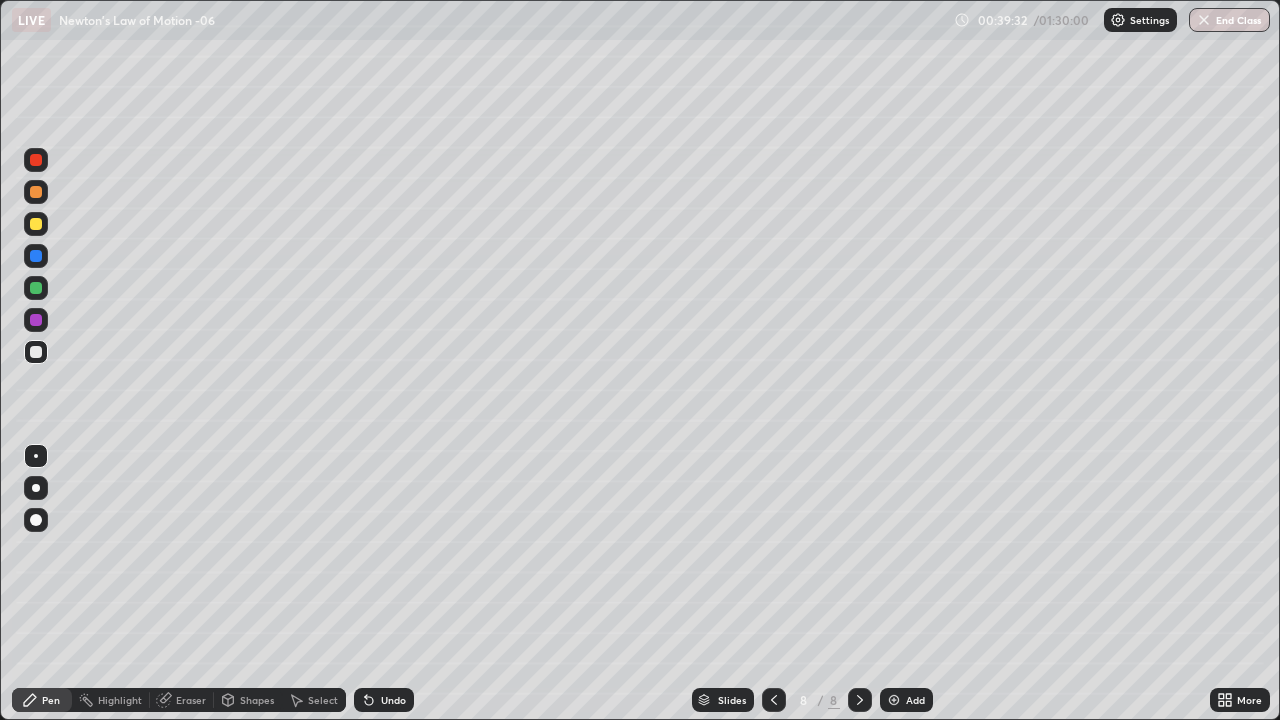 click 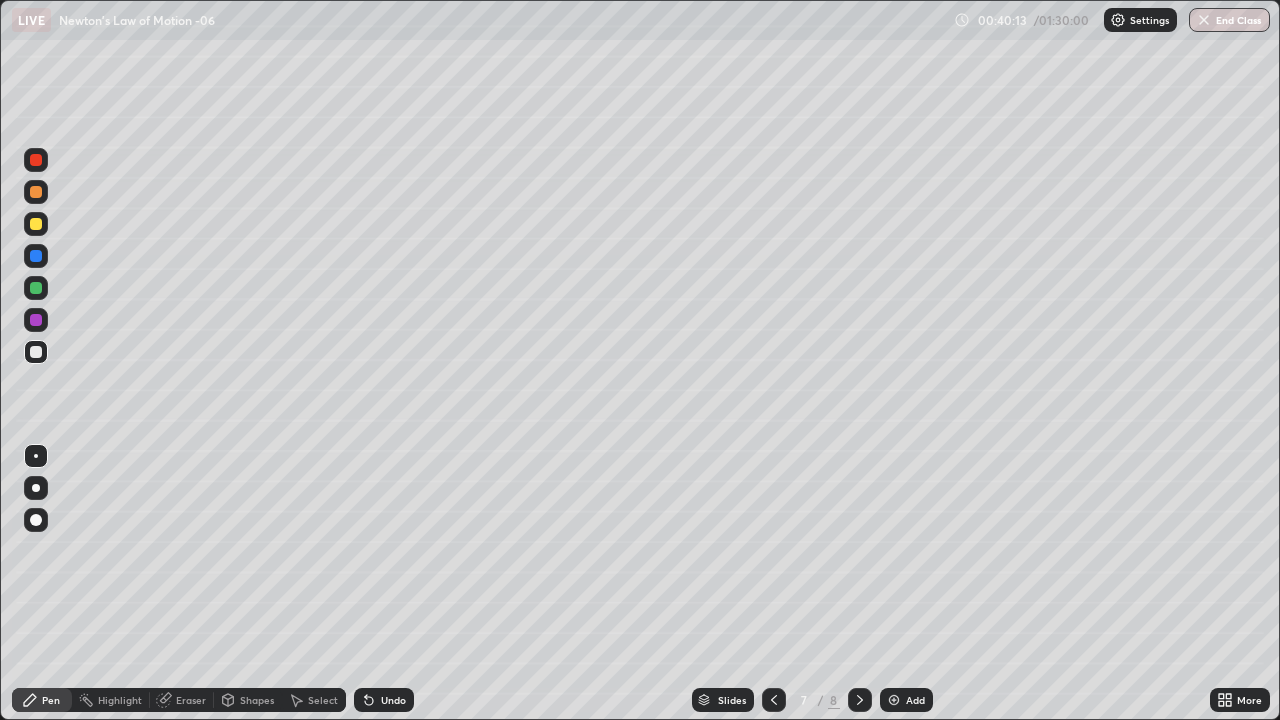 click 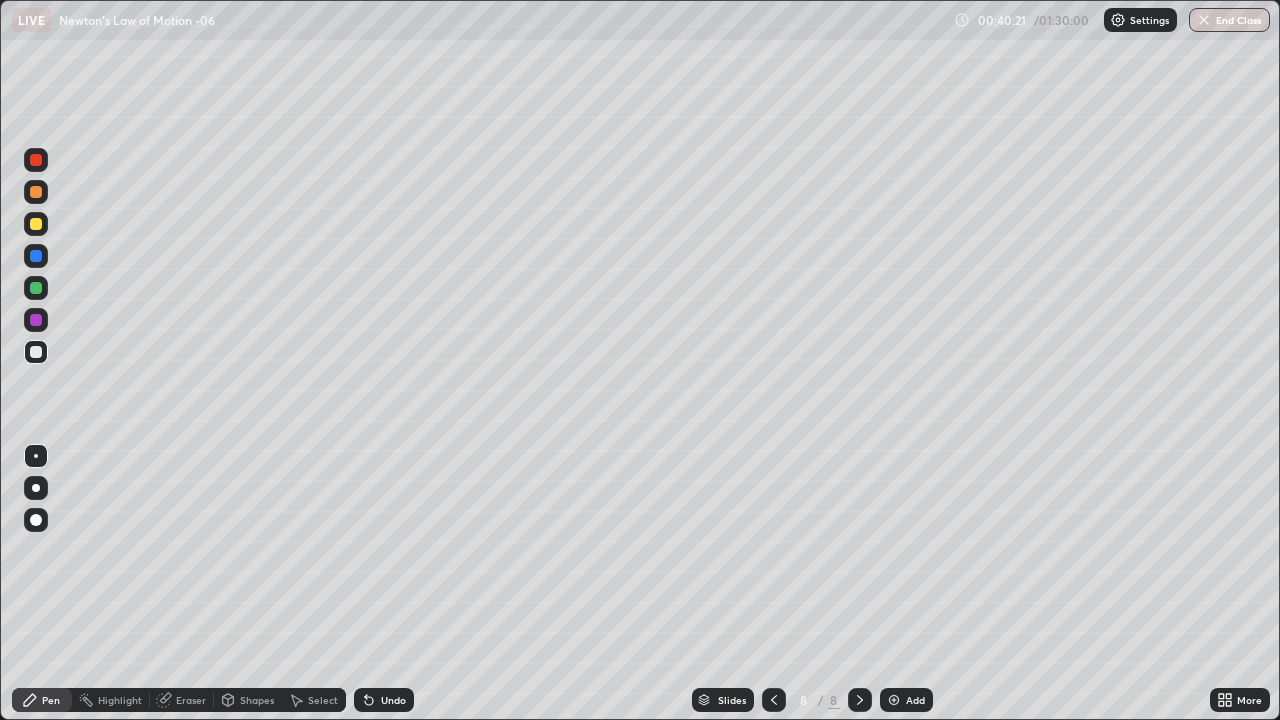 click at bounding box center (36, 224) 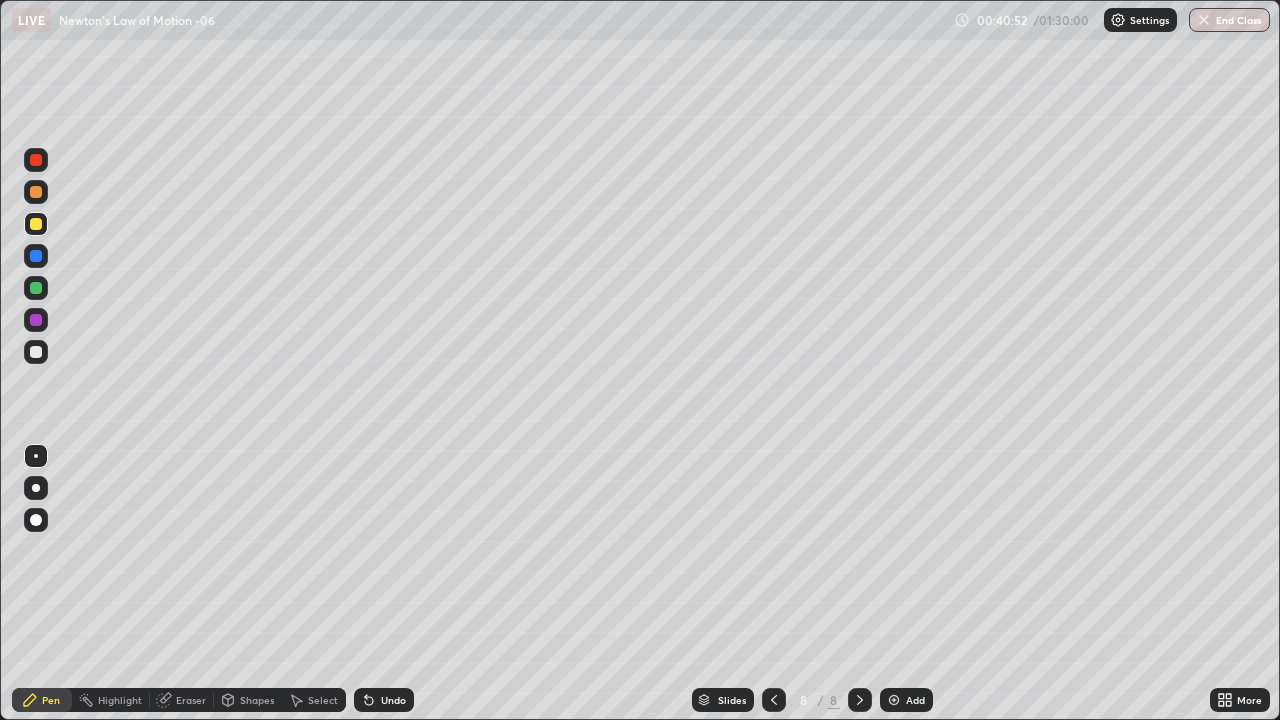 click 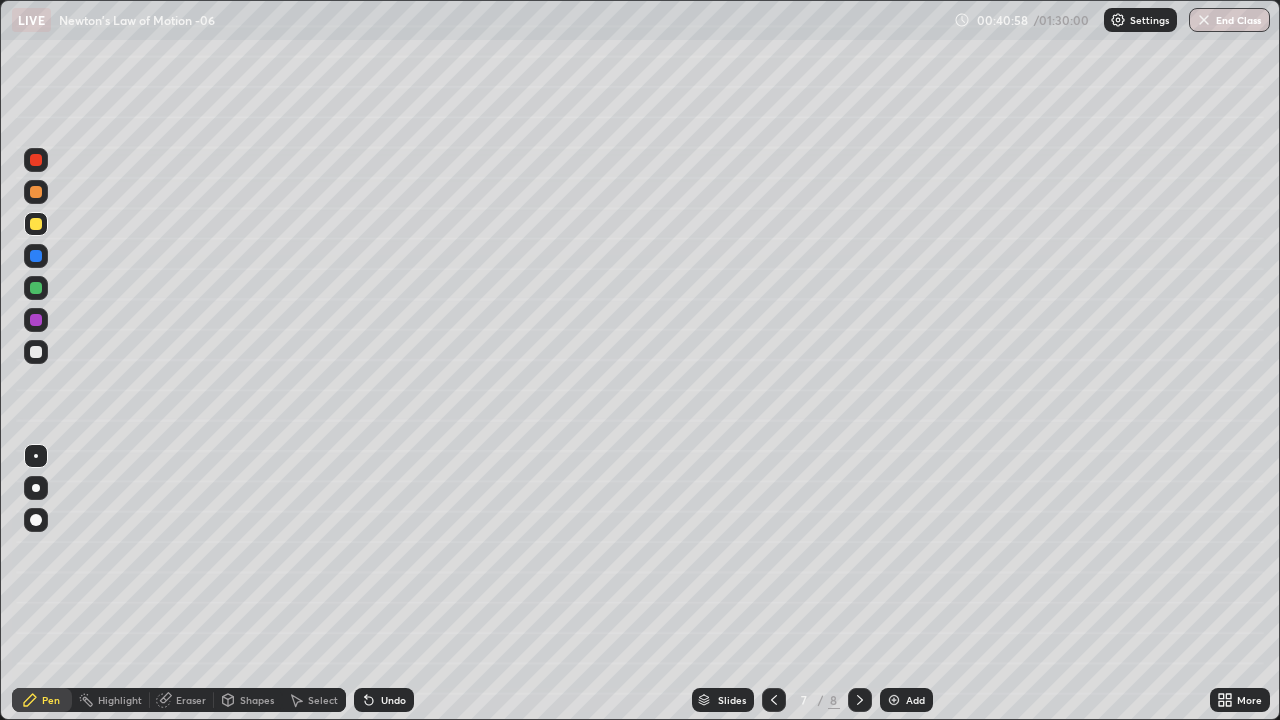 click 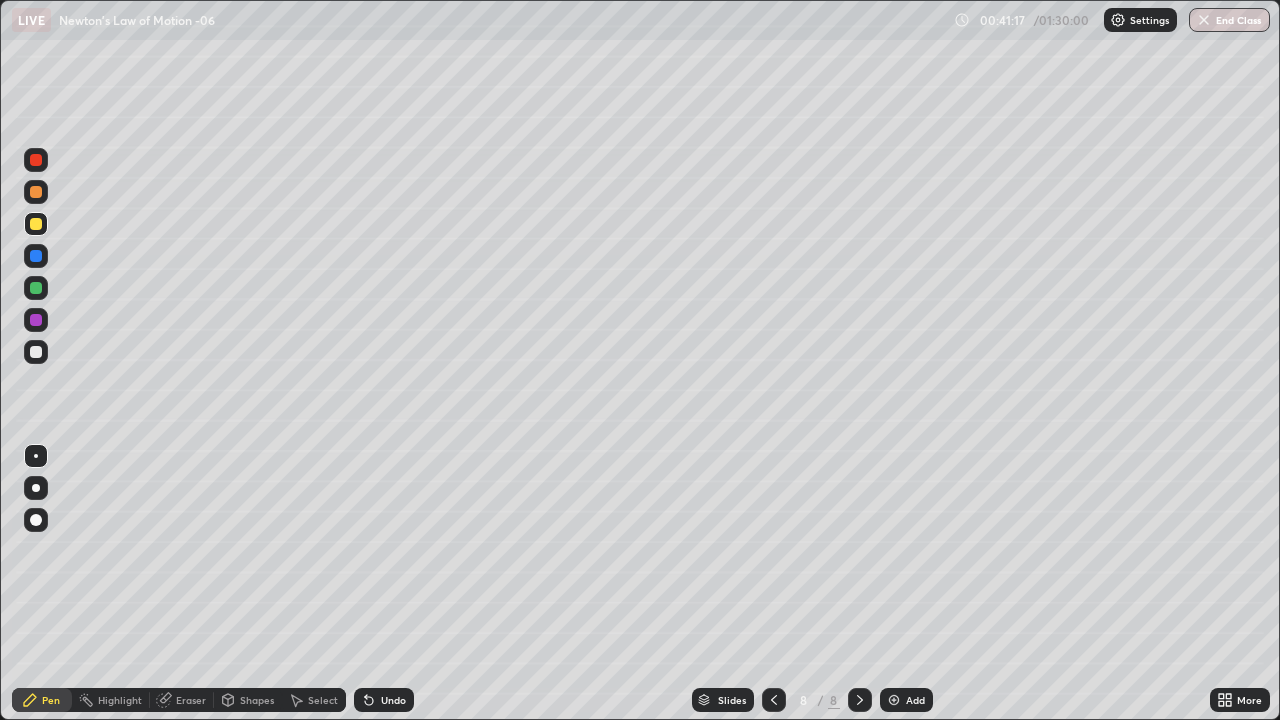 click on "Eraser" at bounding box center (191, 700) 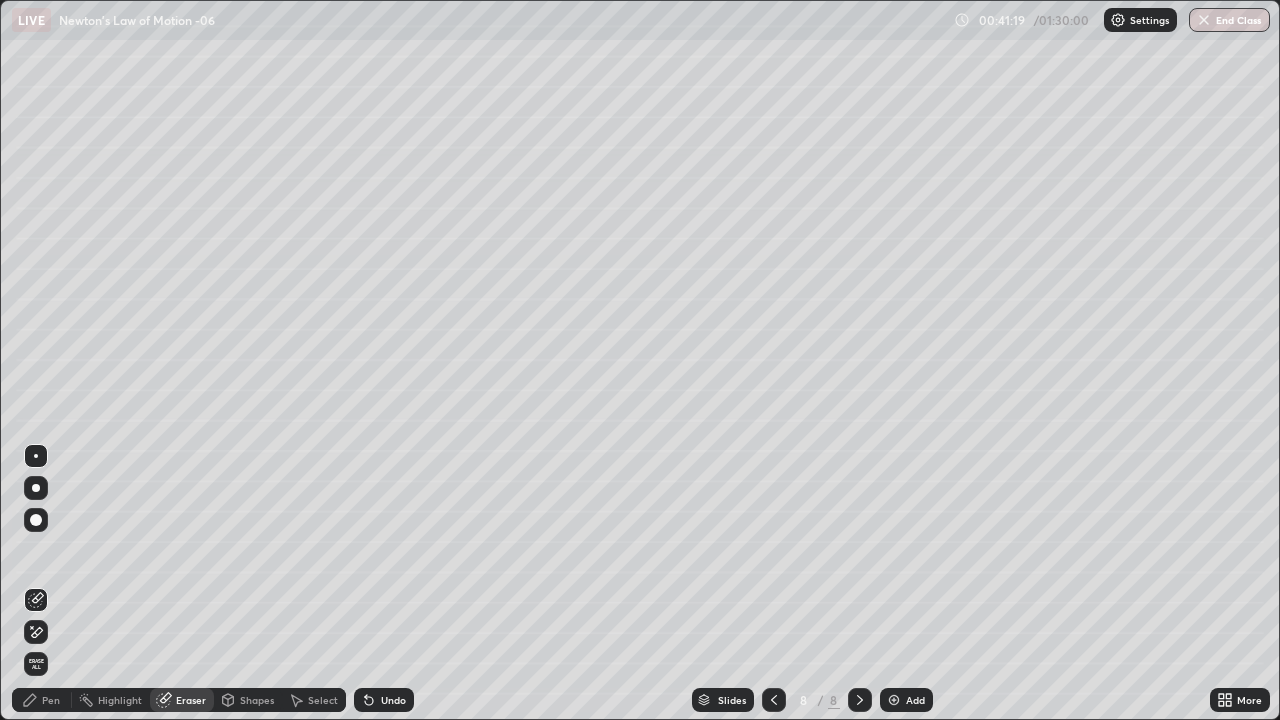 click on "Pen" at bounding box center [51, 700] 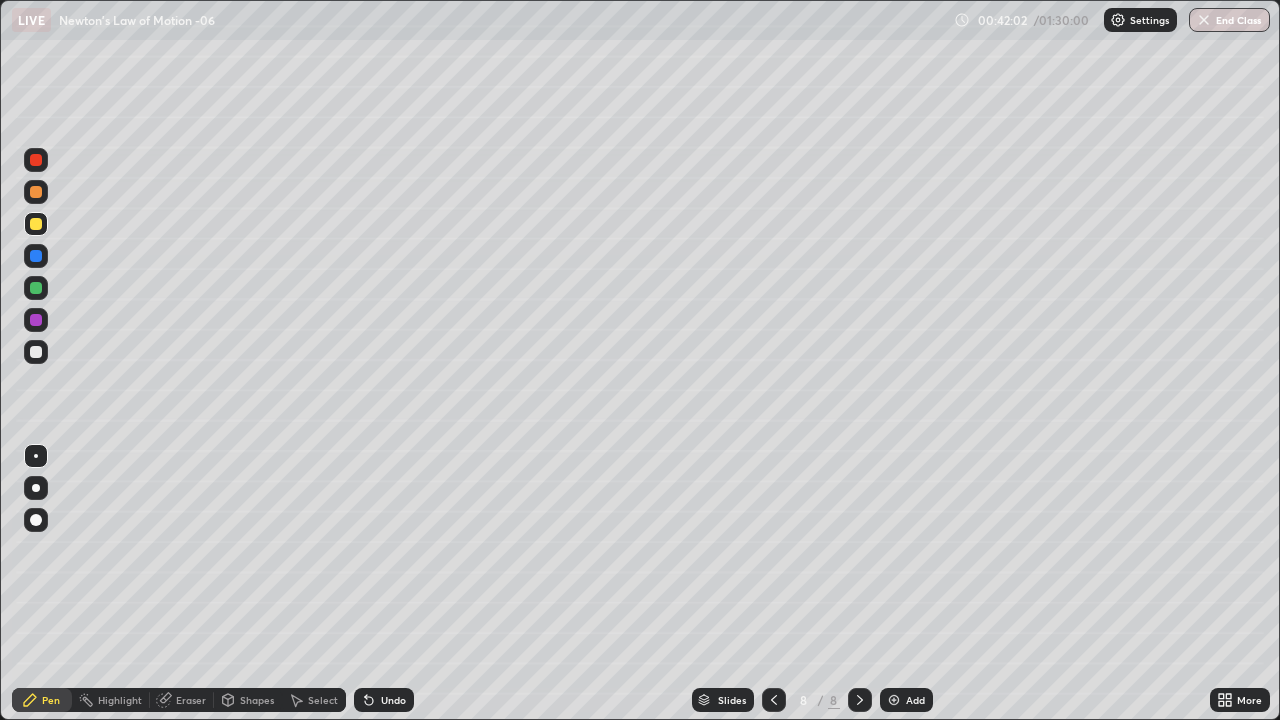 click at bounding box center [36, 192] 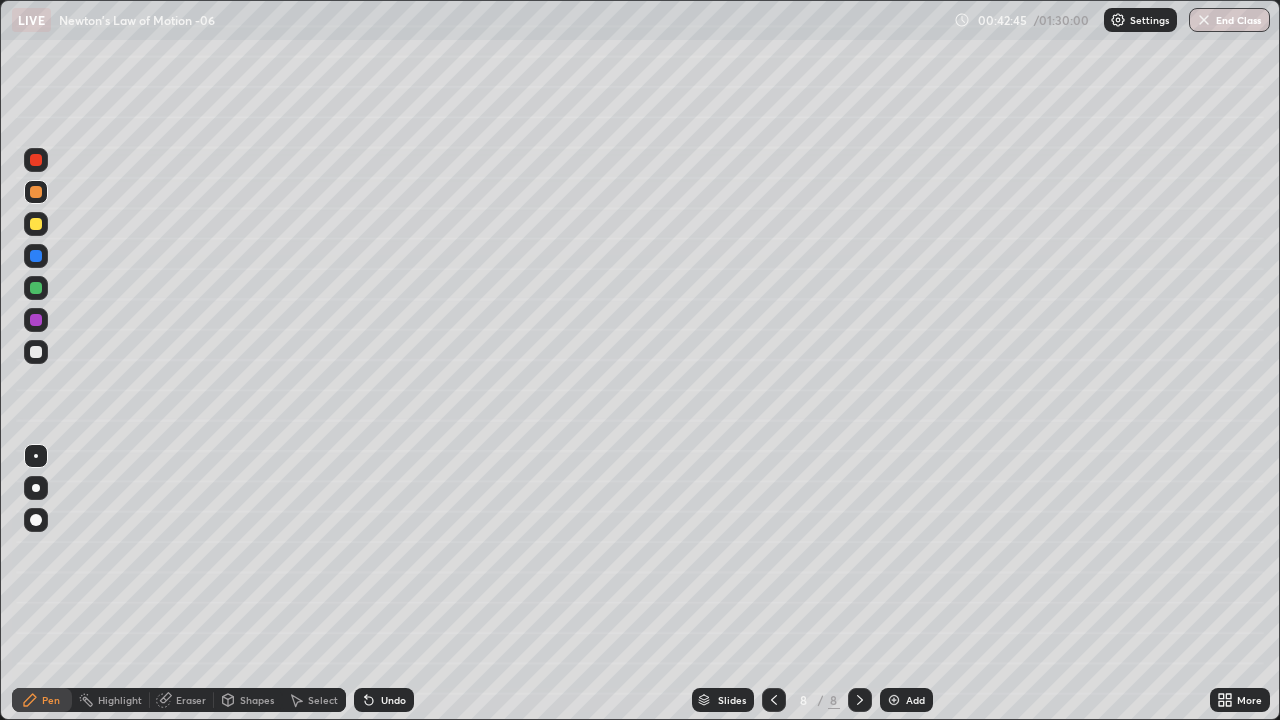 click at bounding box center (36, 288) 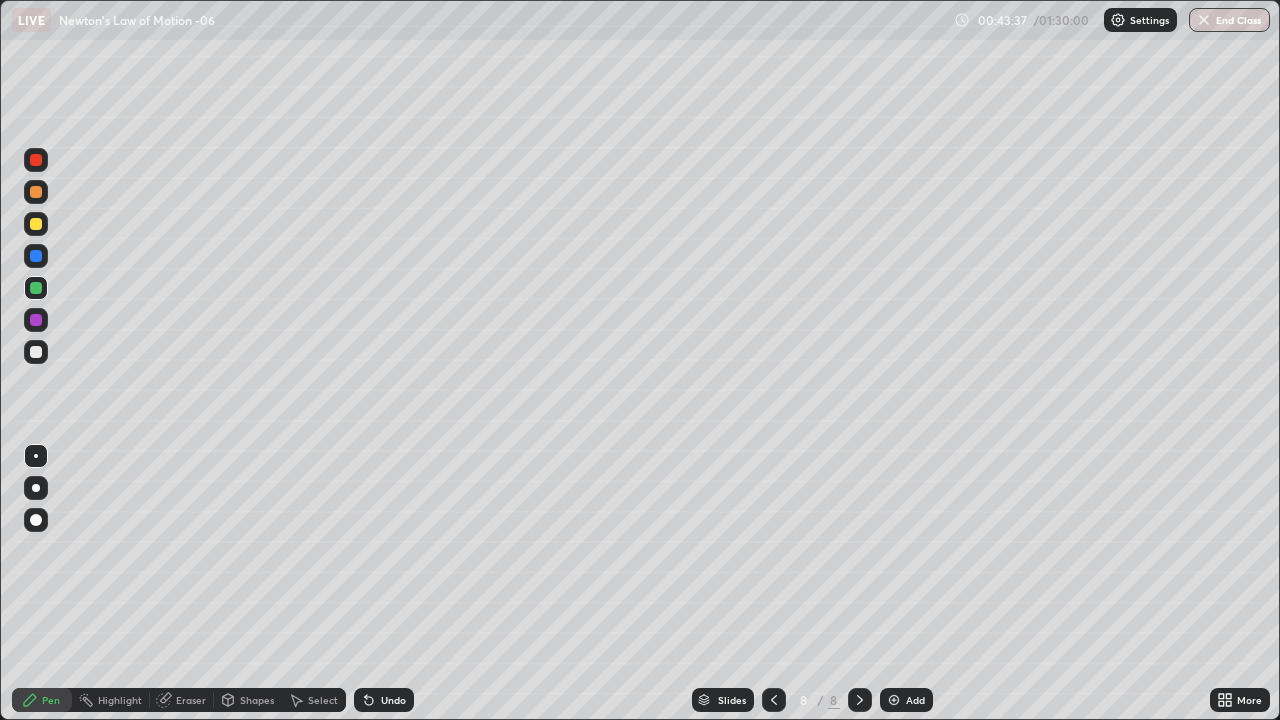 click on "Eraser" at bounding box center [191, 700] 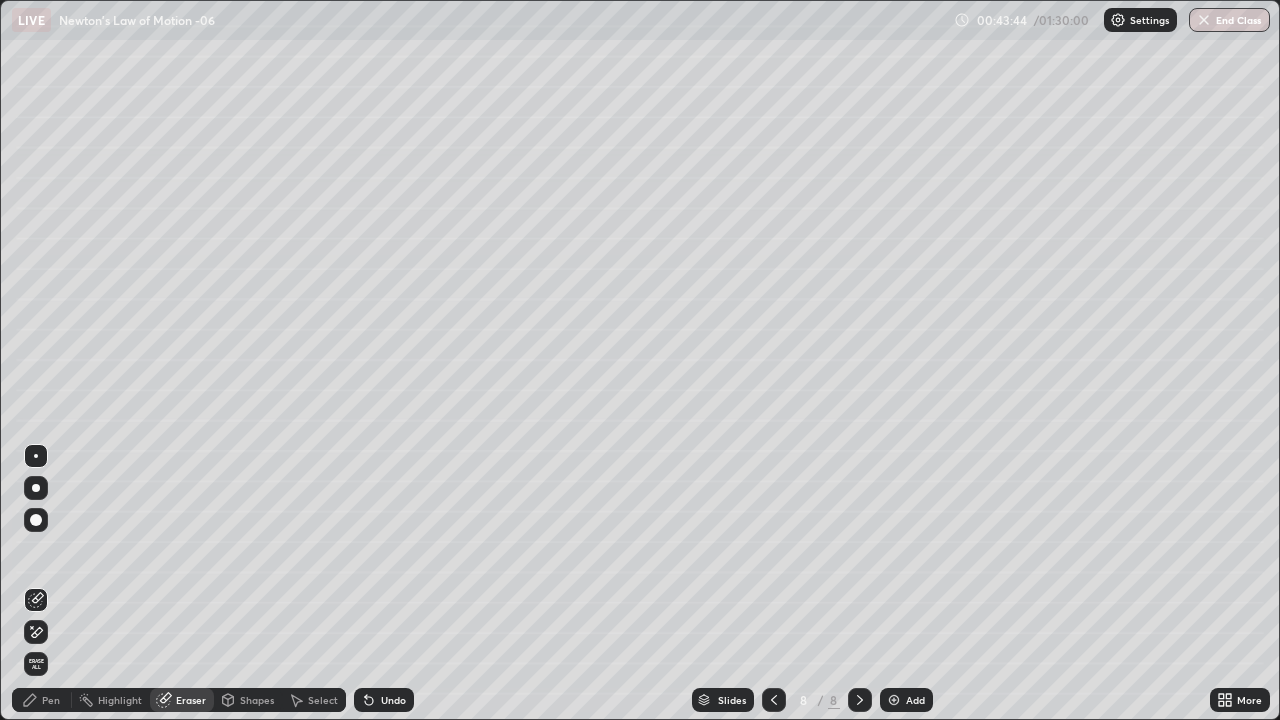 click on "Pen" at bounding box center (42, 700) 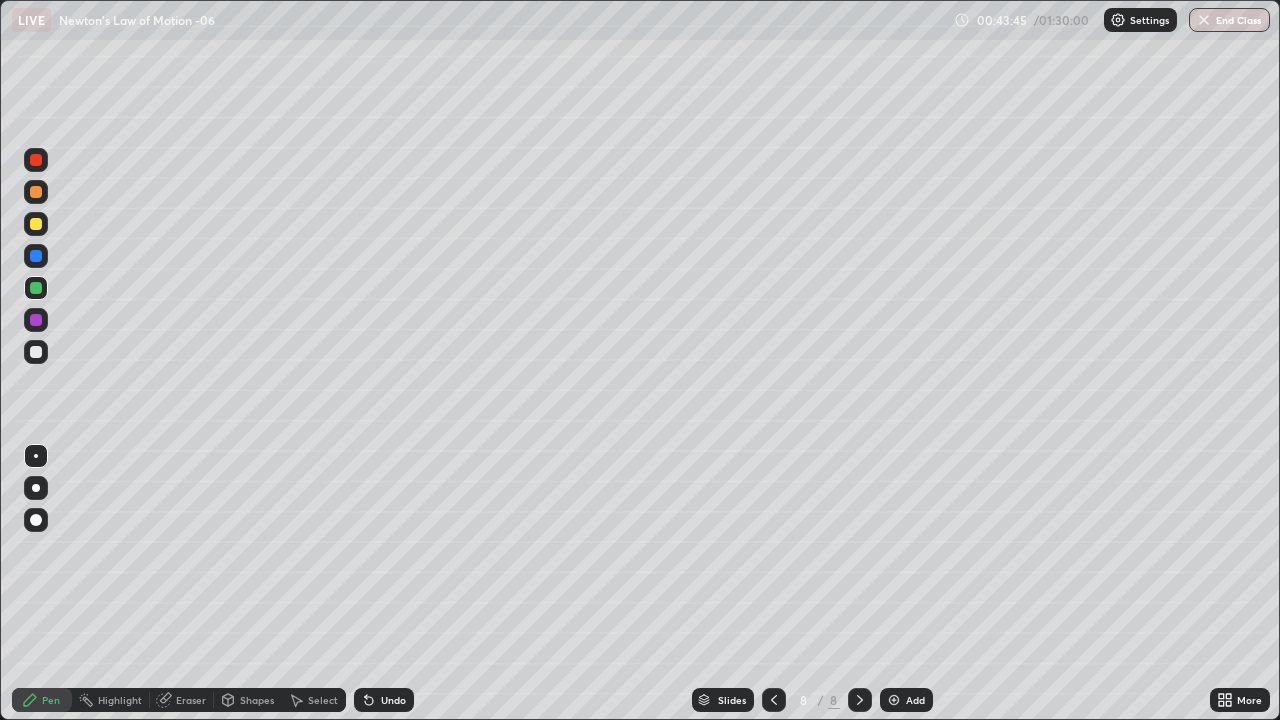 click at bounding box center (36, 160) 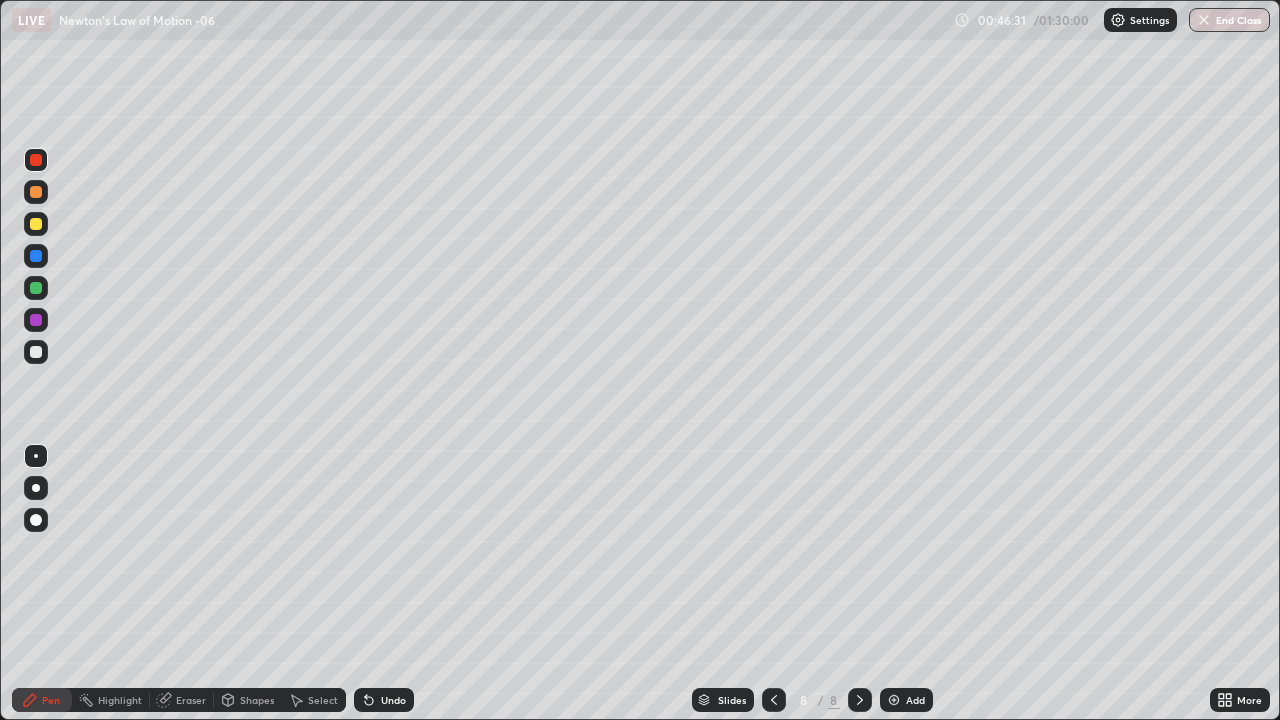 click at bounding box center [36, 192] 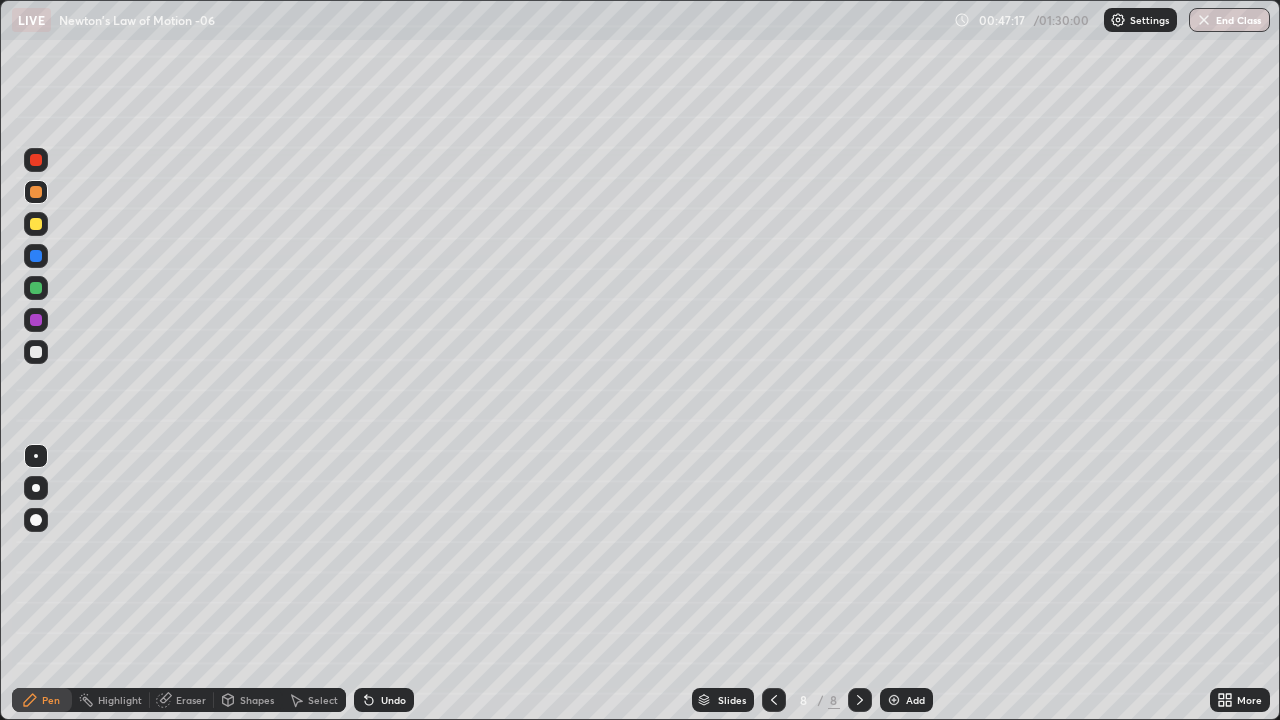 click at bounding box center [894, 700] 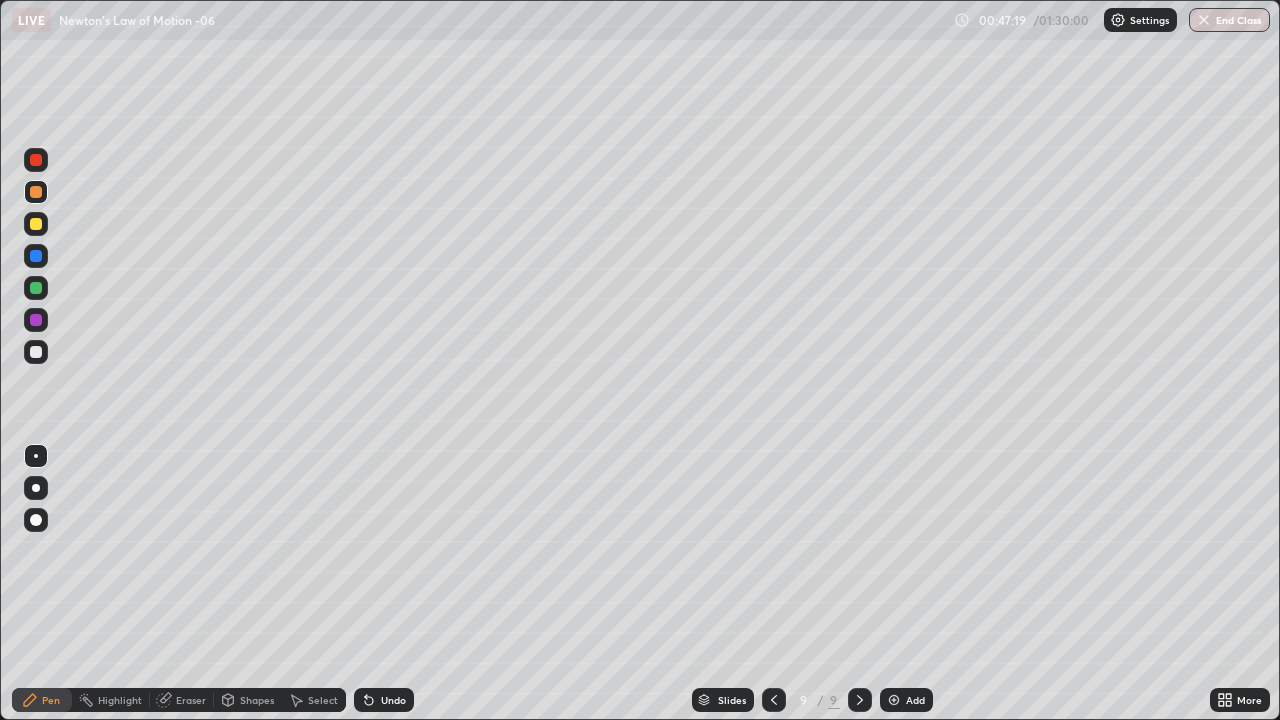 click at bounding box center [36, 352] 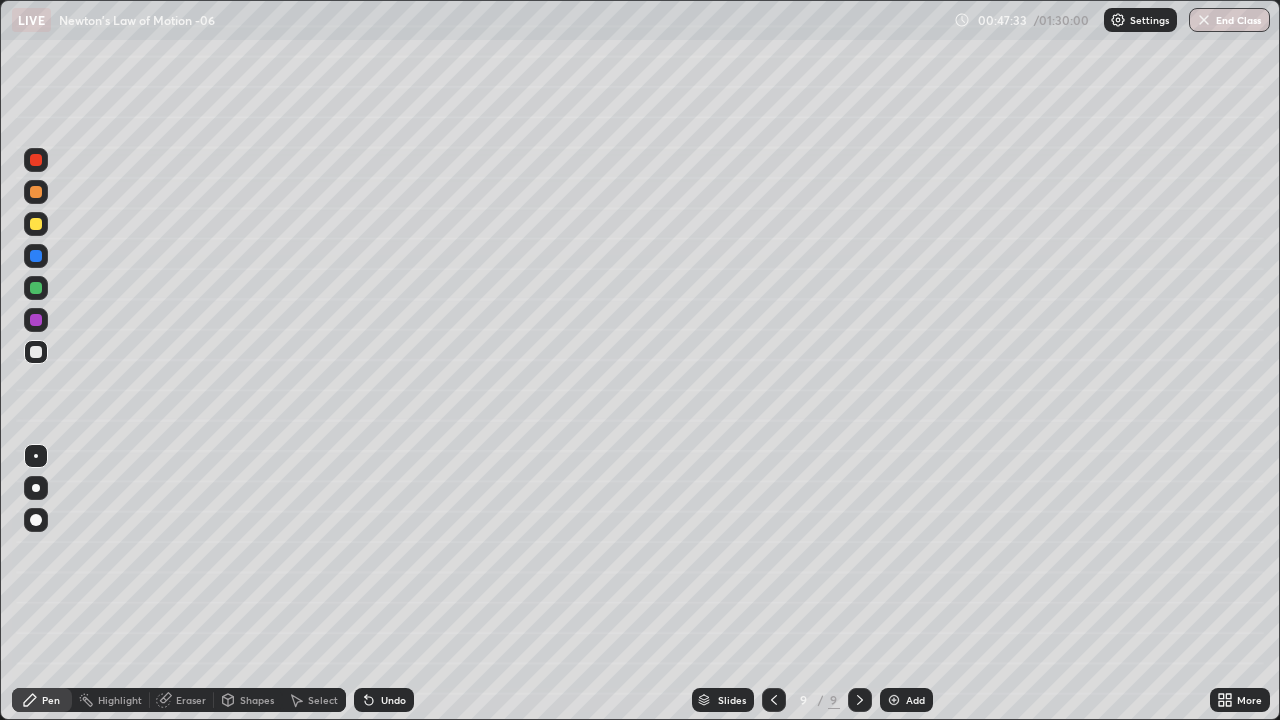 click at bounding box center [36, 352] 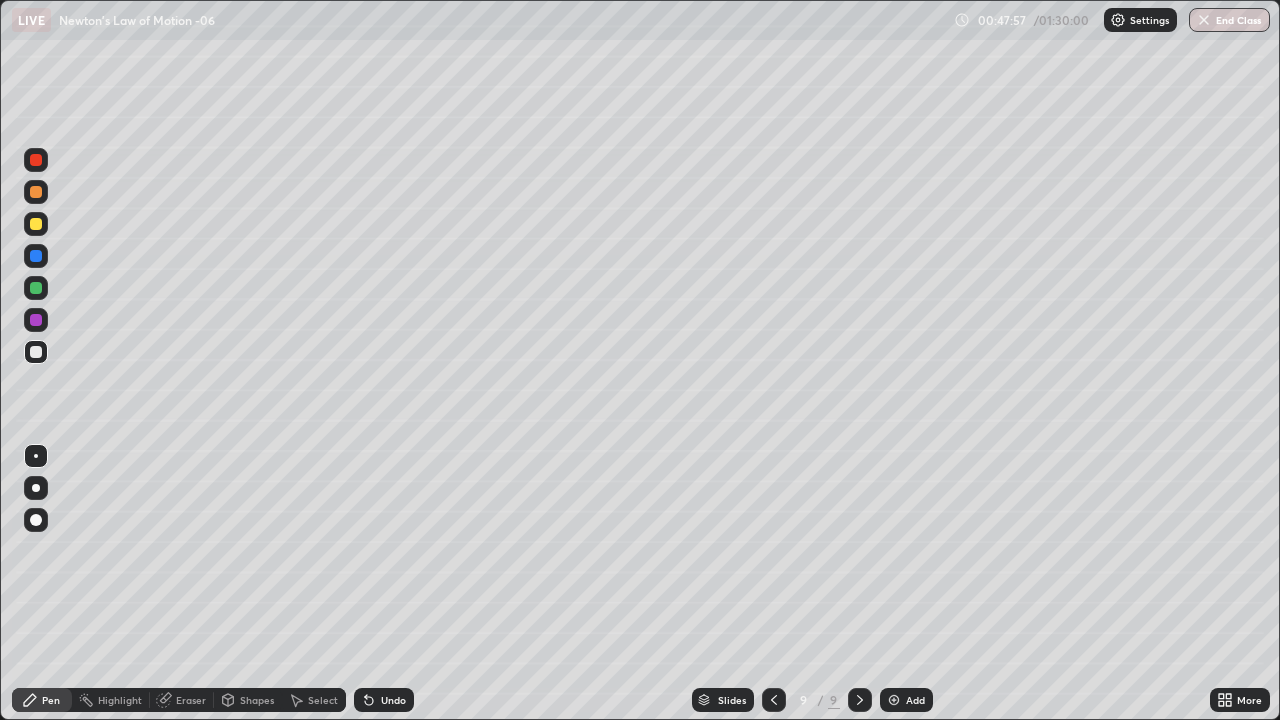 click at bounding box center [36, 288] 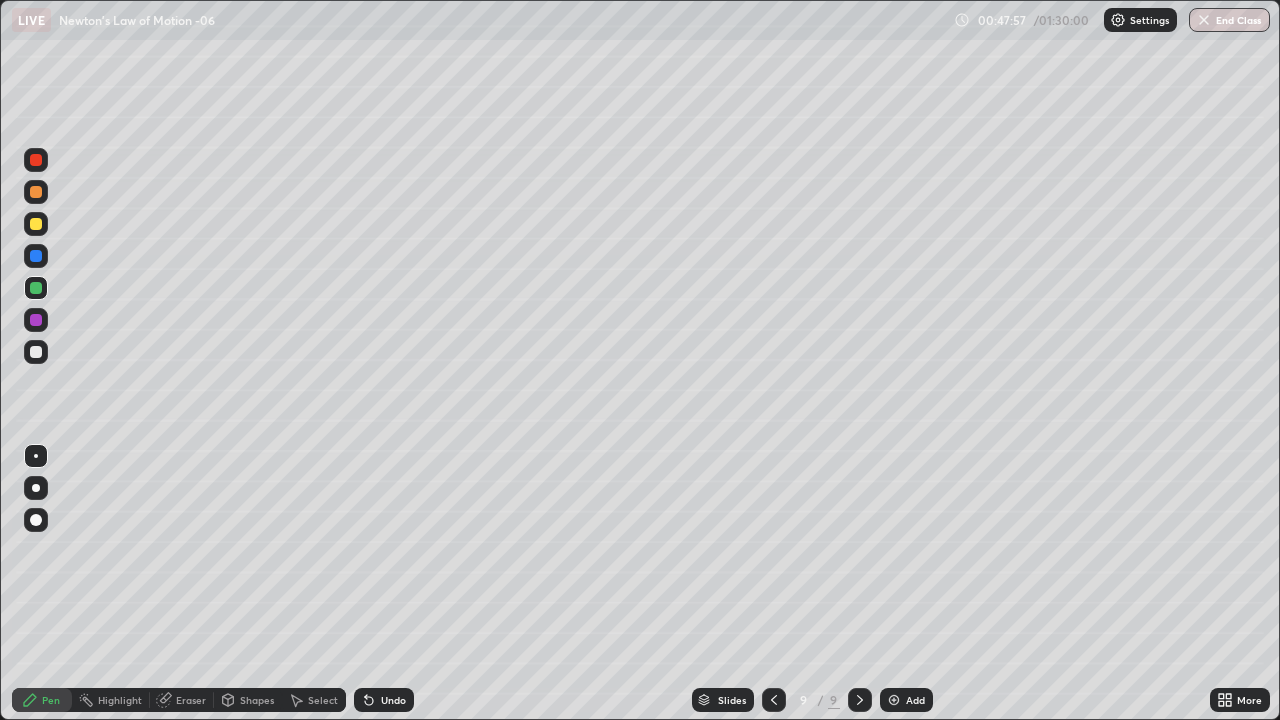 click at bounding box center (36, 224) 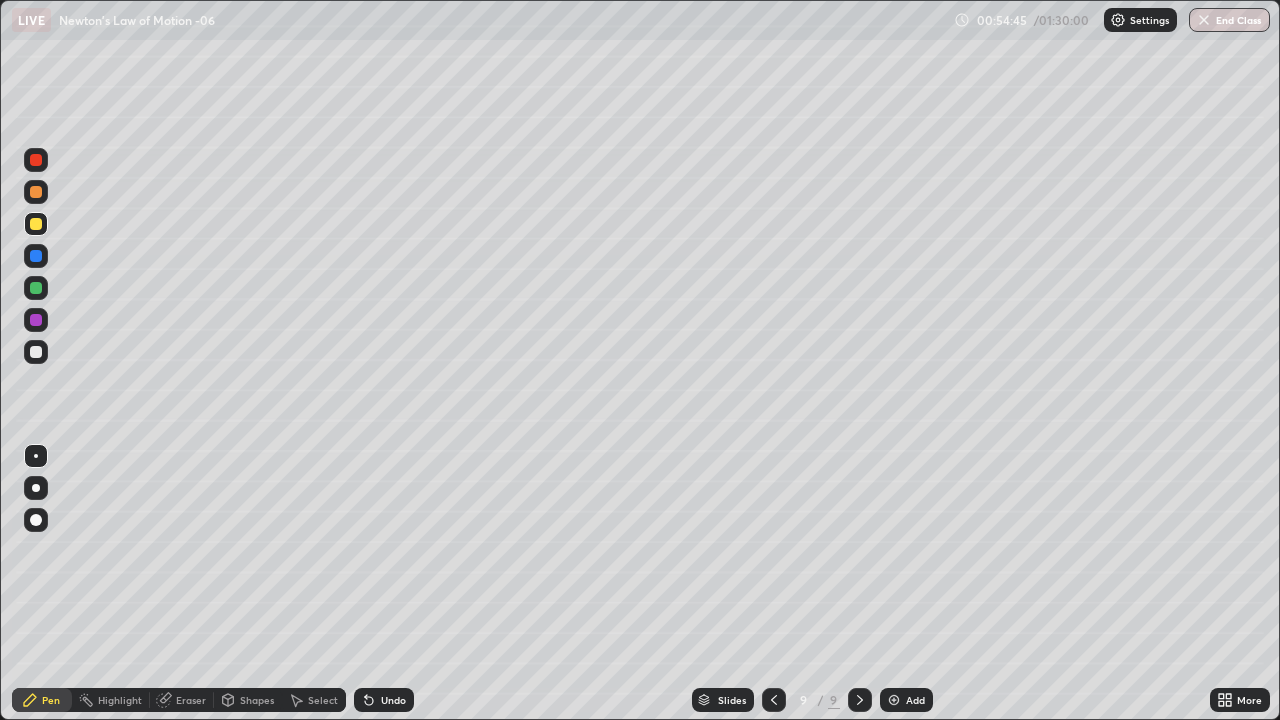 click on "Add" at bounding box center (915, 700) 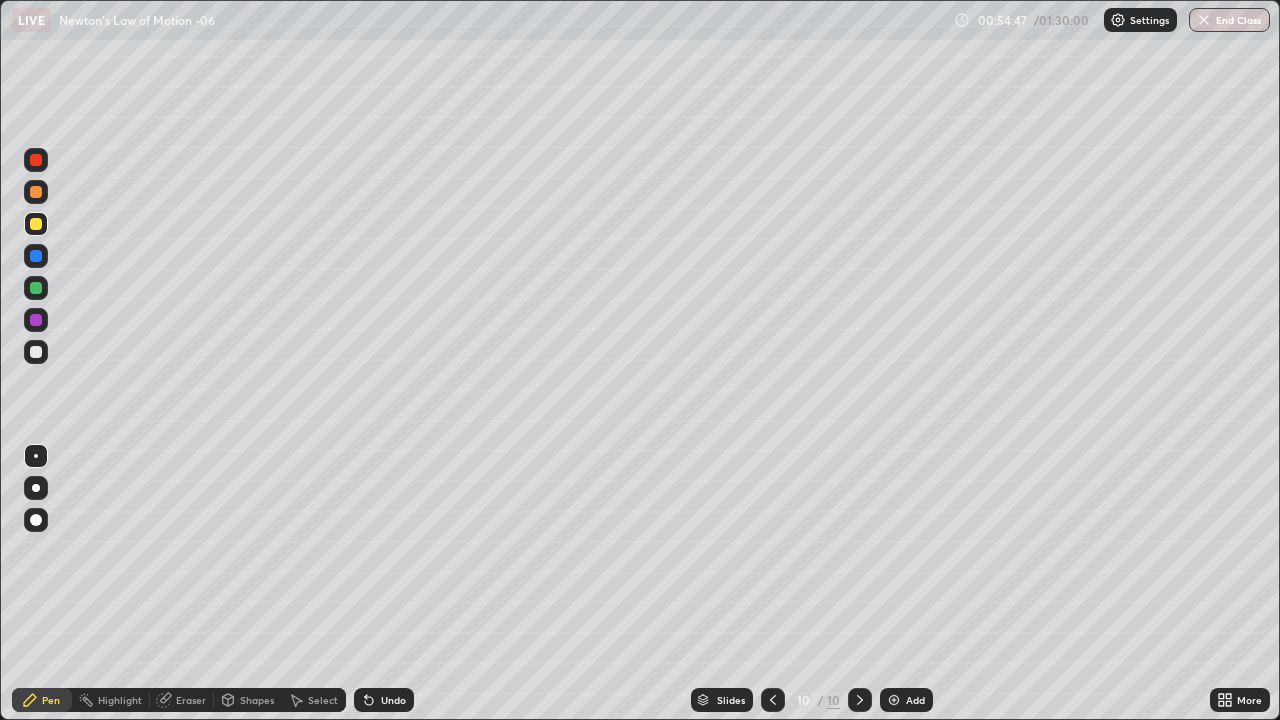 click at bounding box center [36, 352] 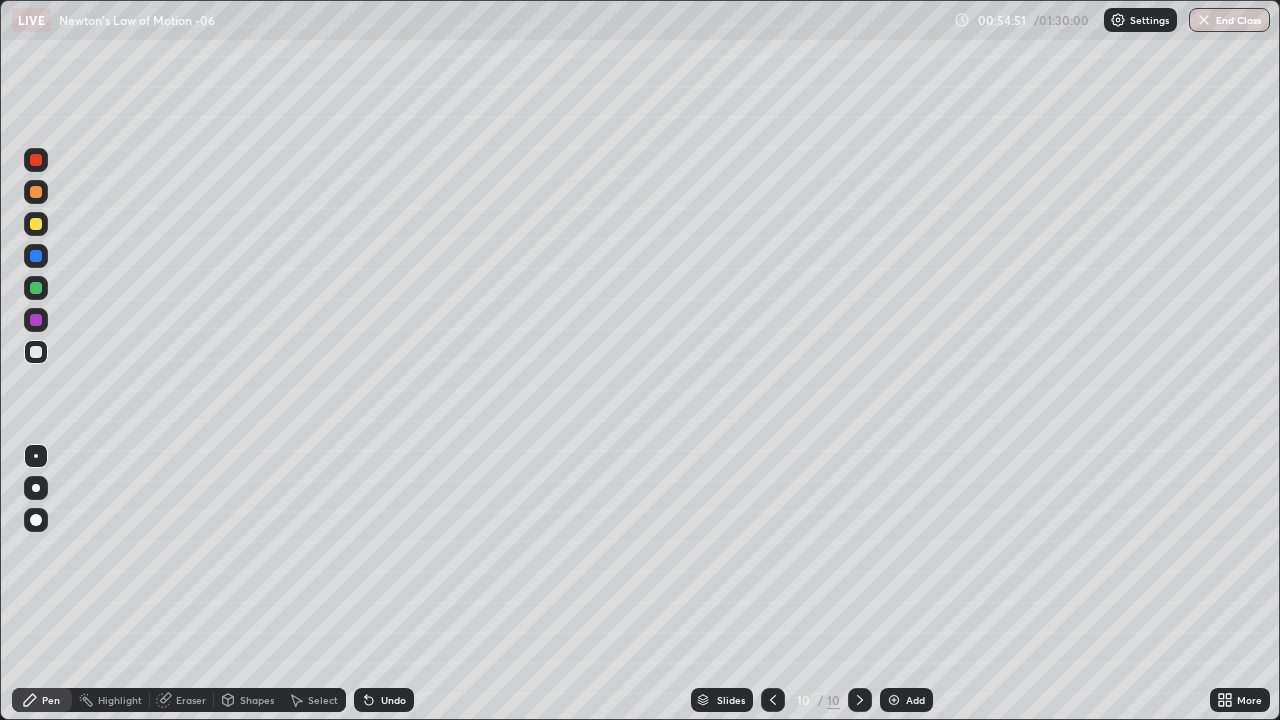 click 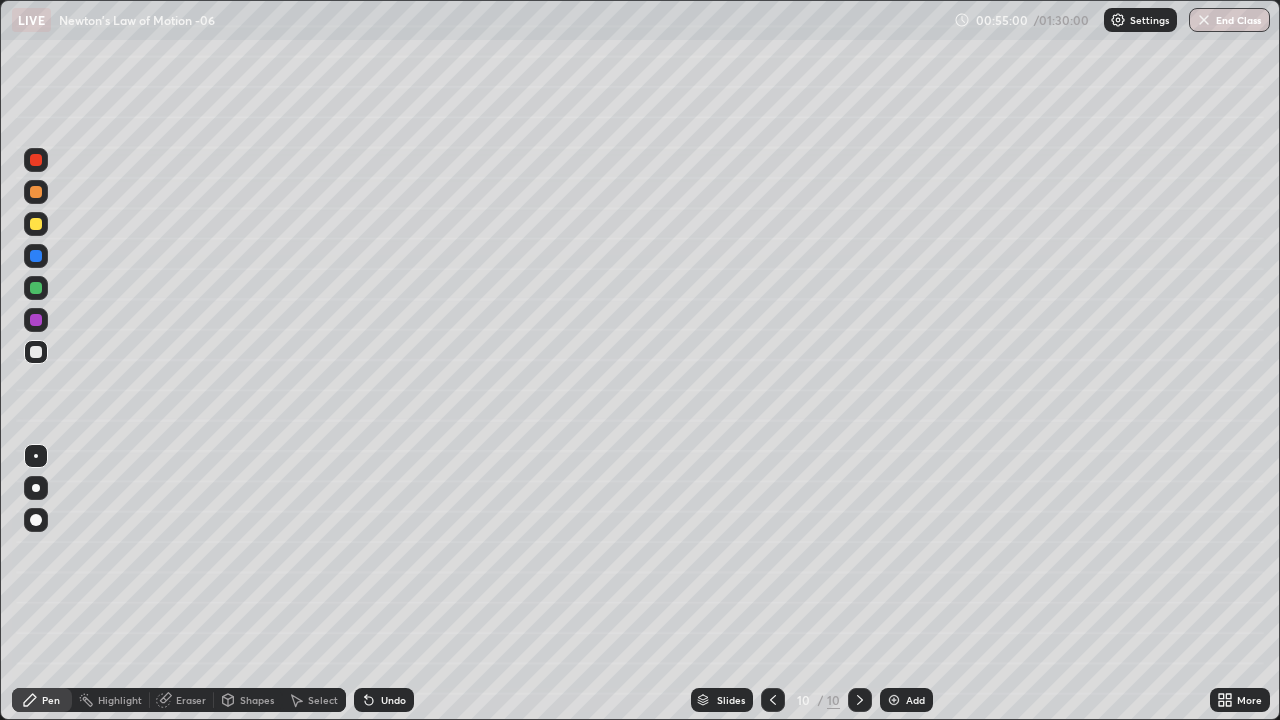 click 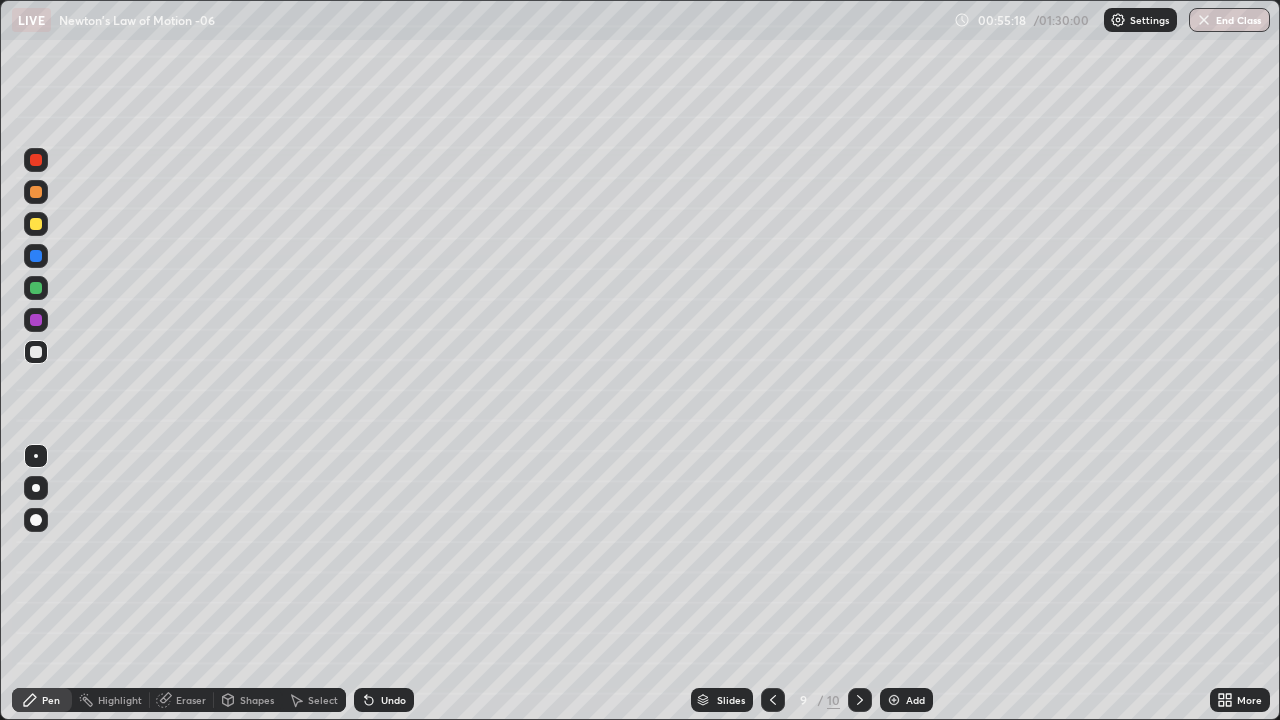 click at bounding box center (860, 700) 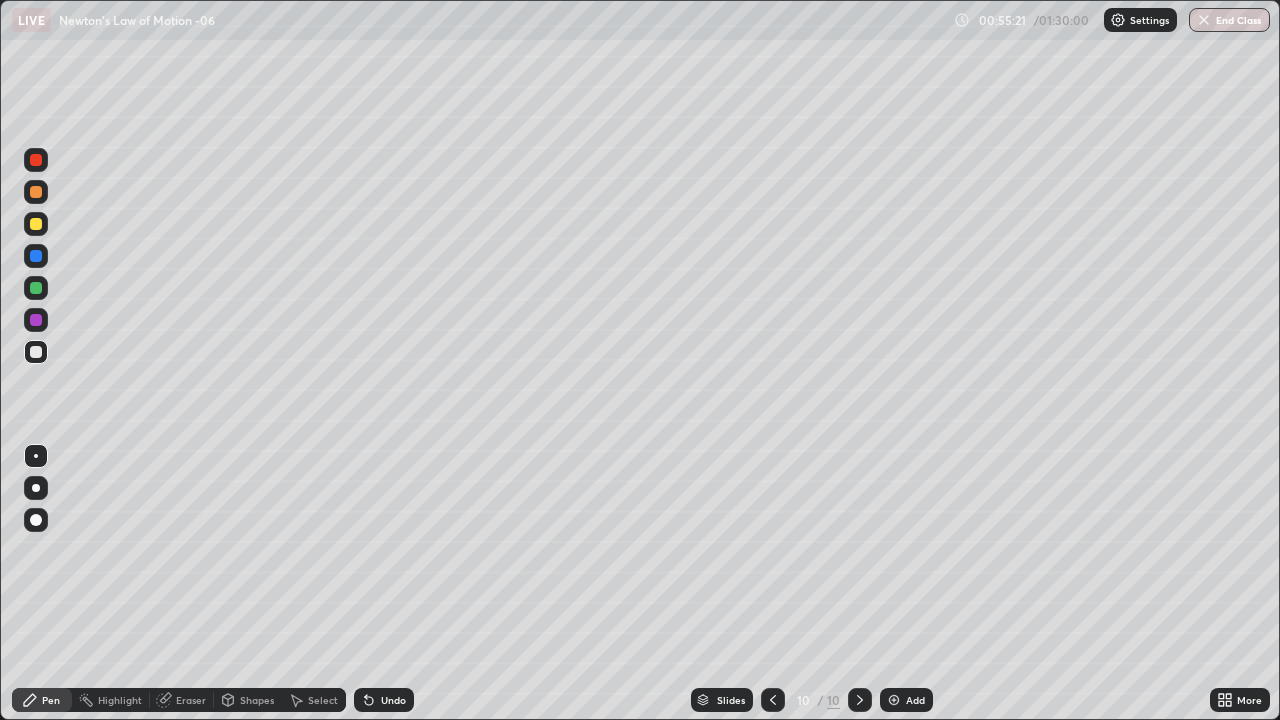 click at bounding box center [36, 192] 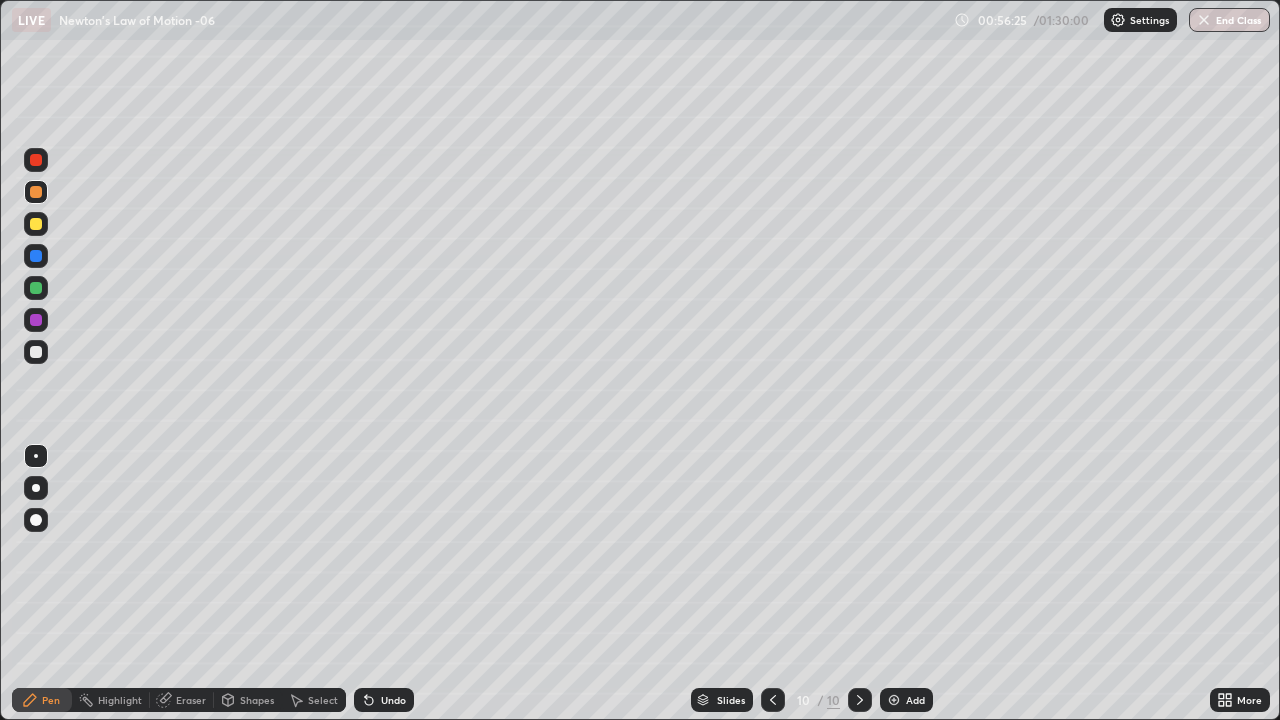 click at bounding box center [36, 288] 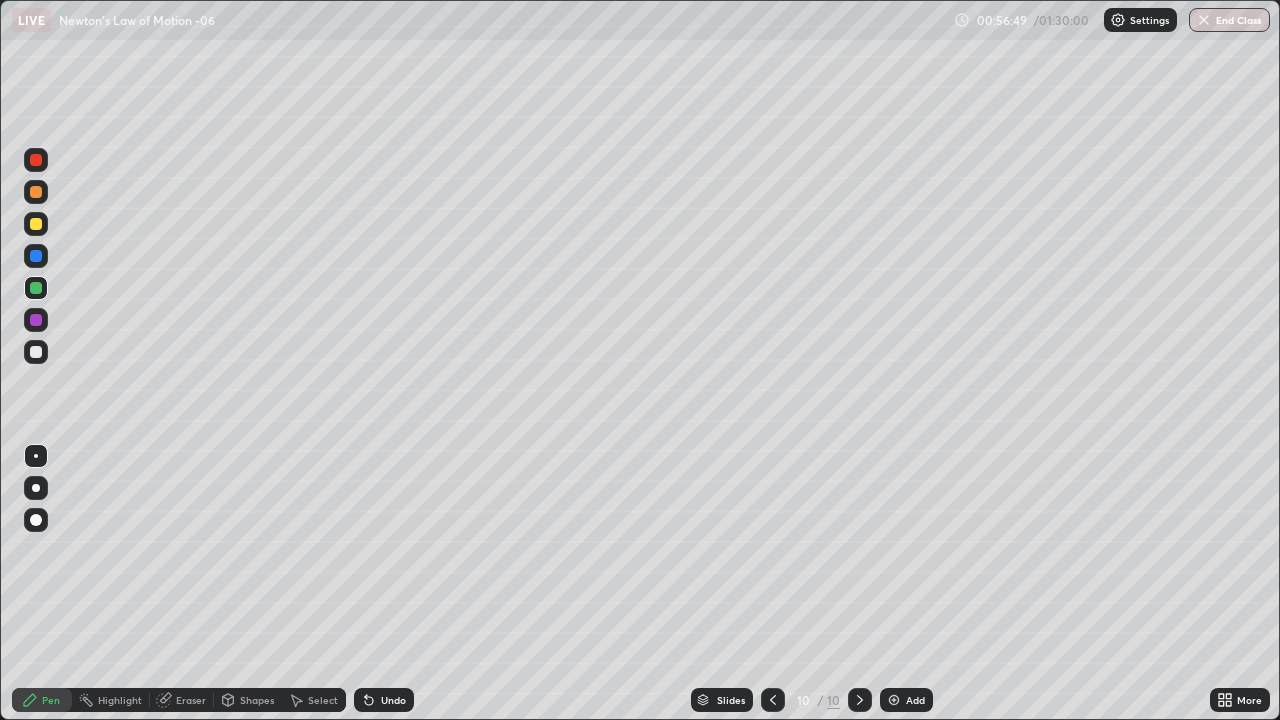 click on "Undo" at bounding box center (384, 700) 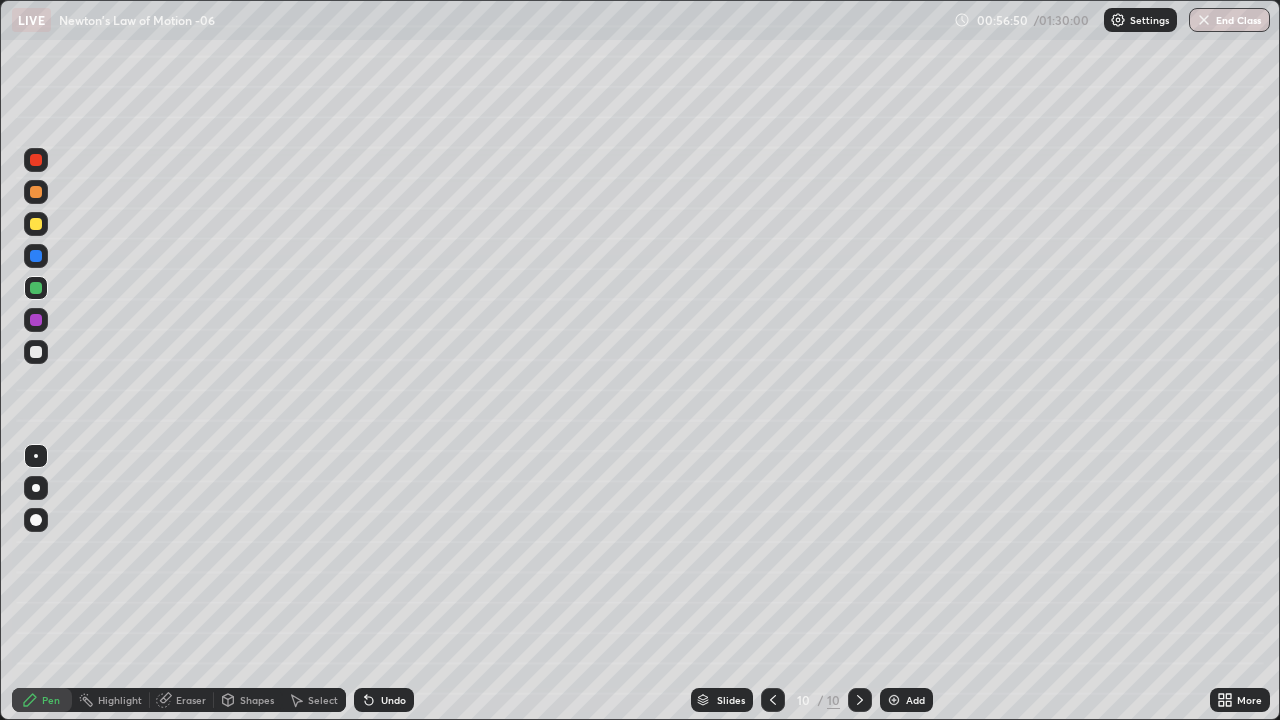click on "Undo" at bounding box center (384, 700) 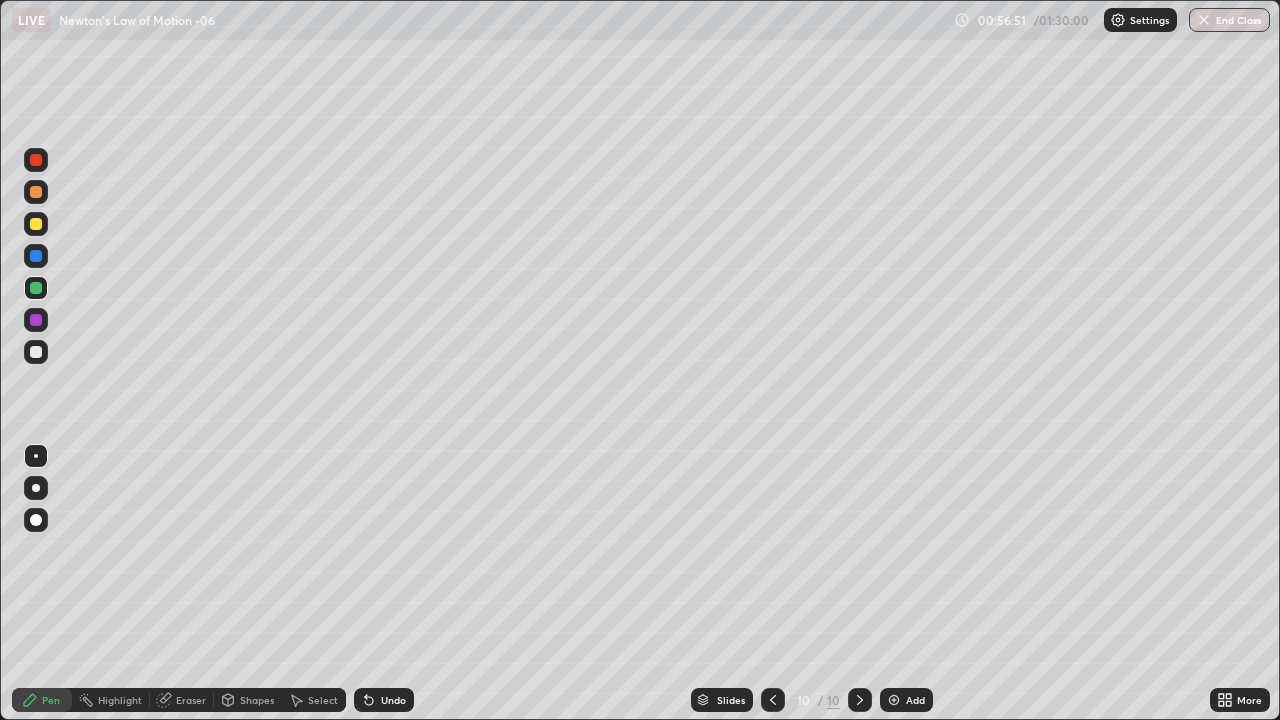 click on "Undo" at bounding box center [384, 700] 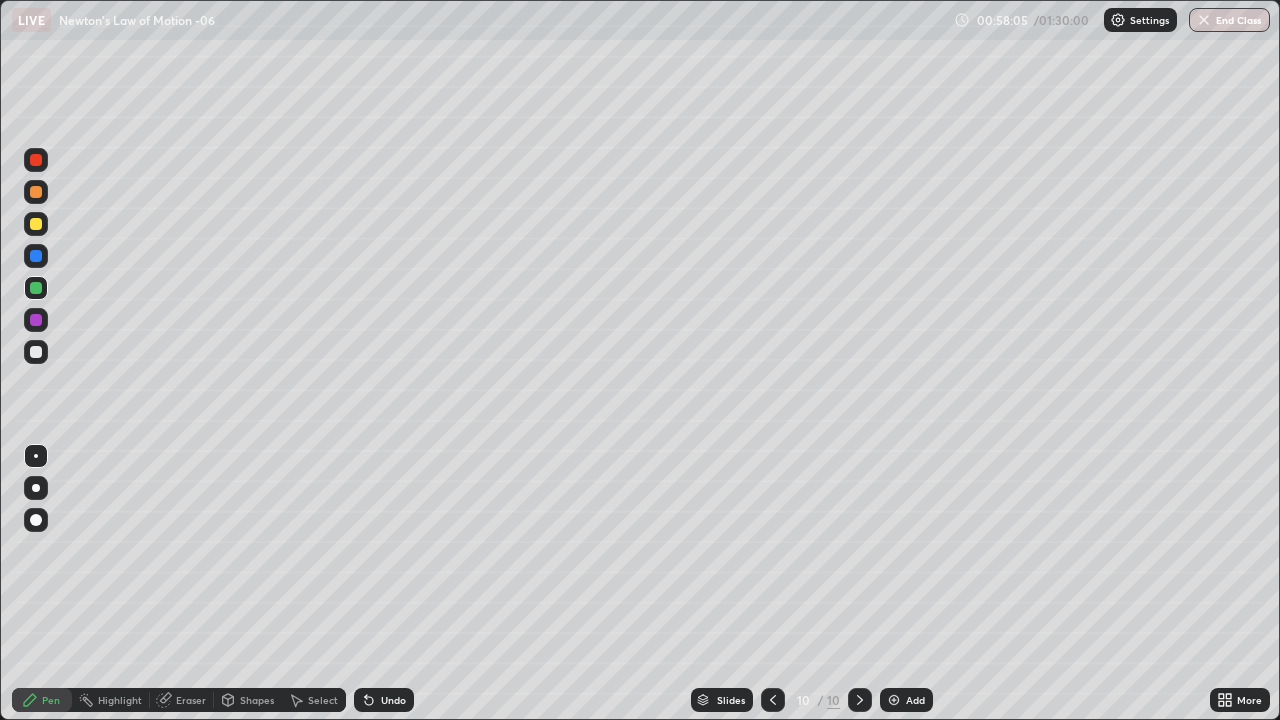click at bounding box center (894, 700) 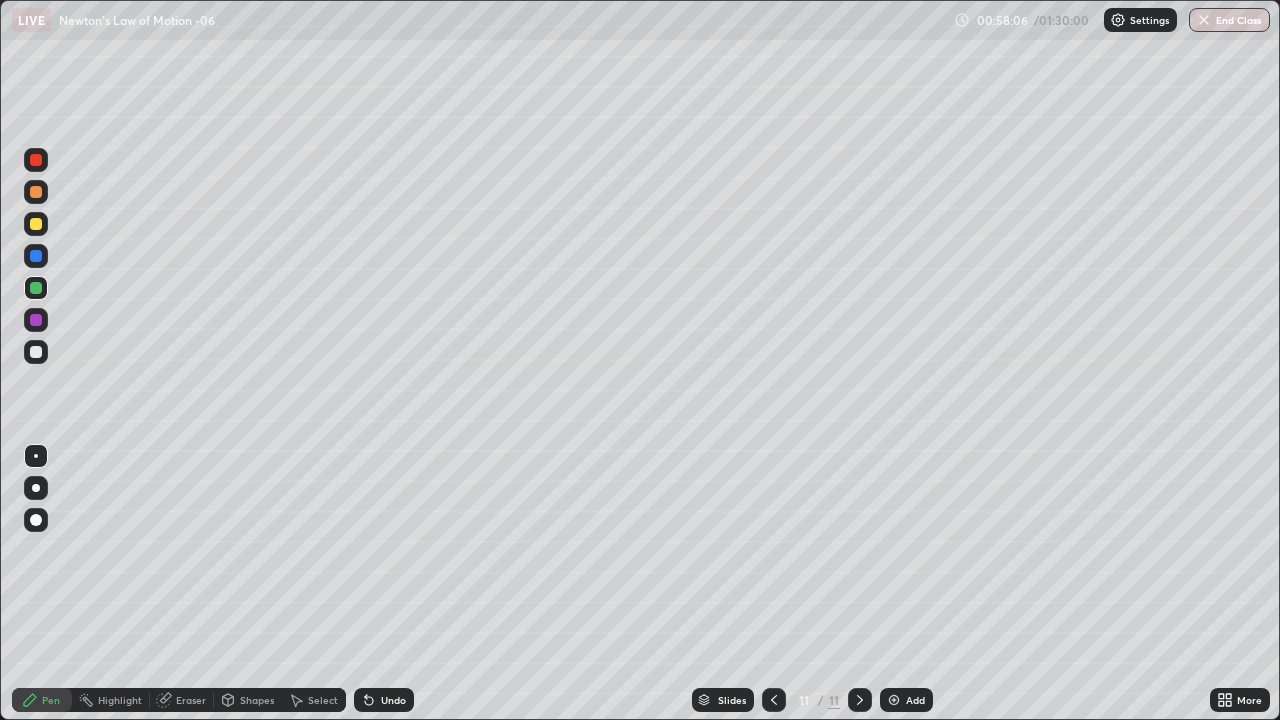 click at bounding box center [36, 352] 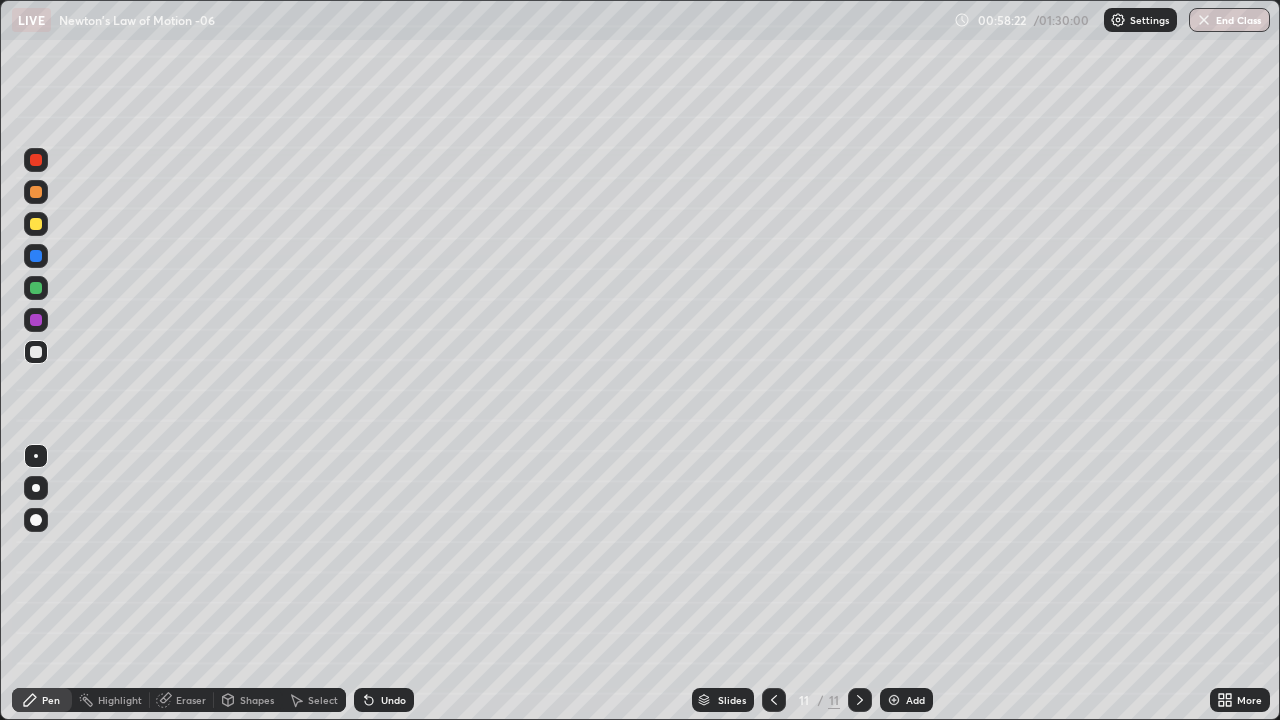click on "Undo" at bounding box center (393, 700) 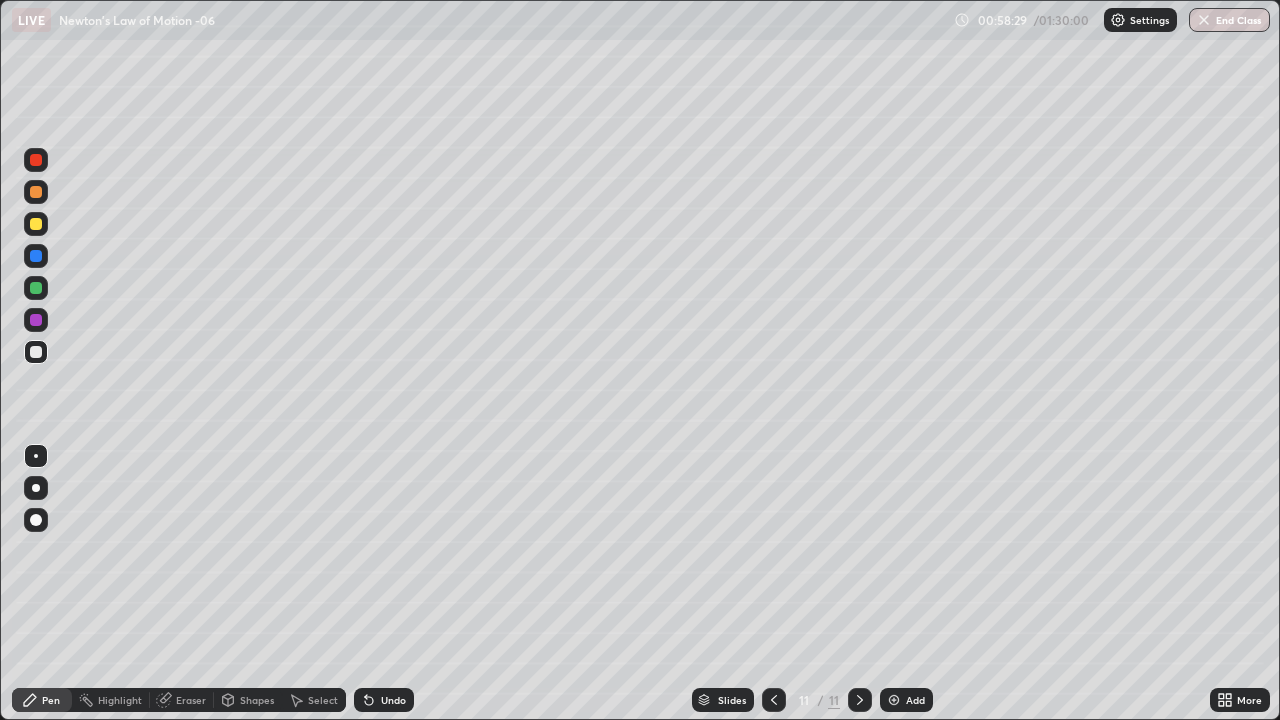 click on "Undo" at bounding box center [393, 700] 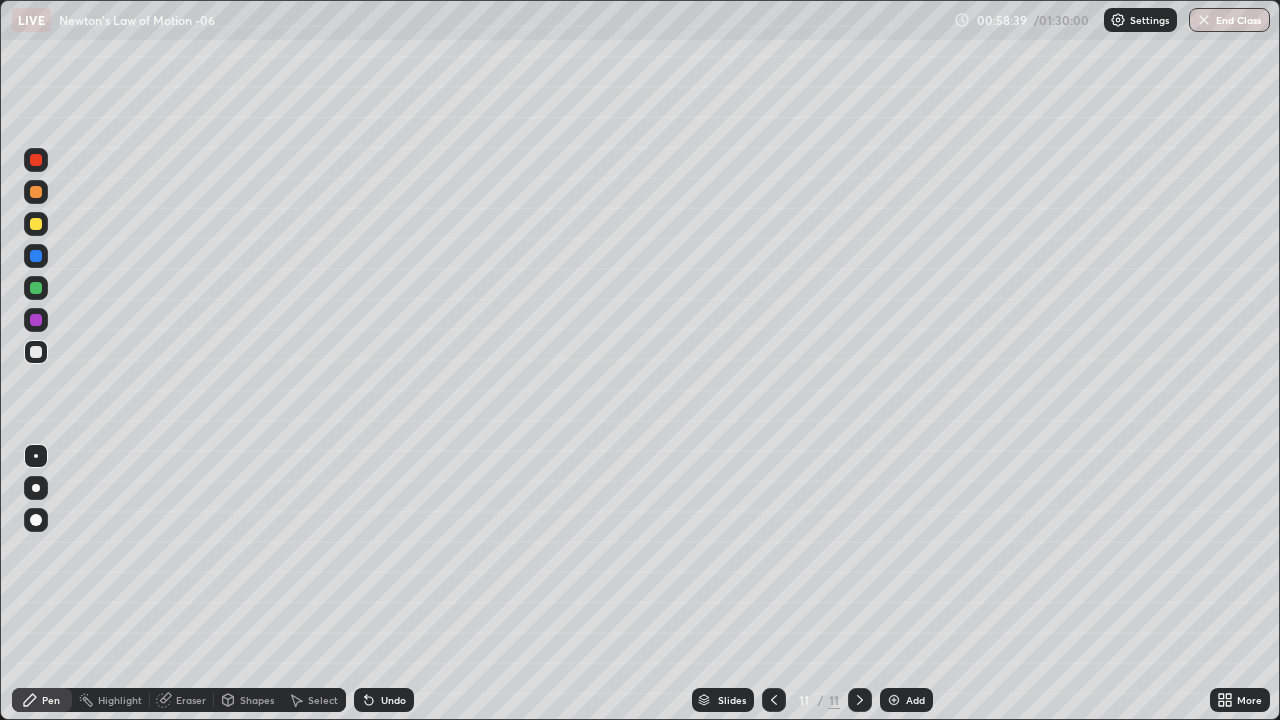 click on "Undo" at bounding box center (384, 700) 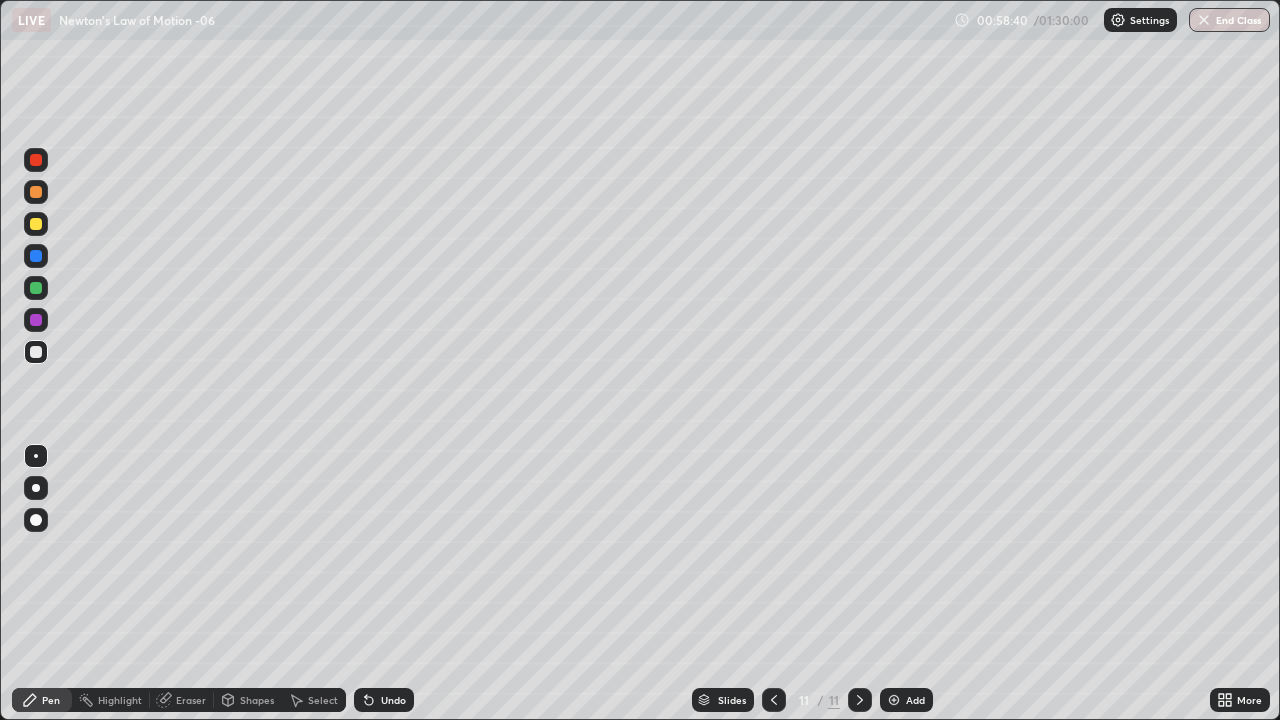 click on "Undo" at bounding box center (384, 700) 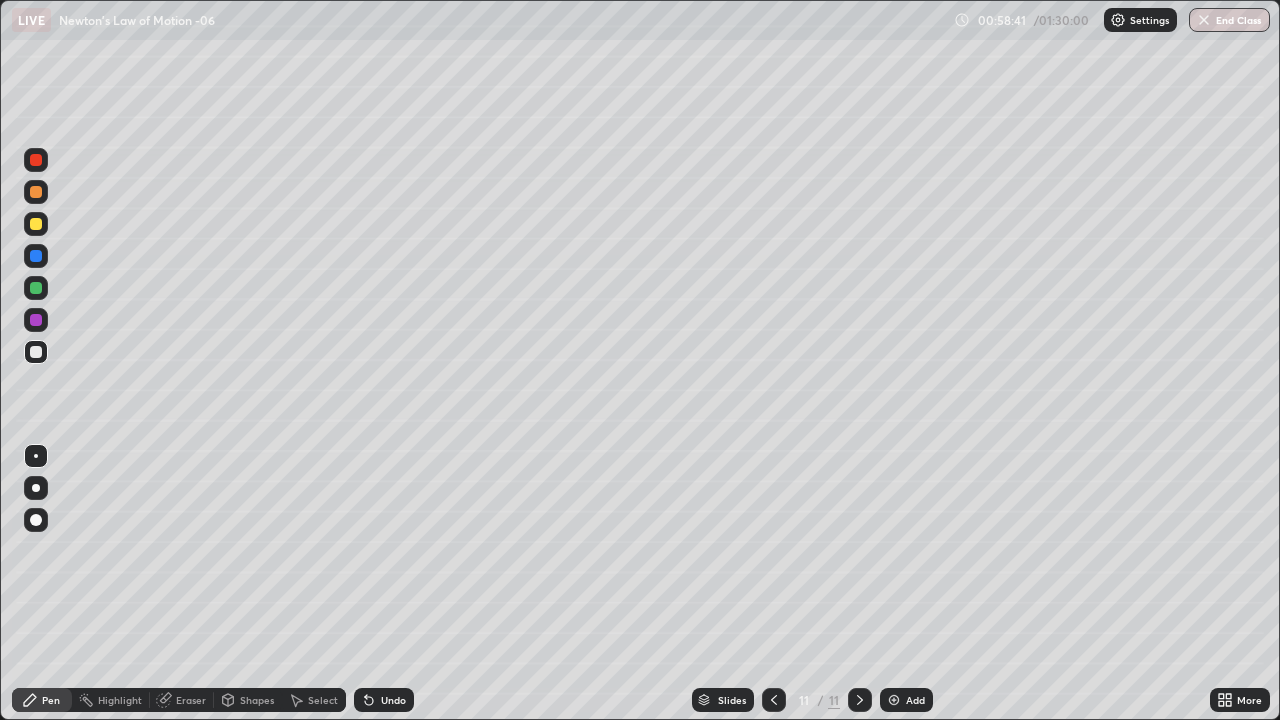 click on "Undo" at bounding box center (384, 700) 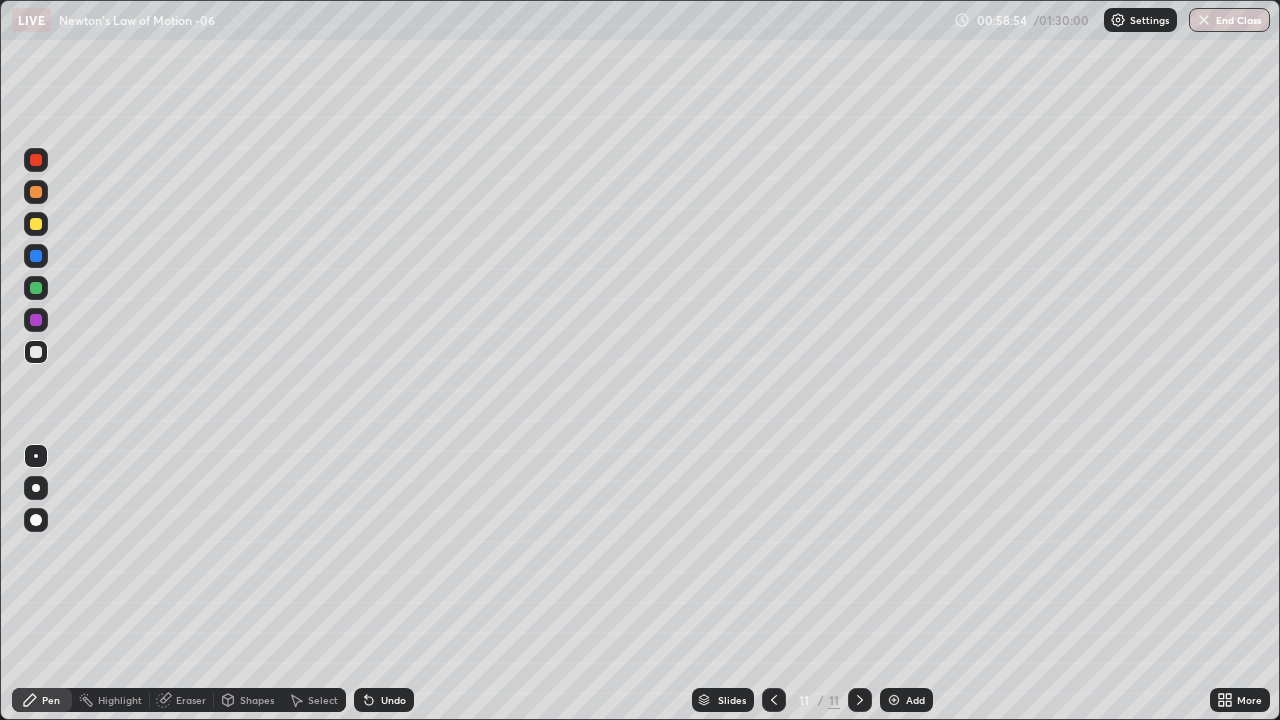 click on "Undo" at bounding box center (384, 700) 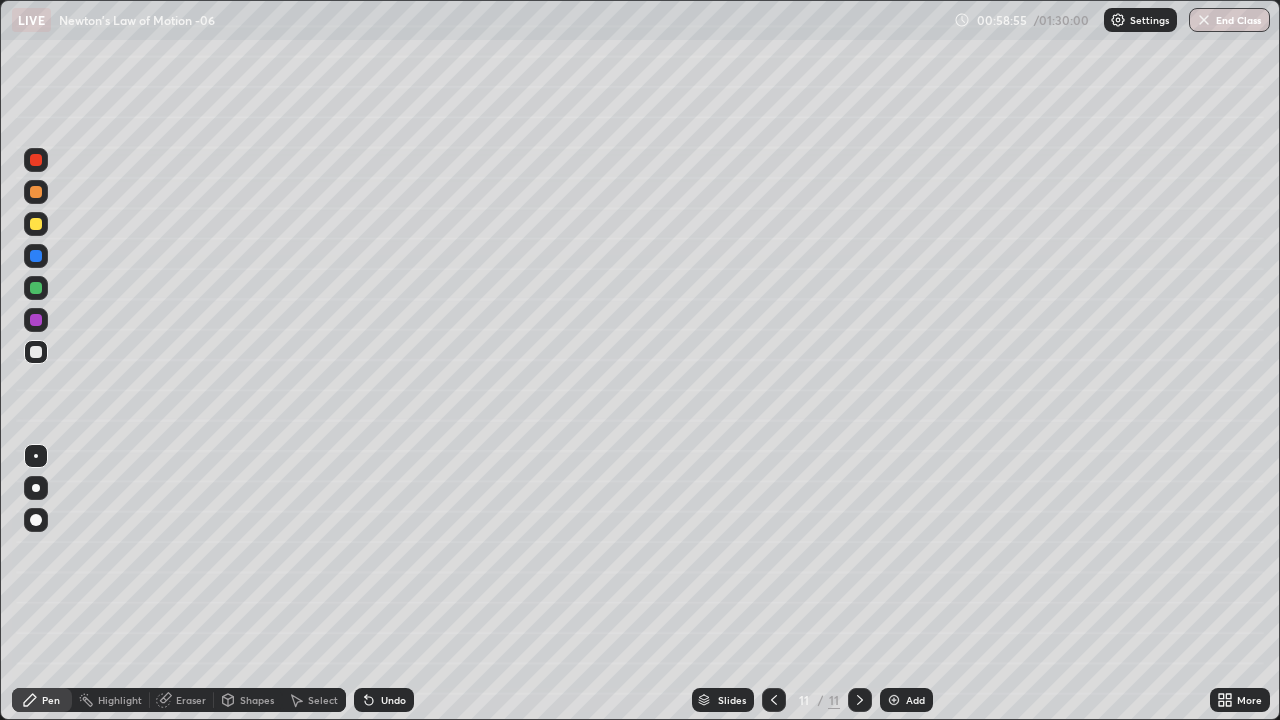 click on "Undo" at bounding box center (384, 700) 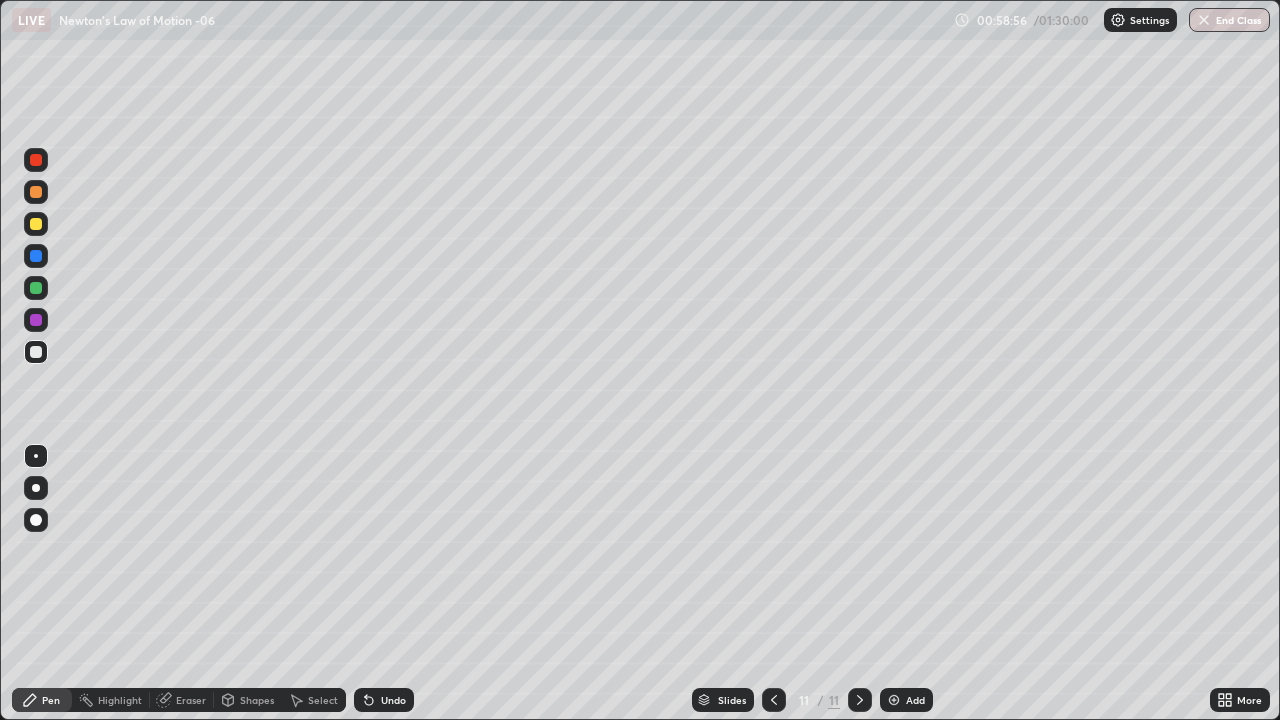 click on "Undo" at bounding box center [384, 700] 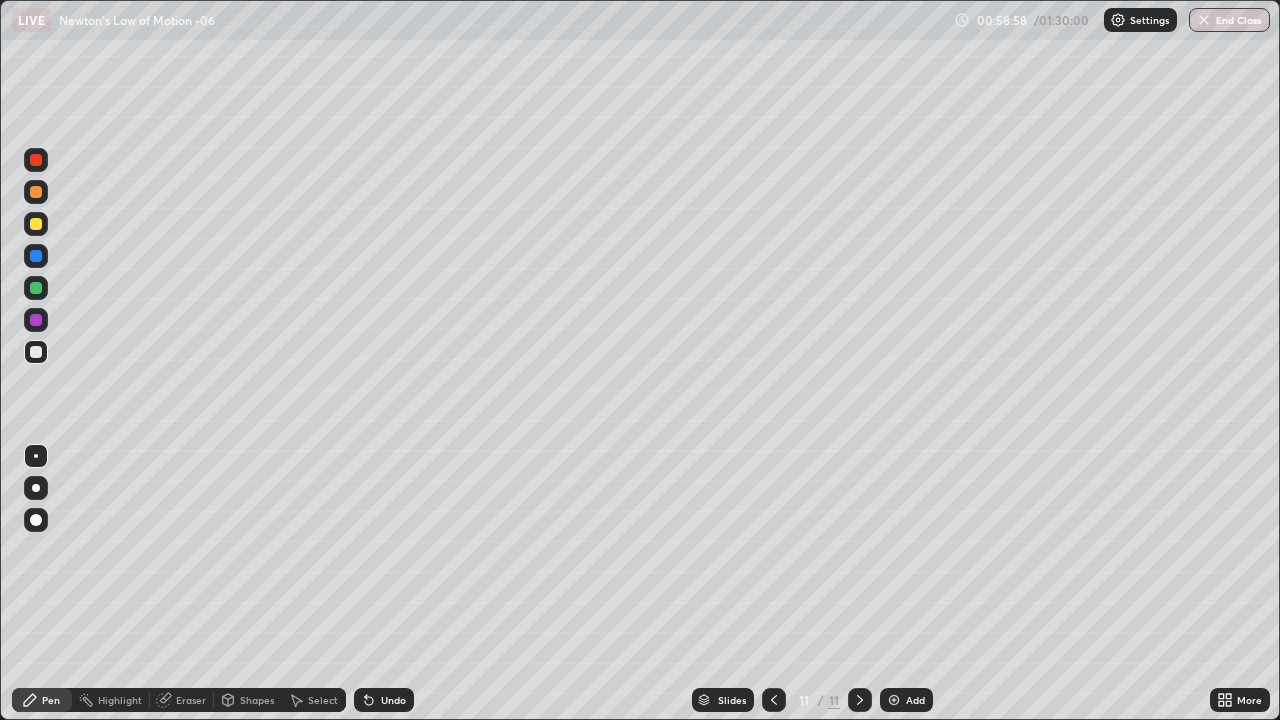 click on "Undo" at bounding box center (384, 700) 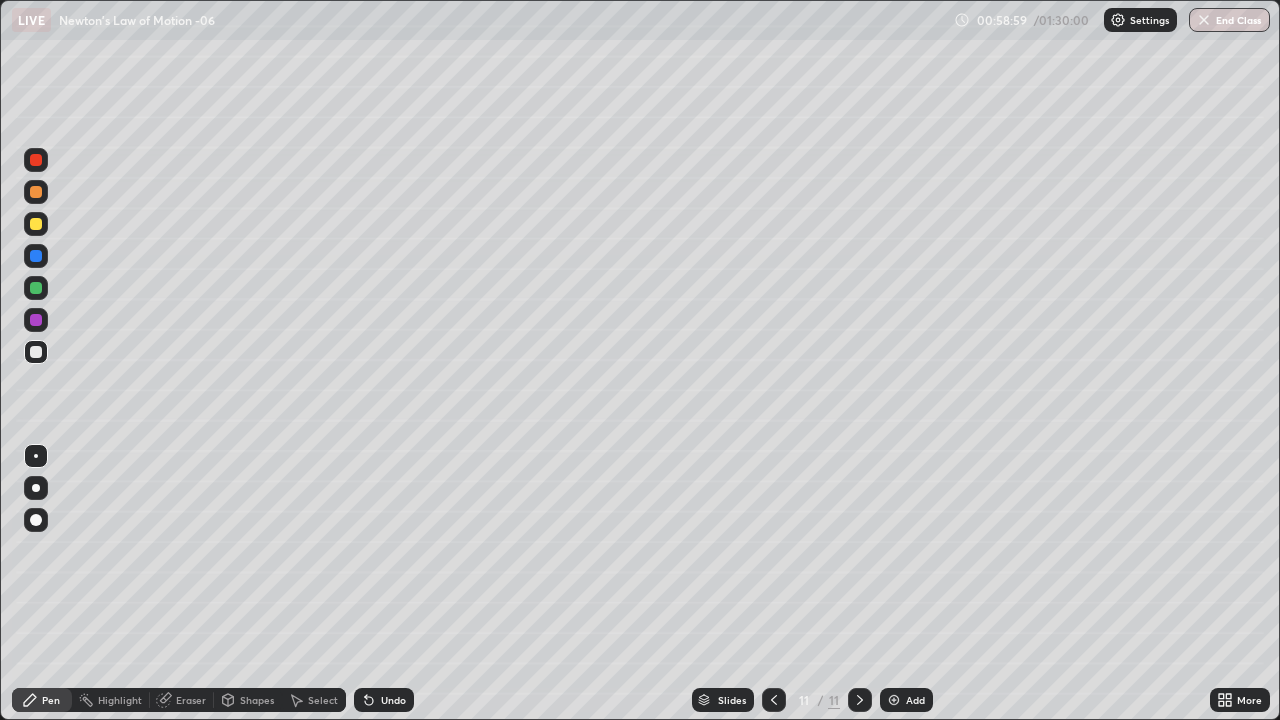 click on "Undo" at bounding box center (384, 700) 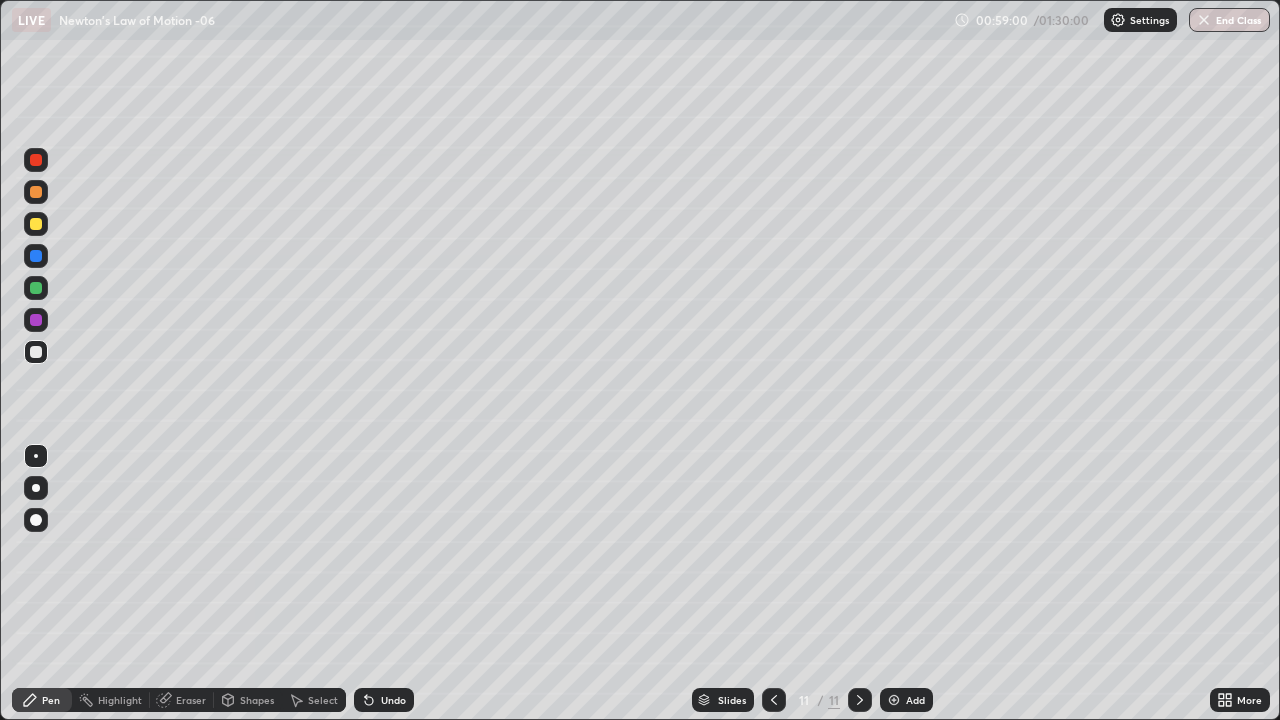 click on "Undo" at bounding box center [393, 700] 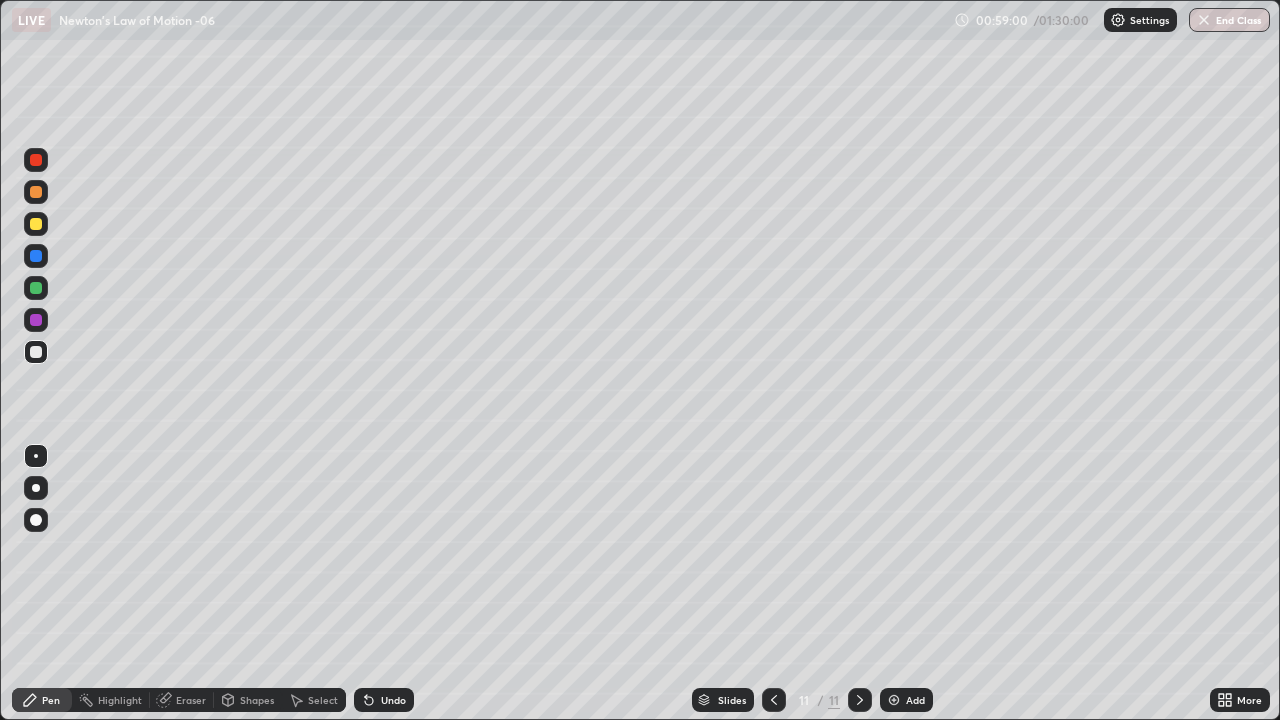 click on "Undo" at bounding box center (393, 700) 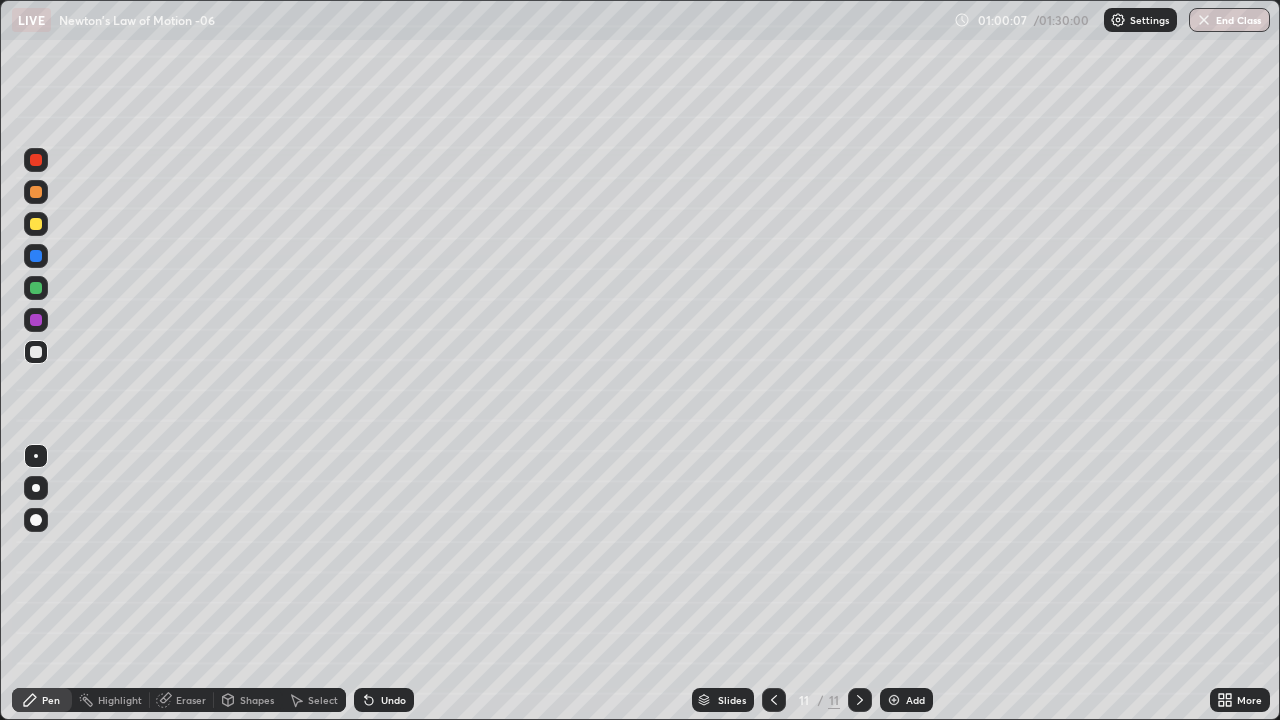 click on "Undo" at bounding box center (384, 700) 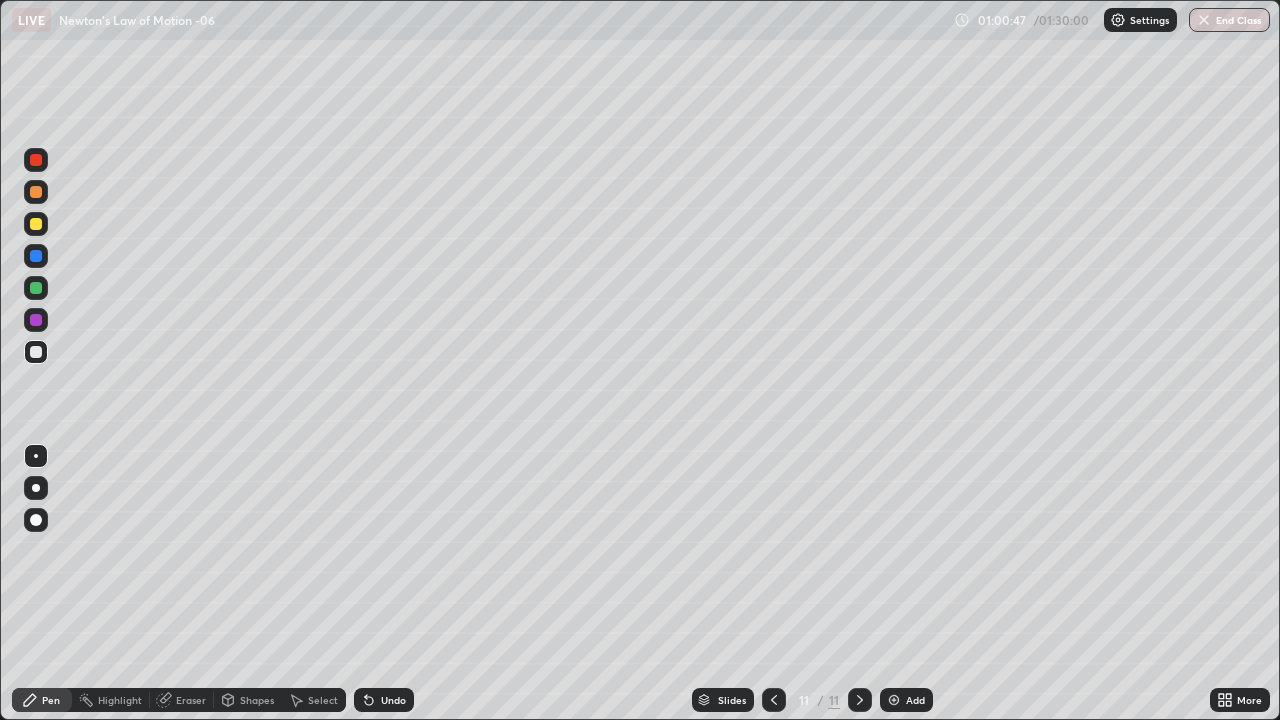 click at bounding box center (36, 224) 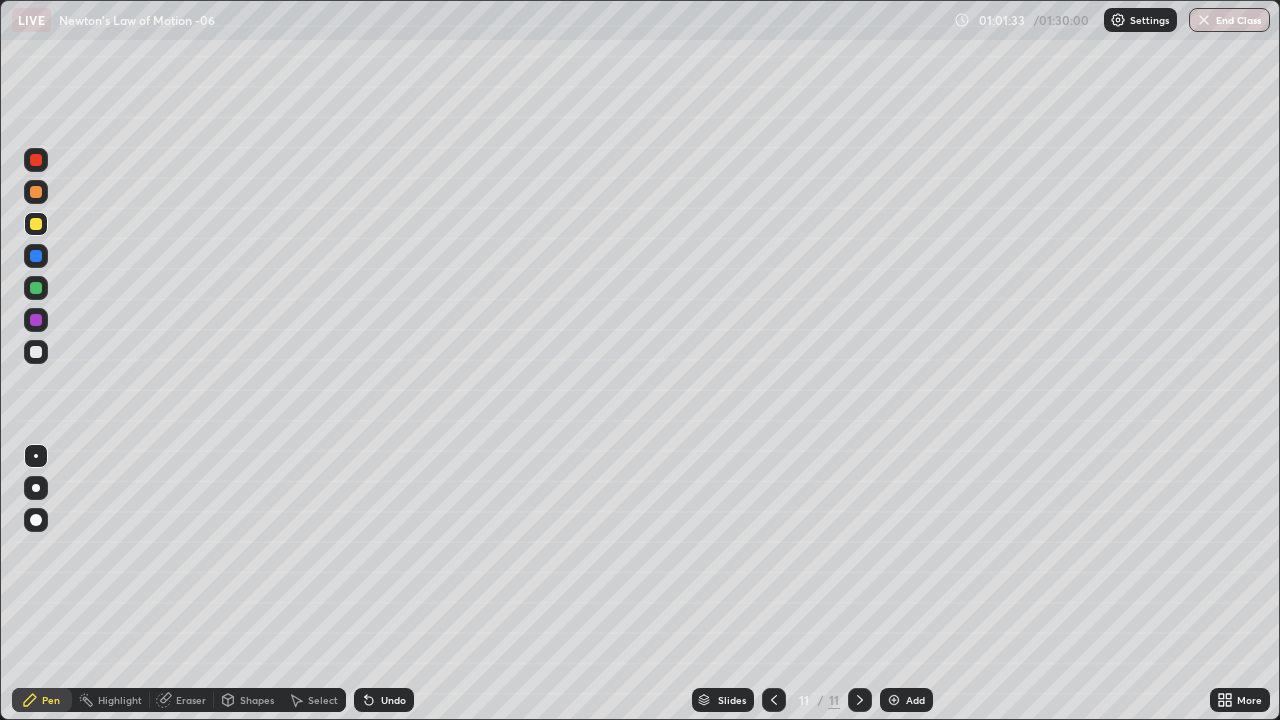 click 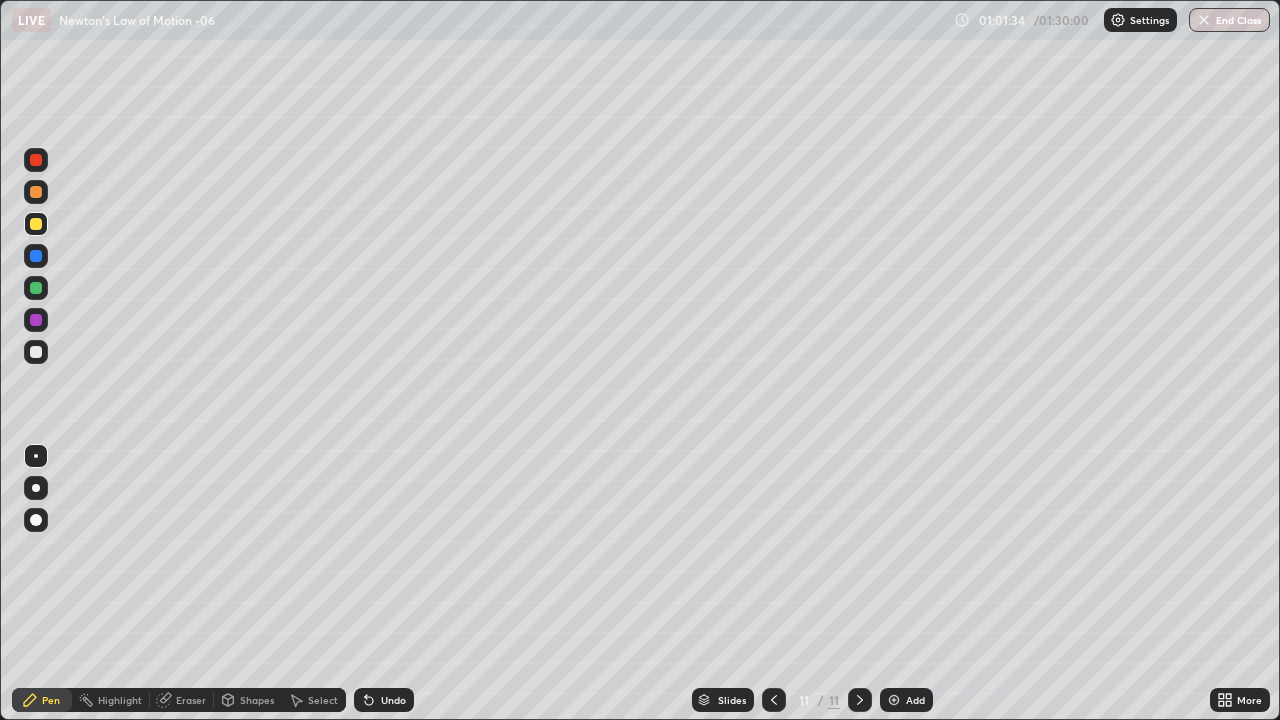click 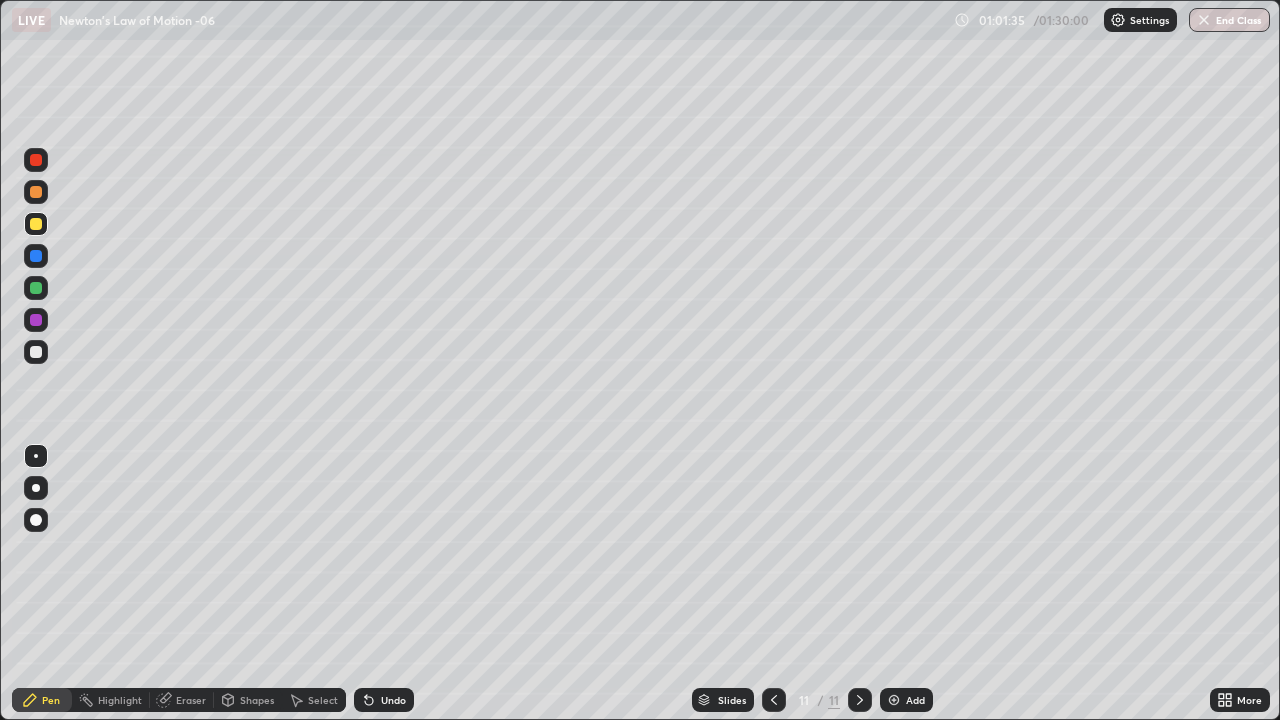 click 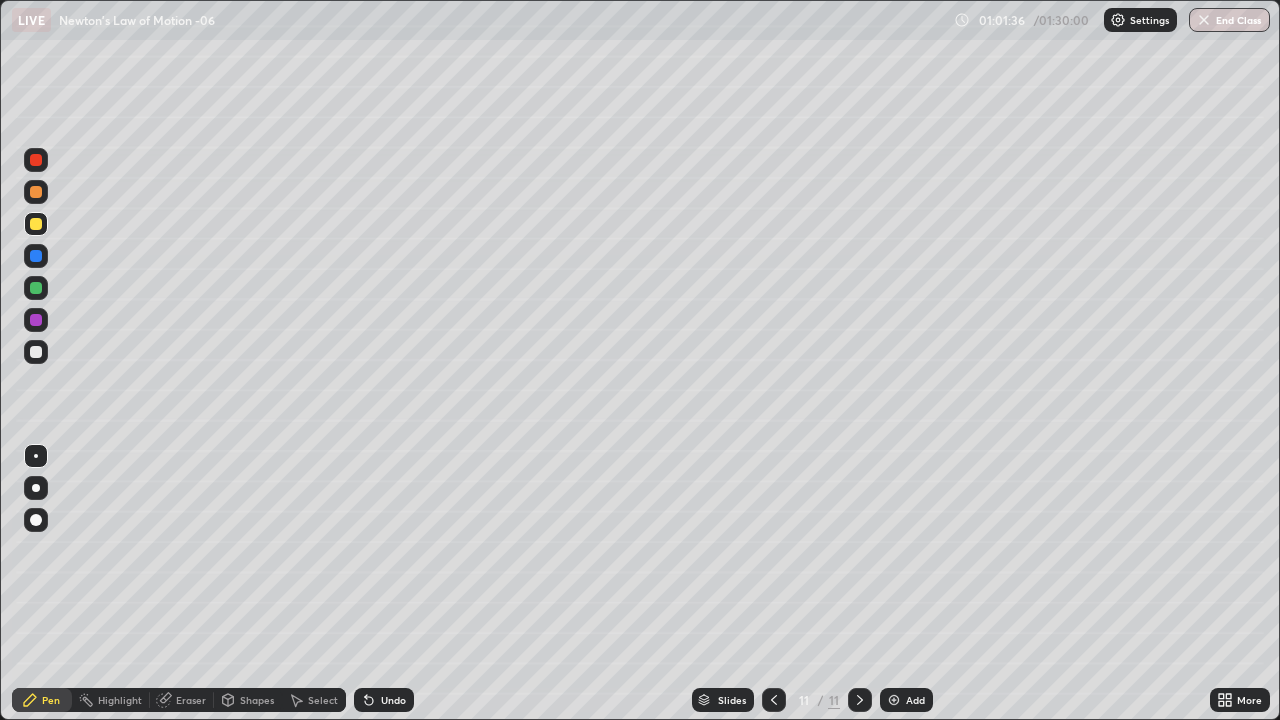 click on "Undo" at bounding box center [384, 700] 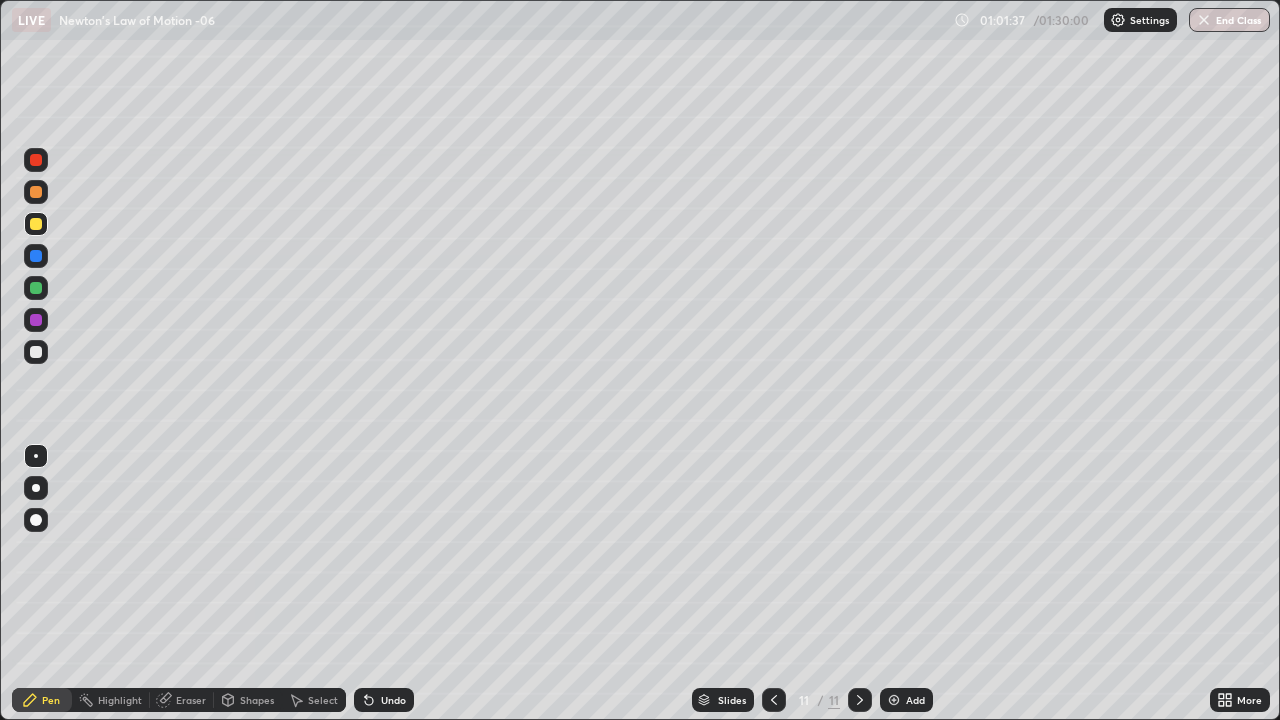 click on "Undo" at bounding box center (384, 700) 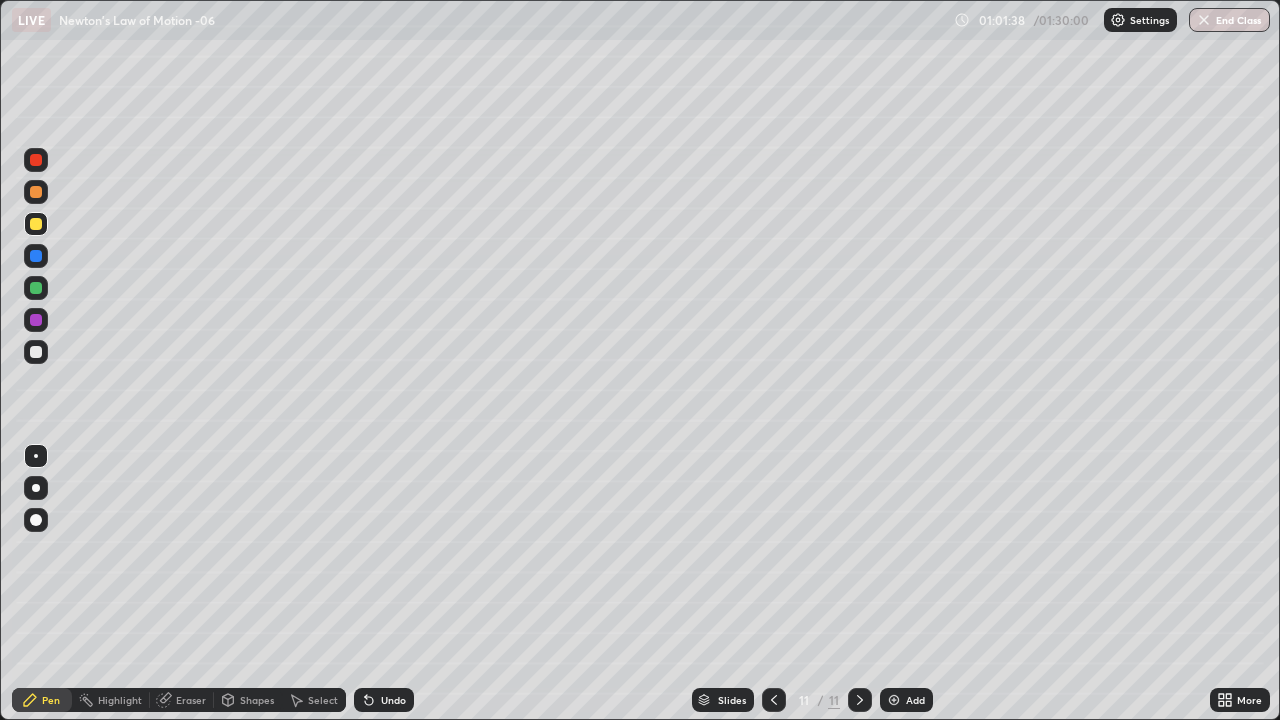 click on "Undo" at bounding box center [384, 700] 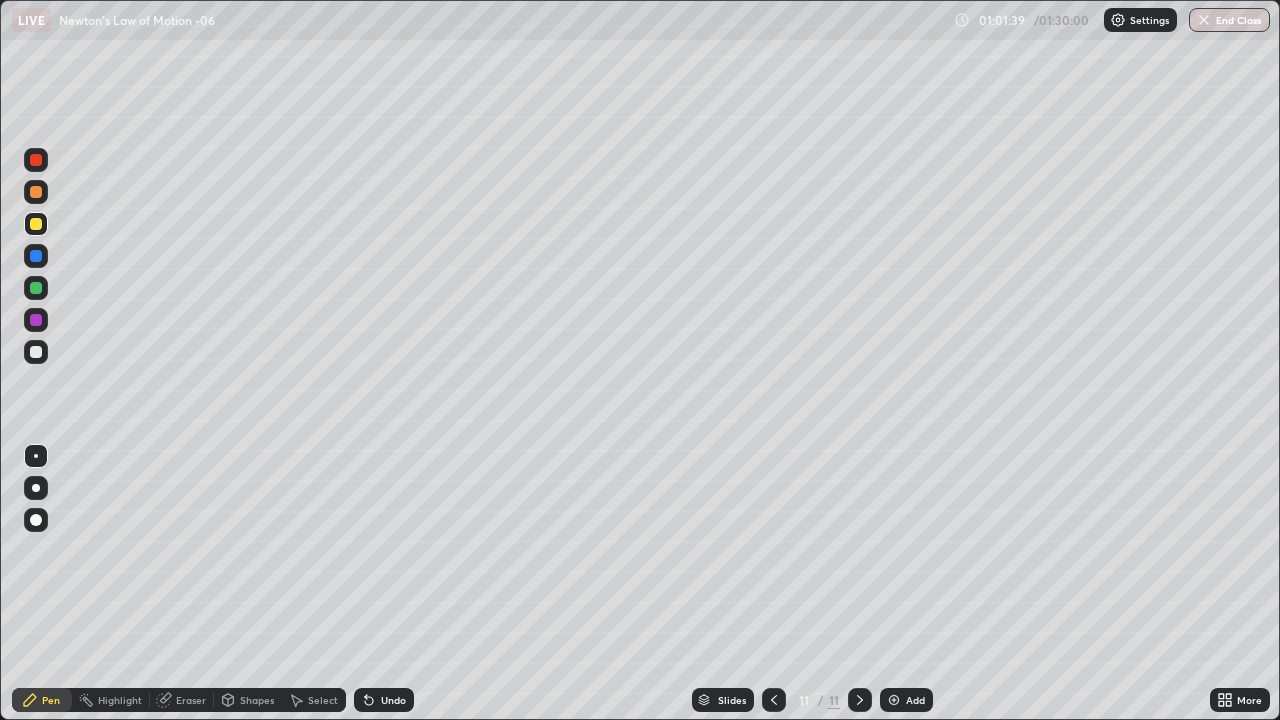 click on "Undo" at bounding box center [384, 700] 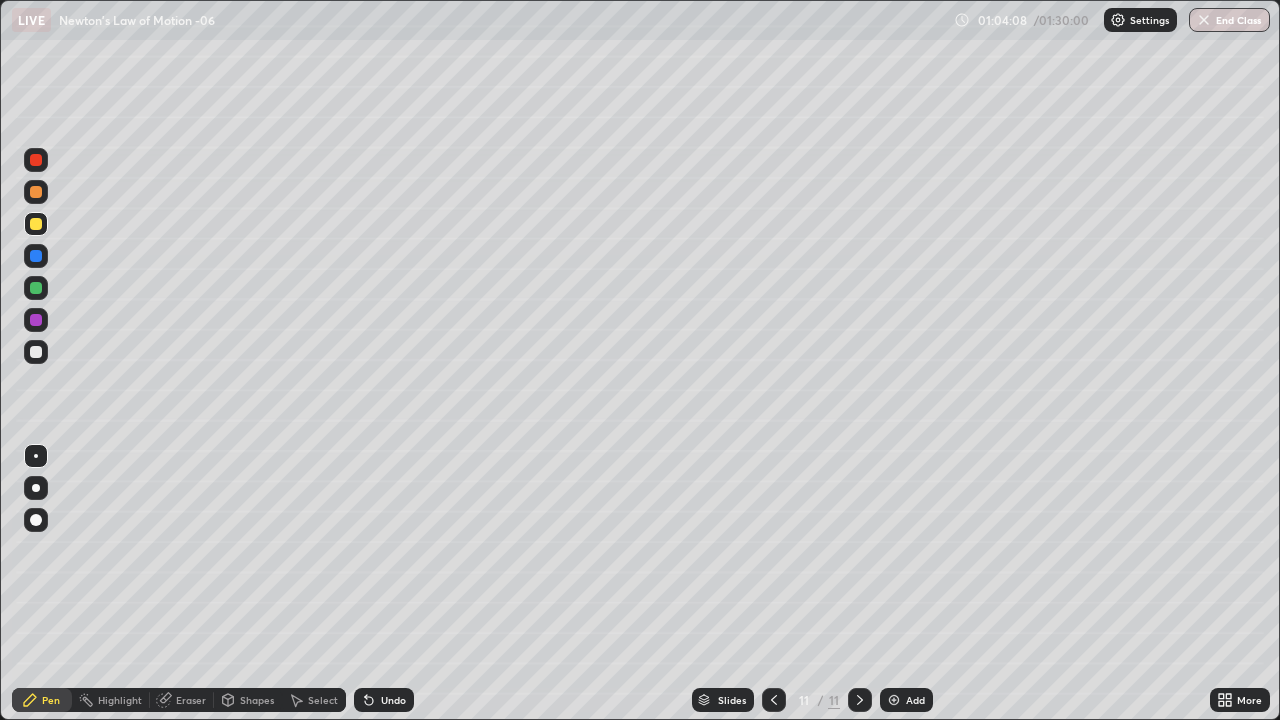 click on "Add" at bounding box center (906, 700) 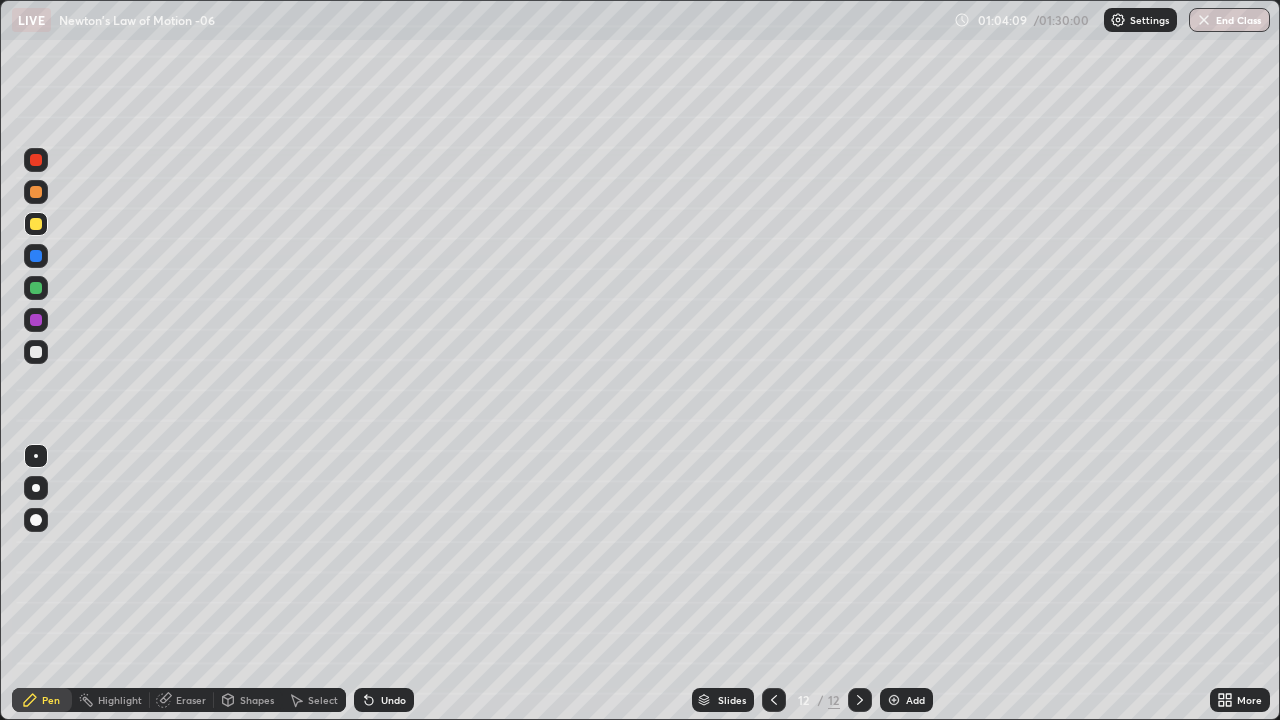 click at bounding box center [36, 352] 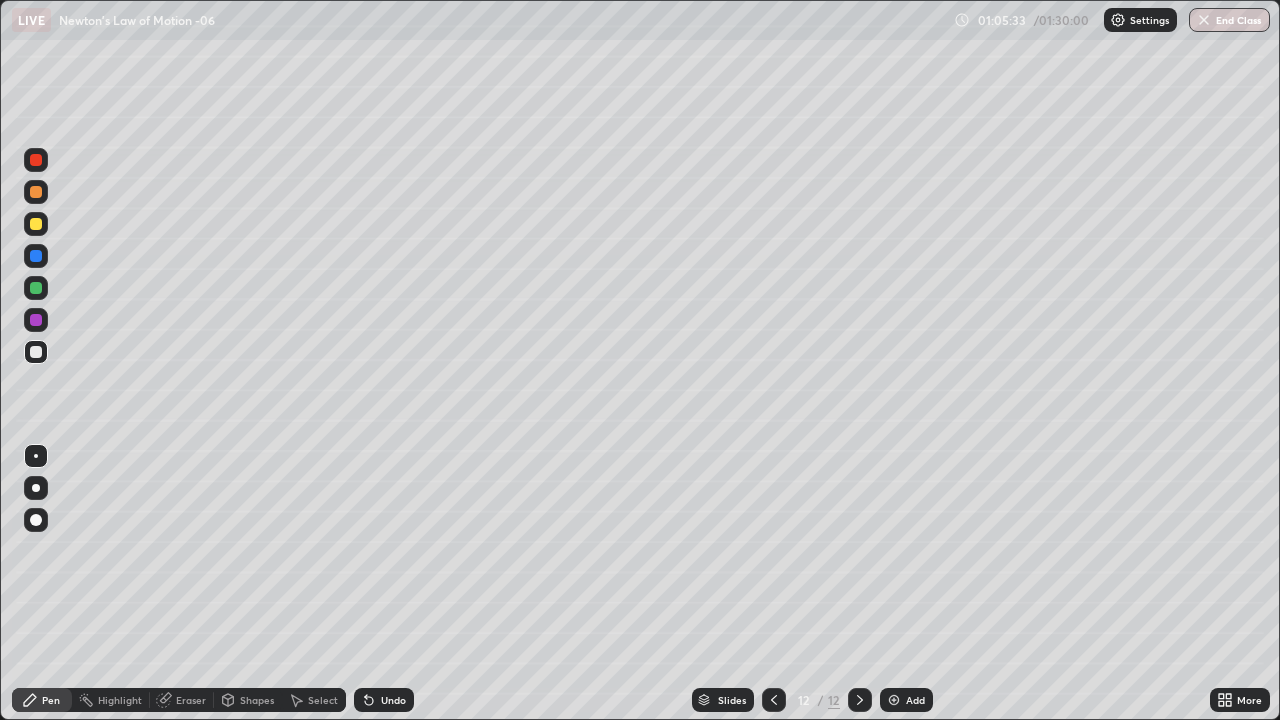 click at bounding box center [36, 192] 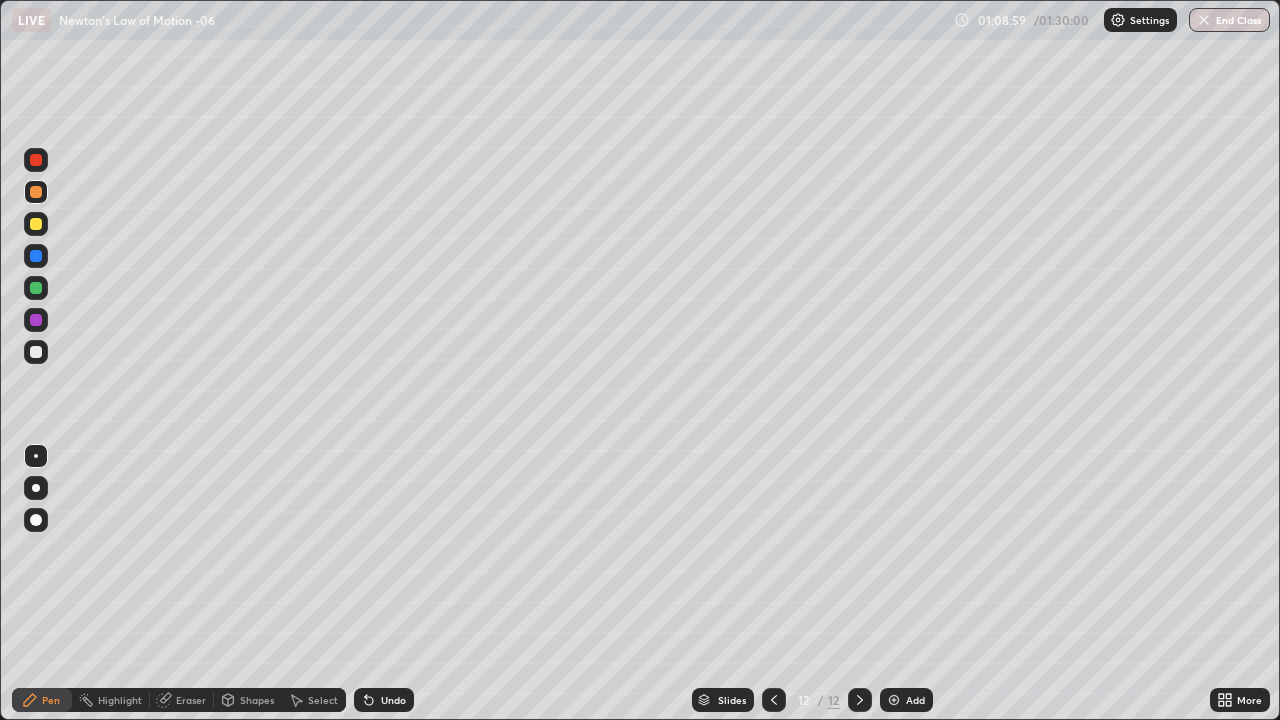 click at bounding box center [894, 700] 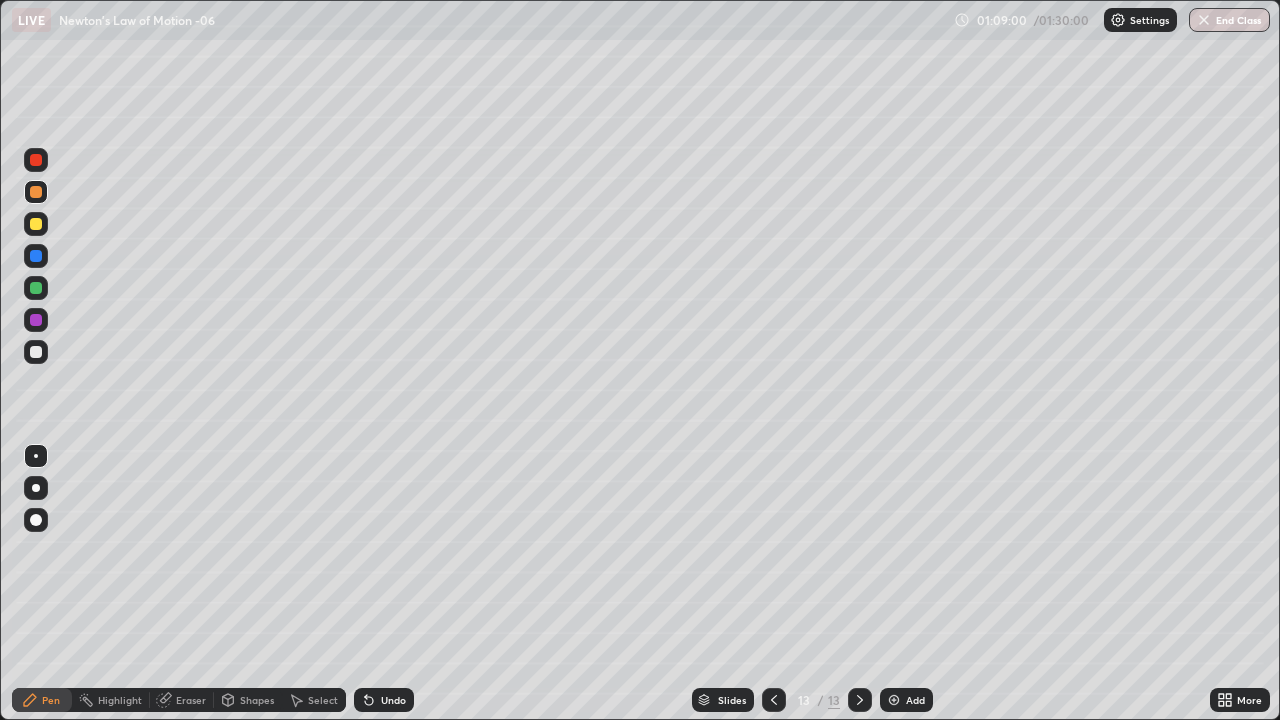 click at bounding box center (36, 224) 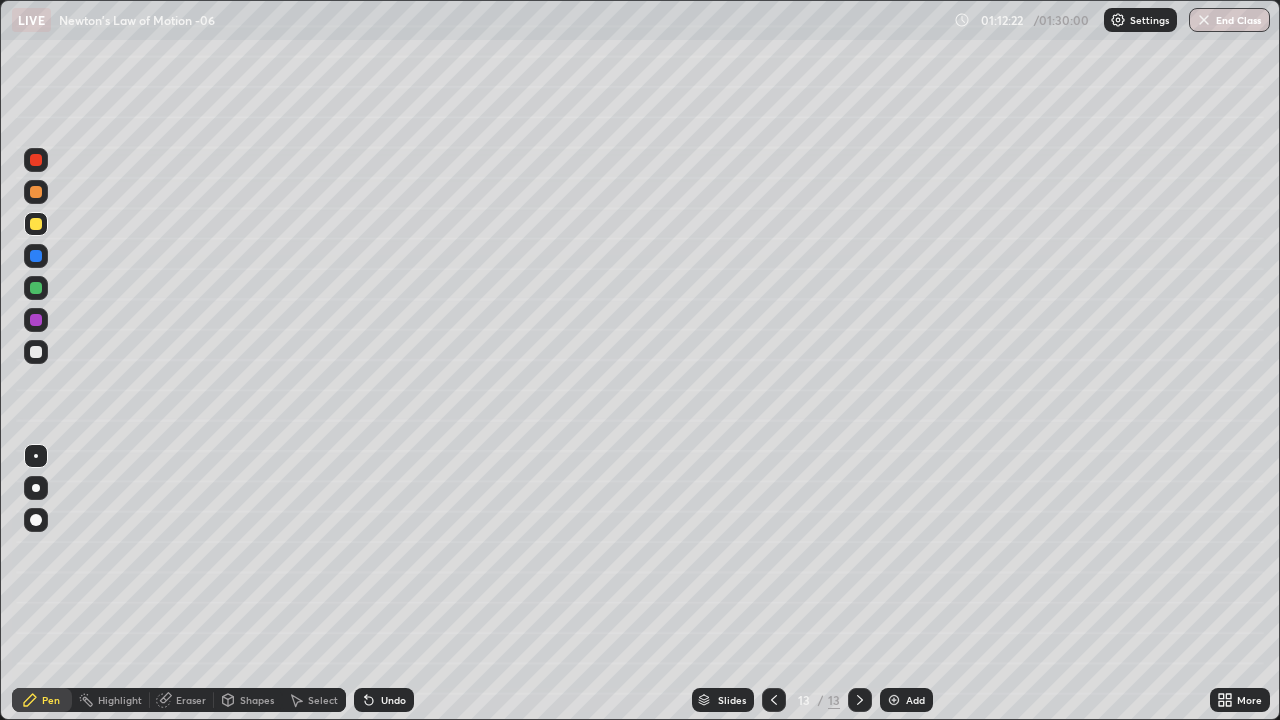 click at bounding box center (36, 160) 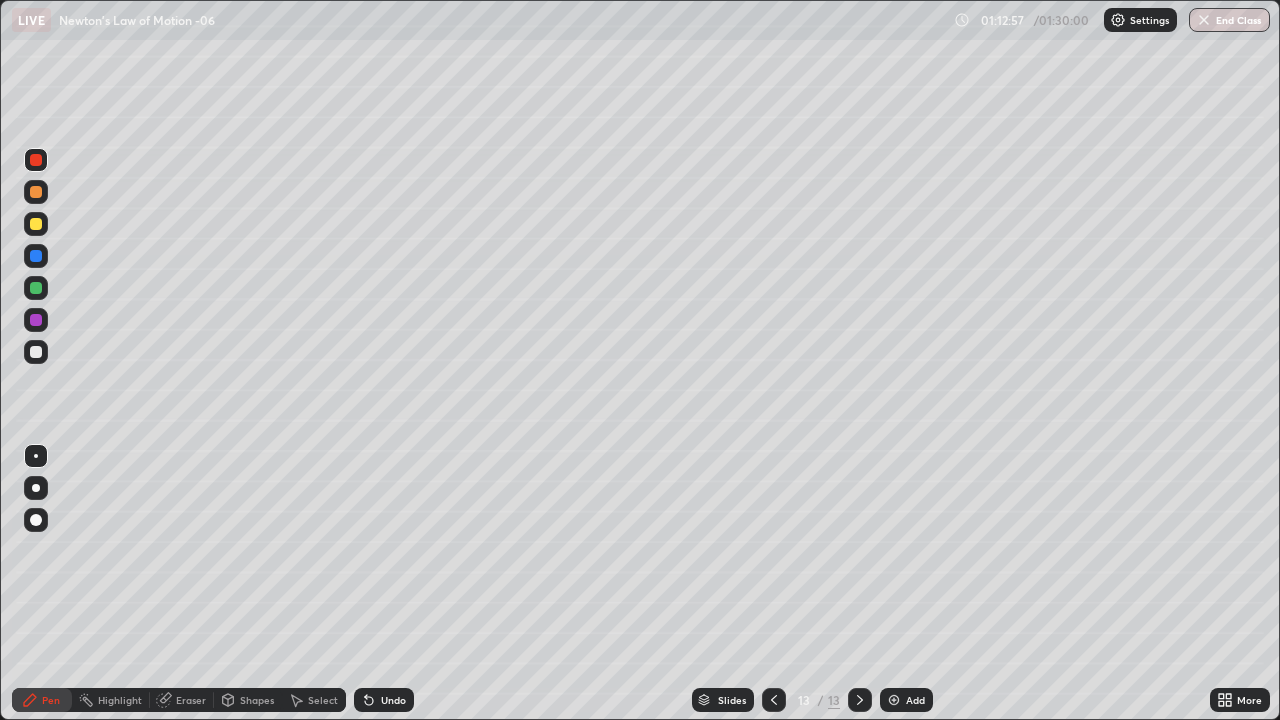 click at bounding box center [36, 352] 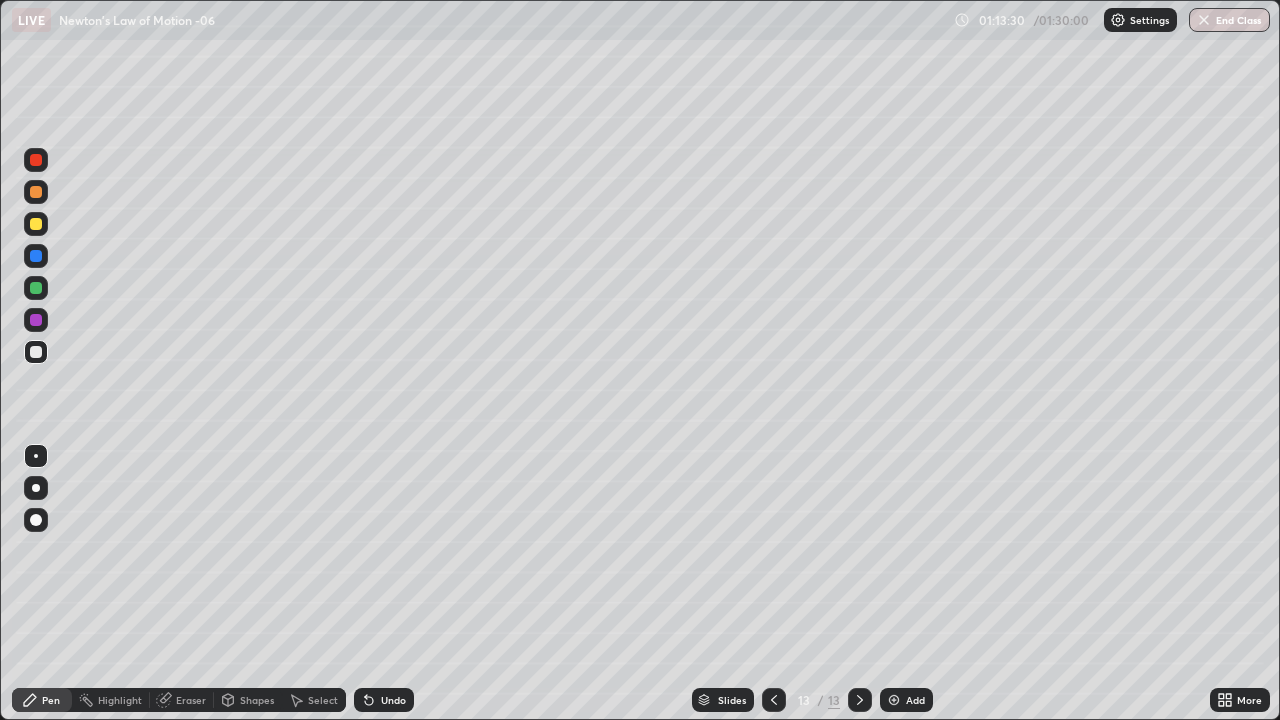 click at bounding box center (36, 288) 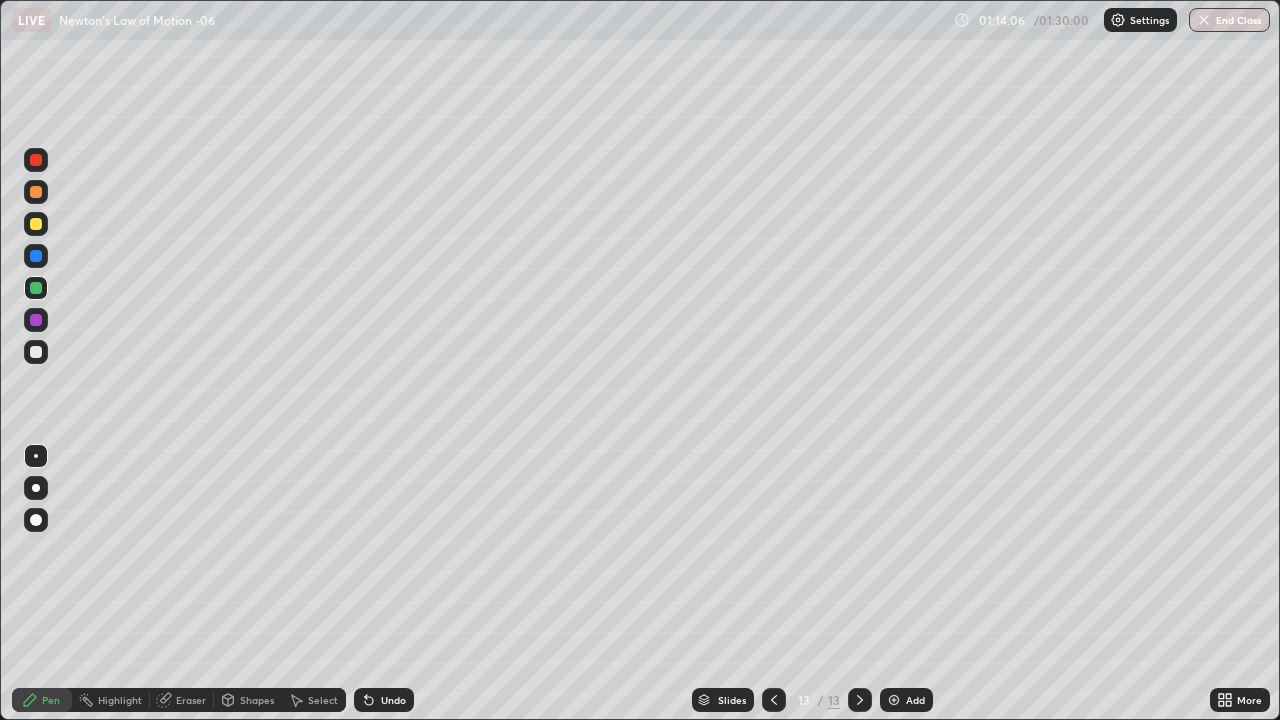 click at bounding box center [36, 160] 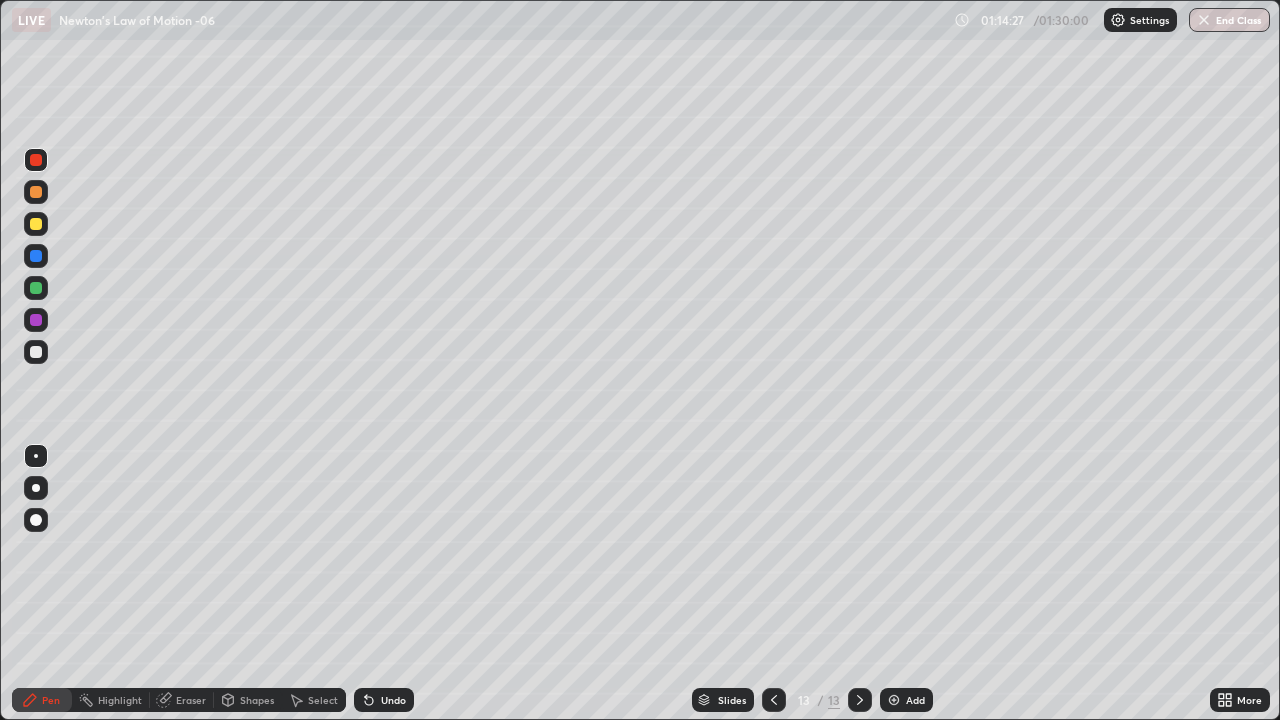 click 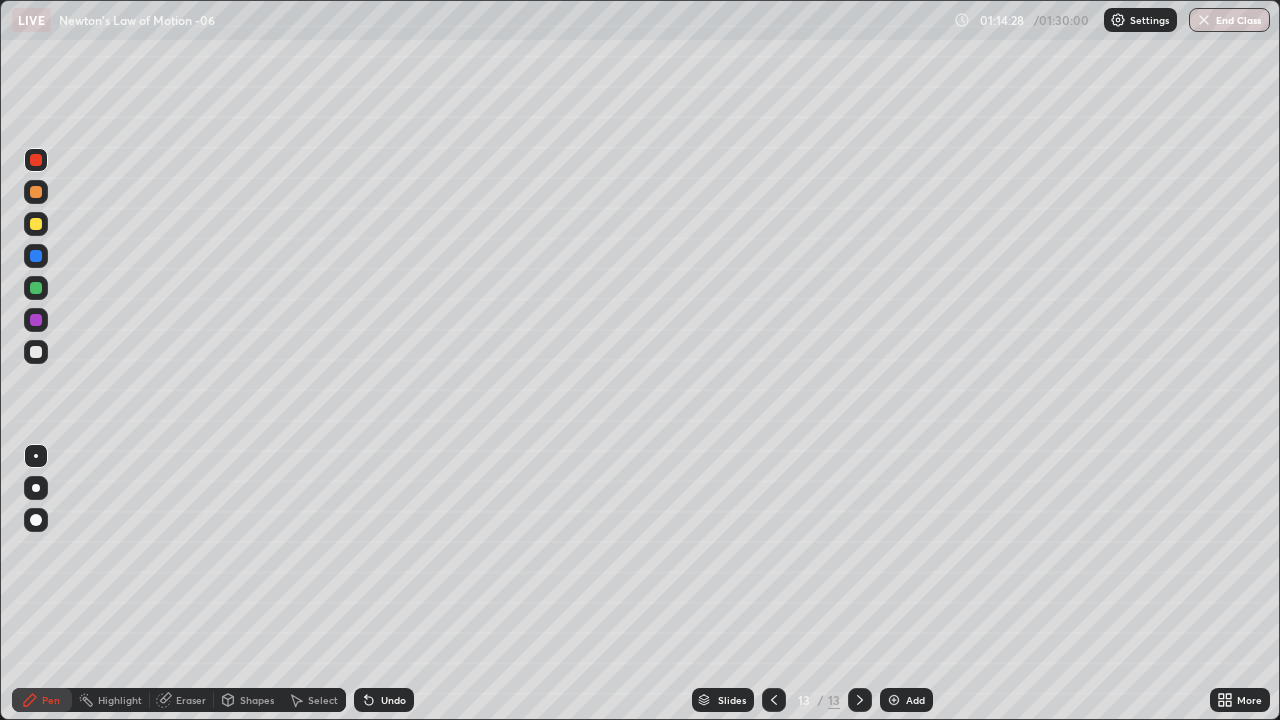 click 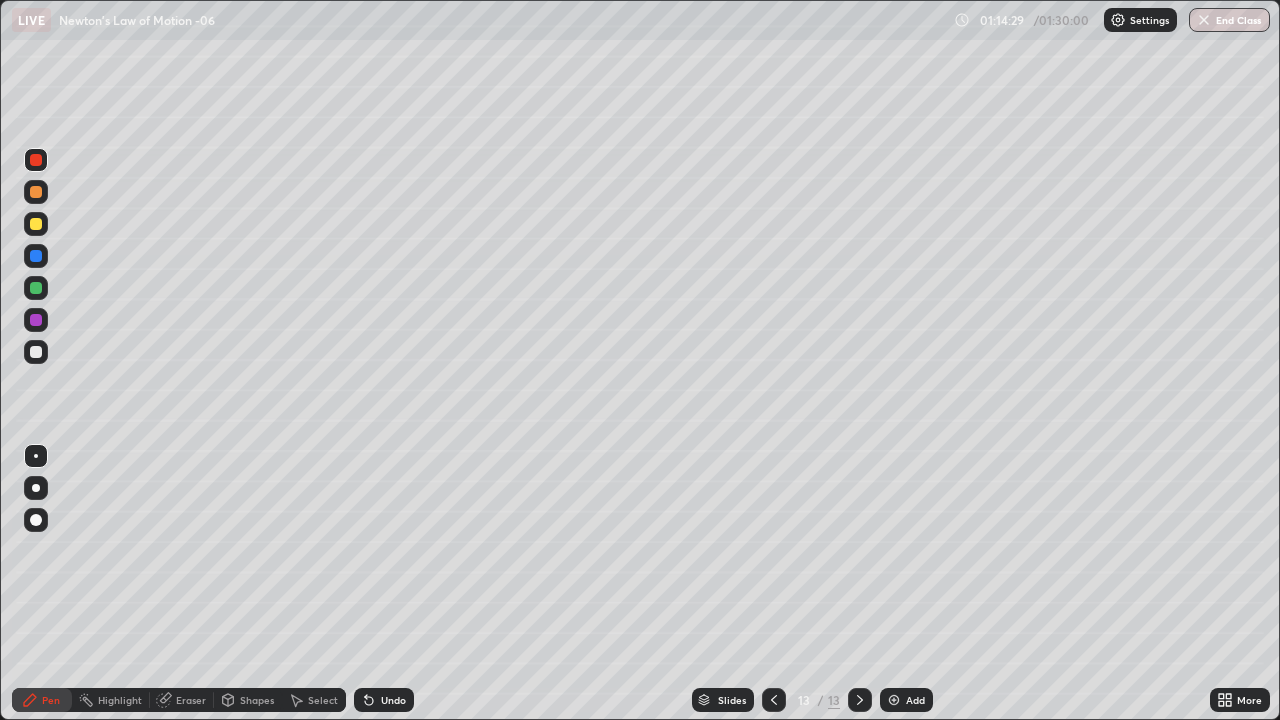 click 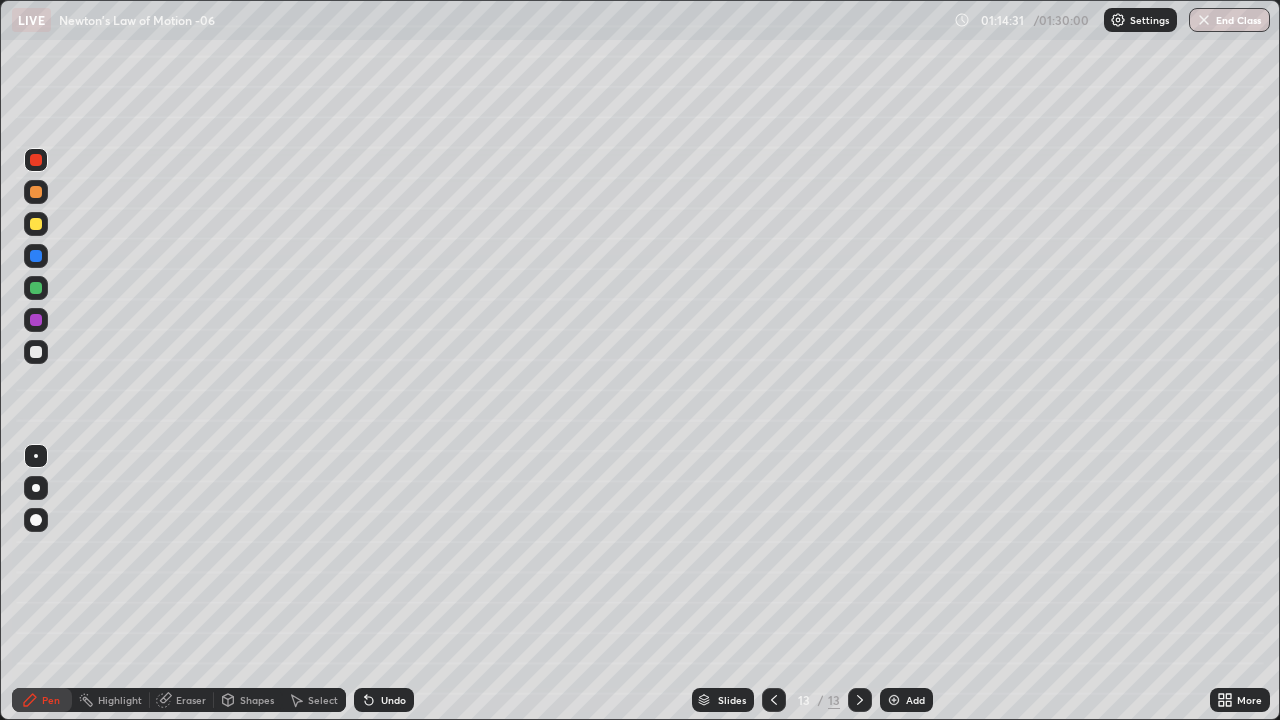 click on "Eraser" at bounding box center (191, 700) 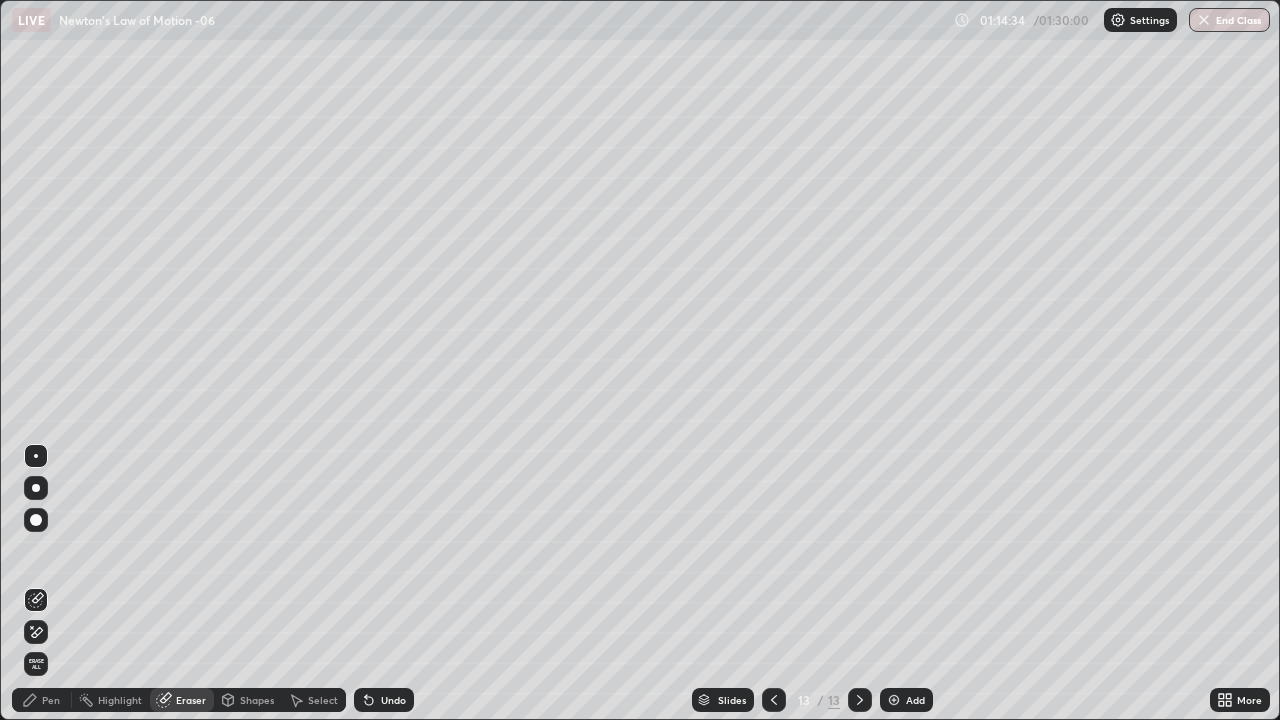 click on "Pen" at bounding box center [42, 700] 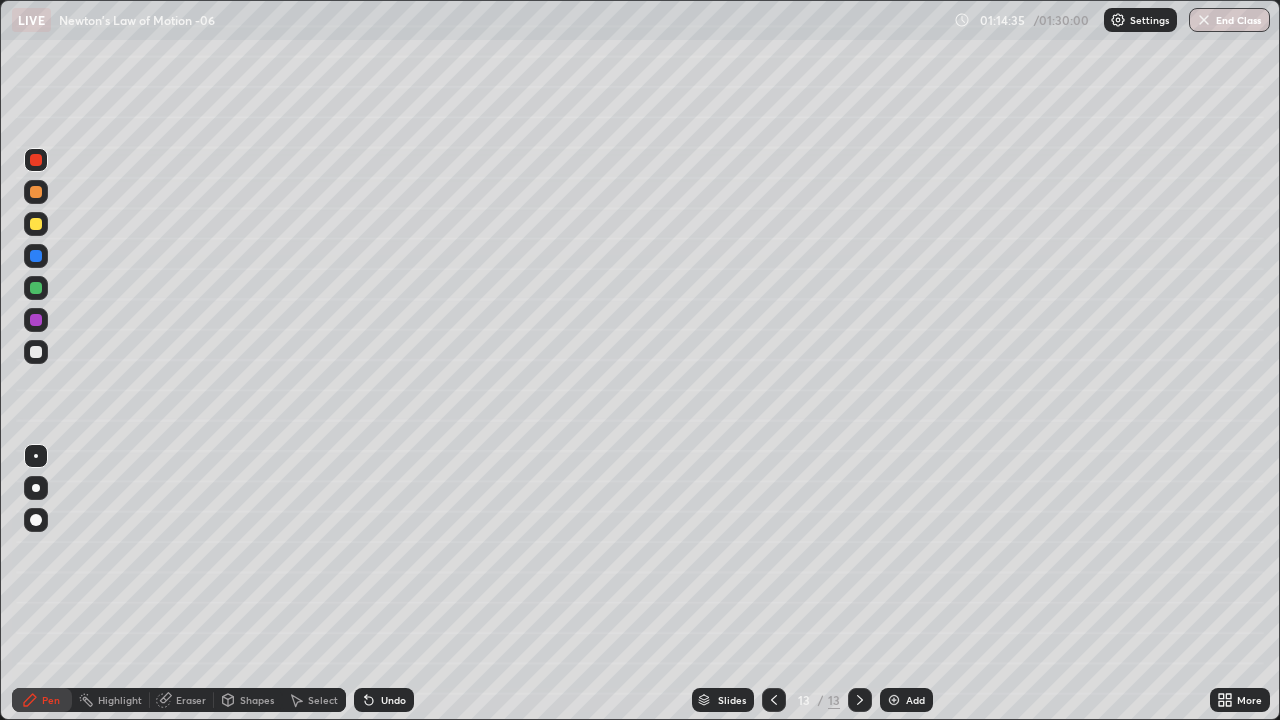 click at bounding box center [36, 520] 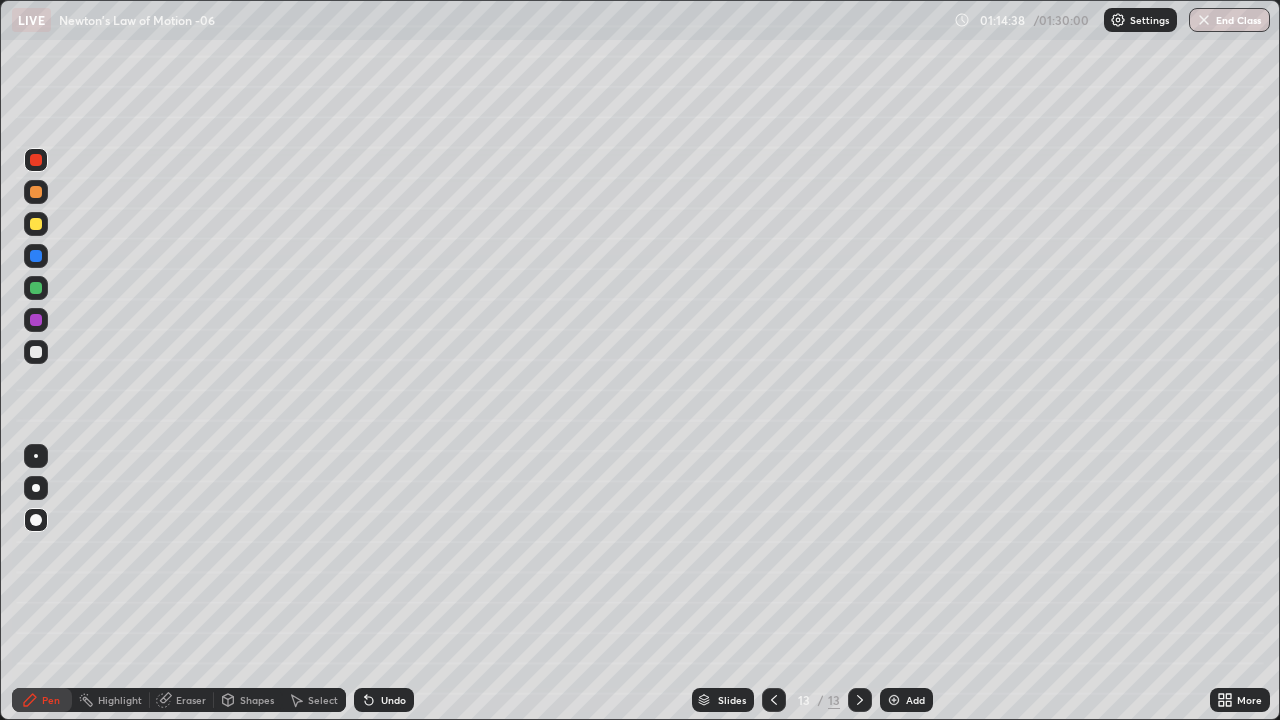 click on "Pen" at bounding box center [51, 700] 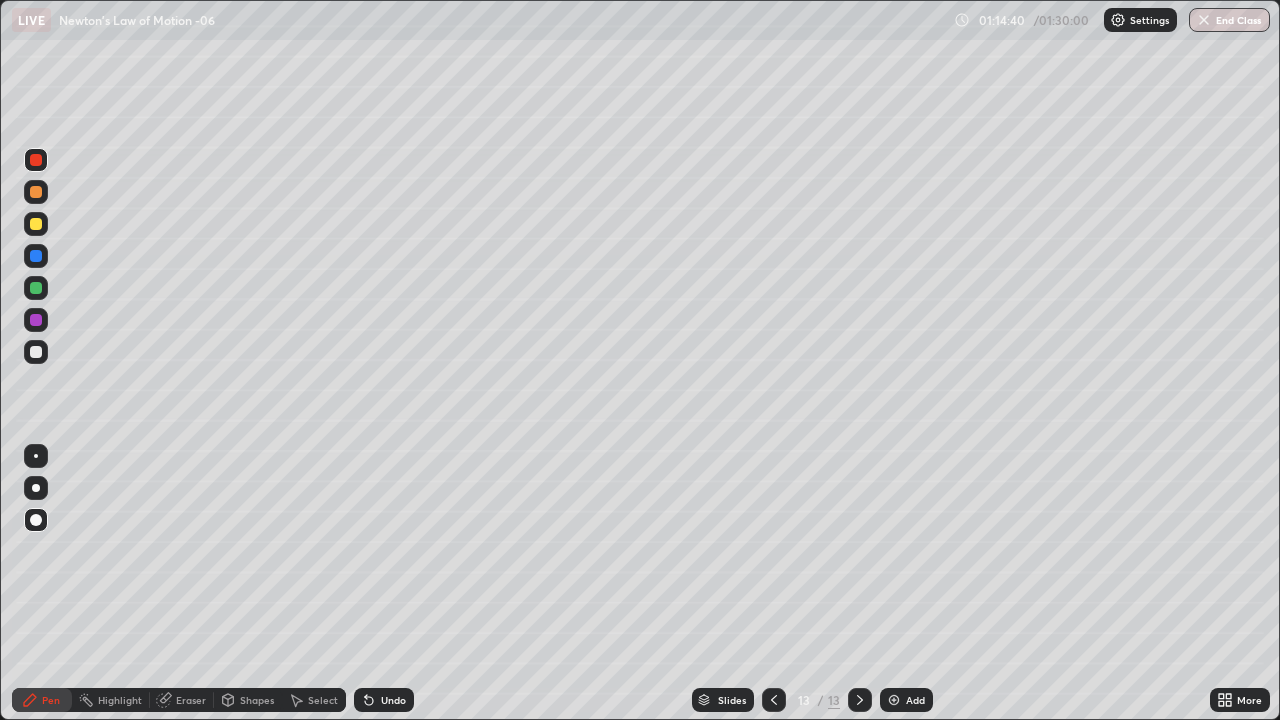 click at bounding box center (36, 352) 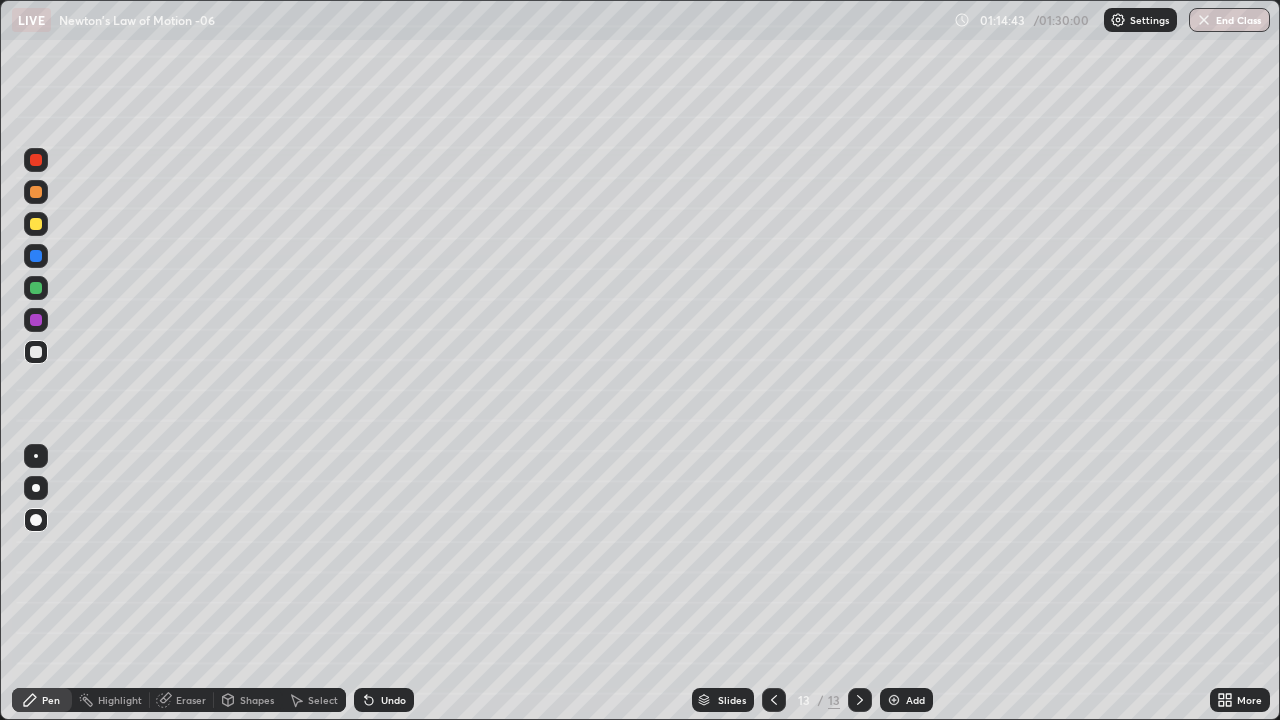 click on "Undo" at bounding box center (384, 700) 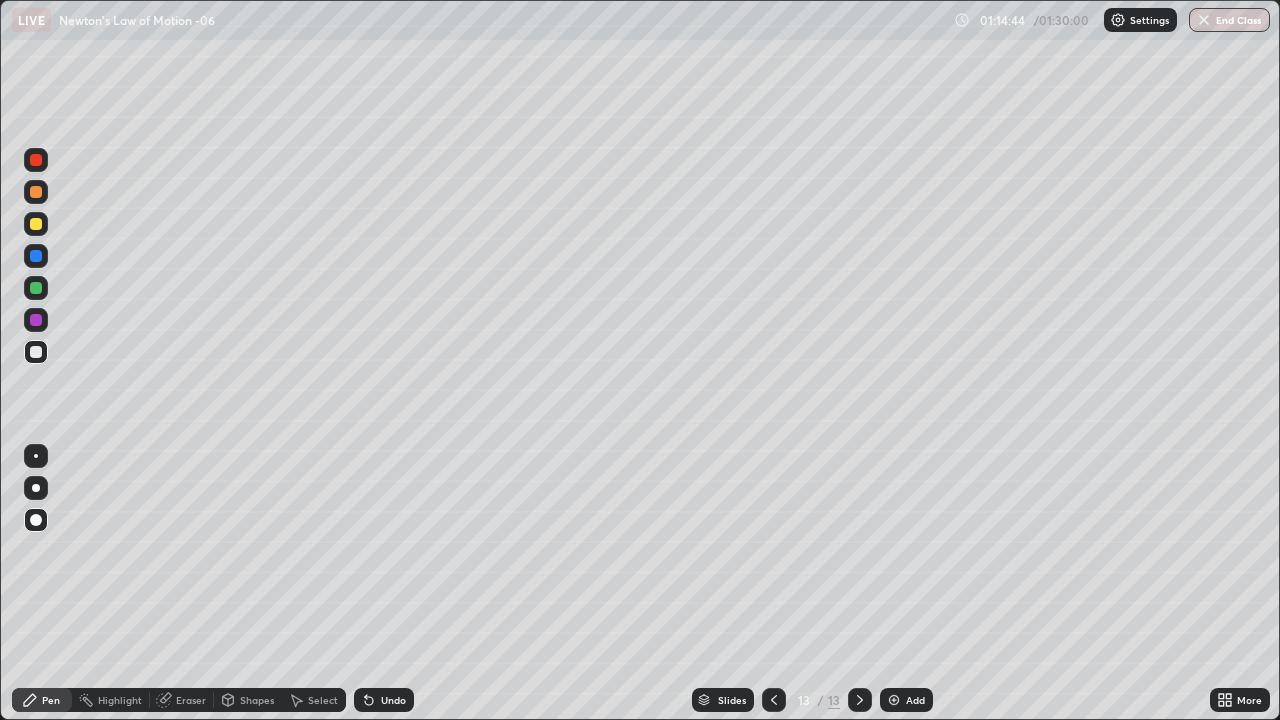 click at bounding box center [36, 456] 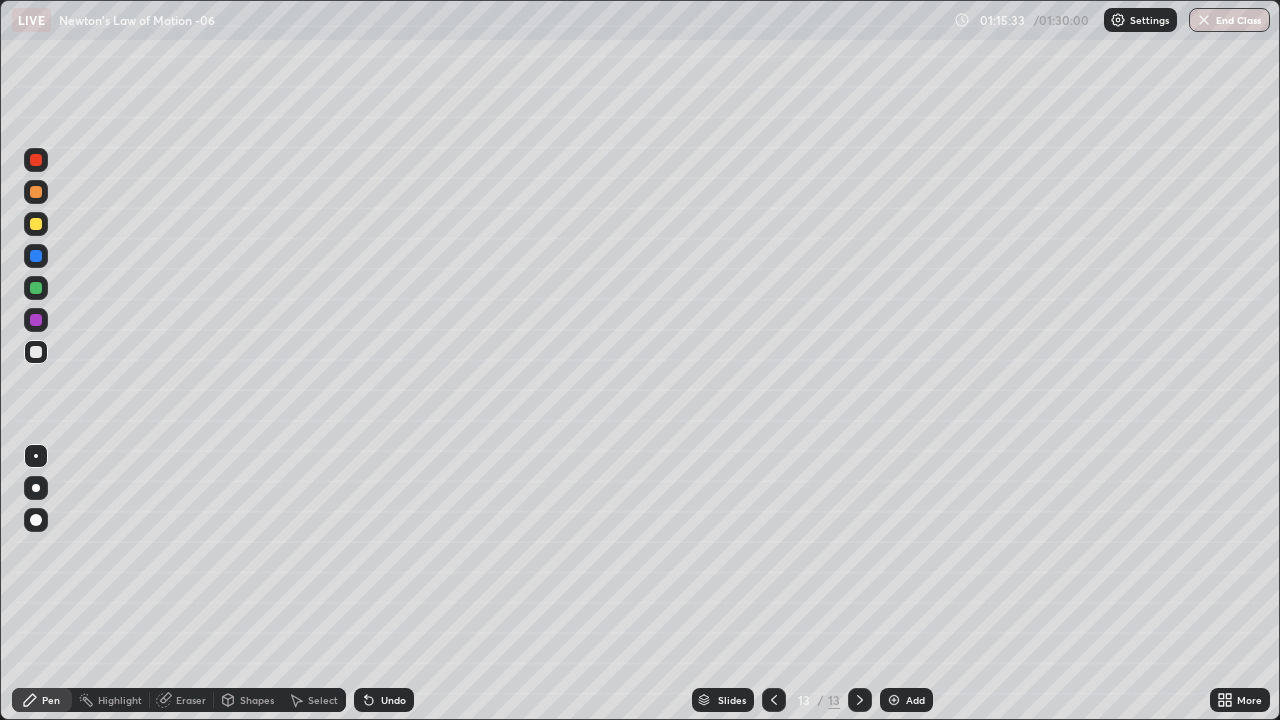 click at bounding box center (36, 224) 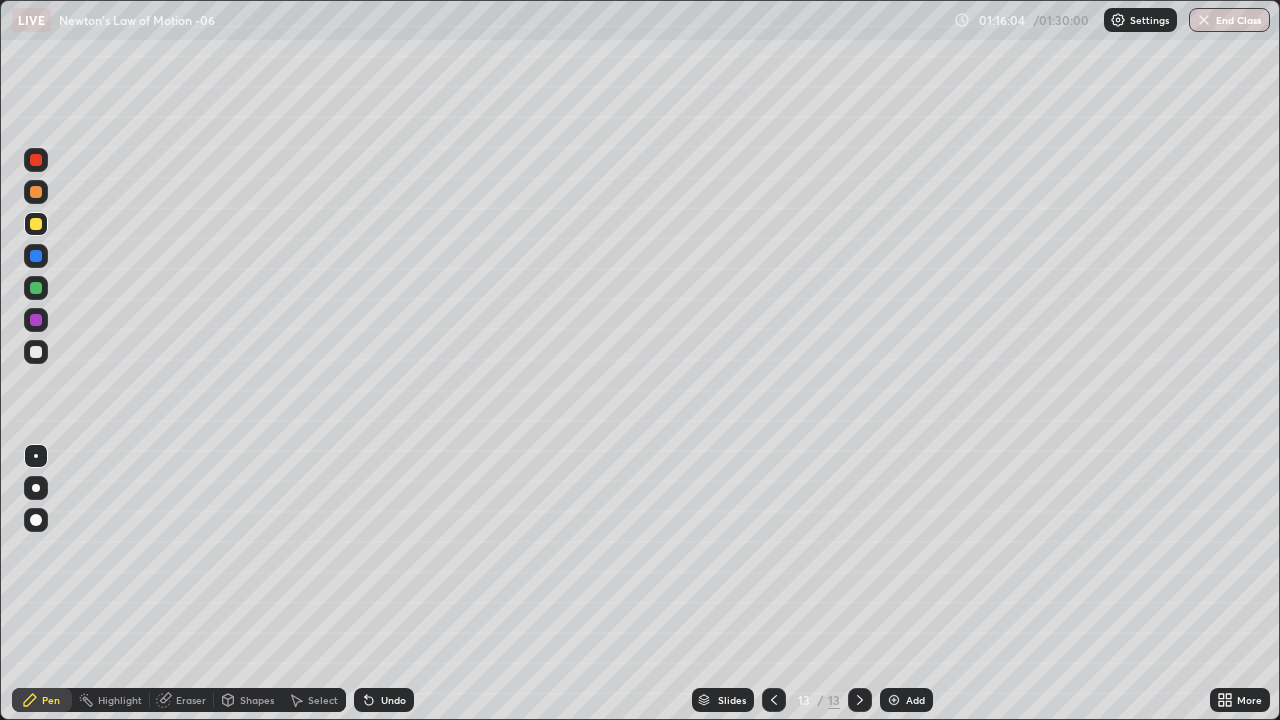 click at bounding box center [36, 192] 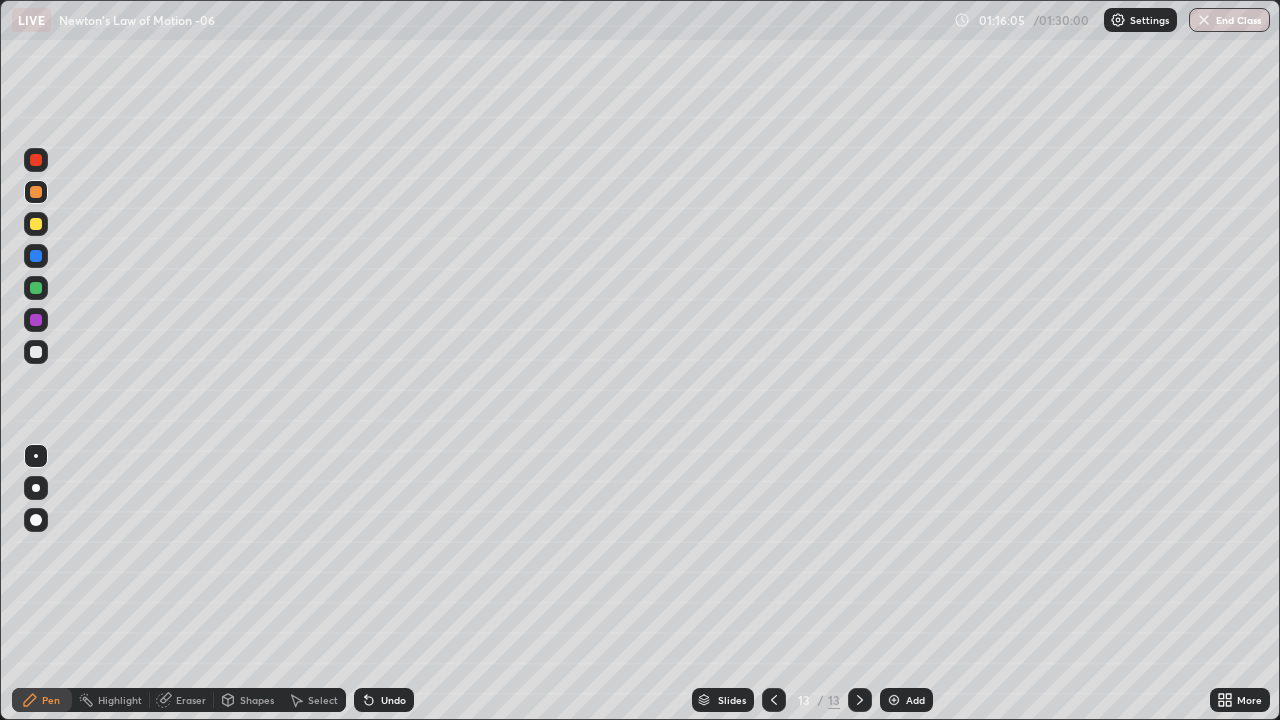 click at bounding box center [36, 288] 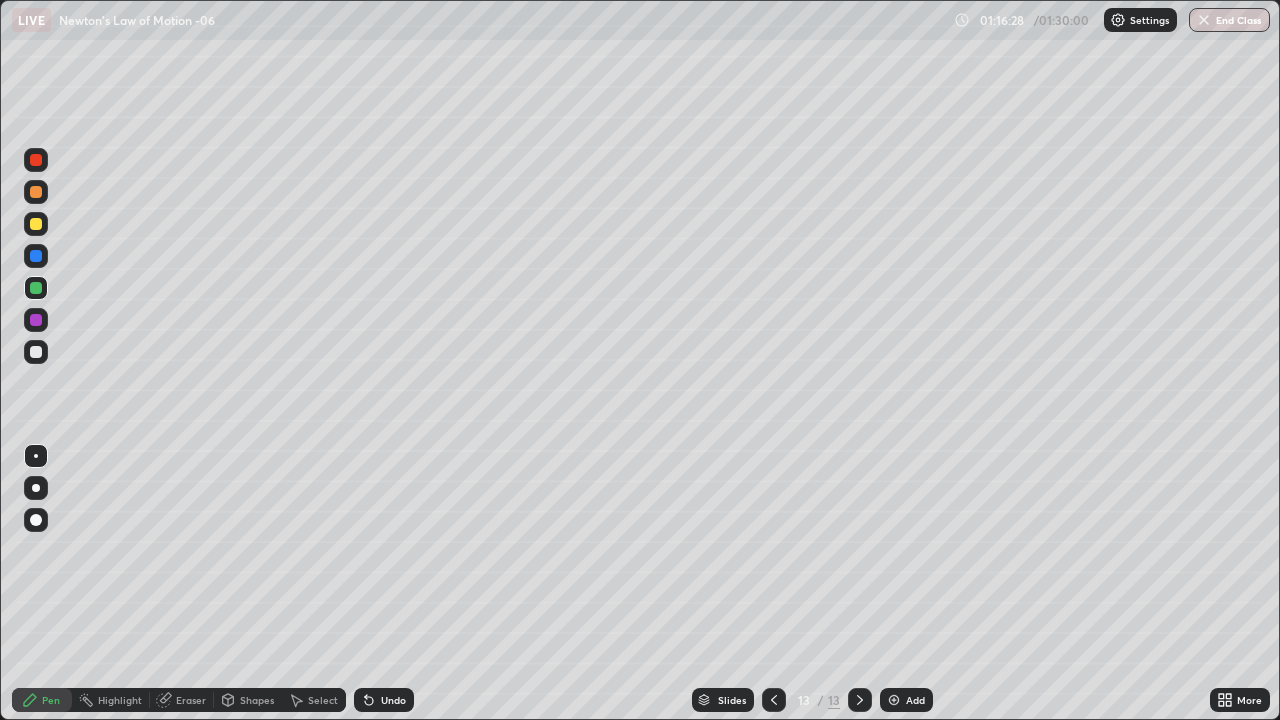 click at bounding box center (36, 224) 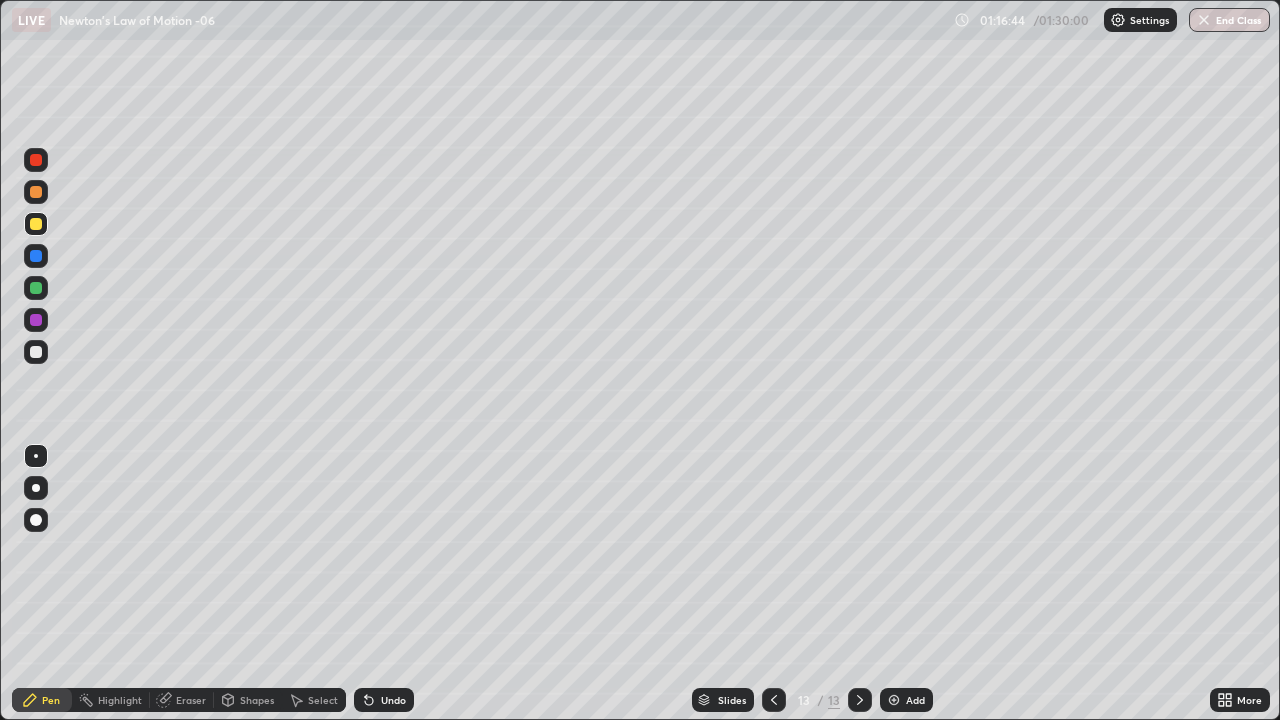 click on "Undo" at bounding box center (393, 700) 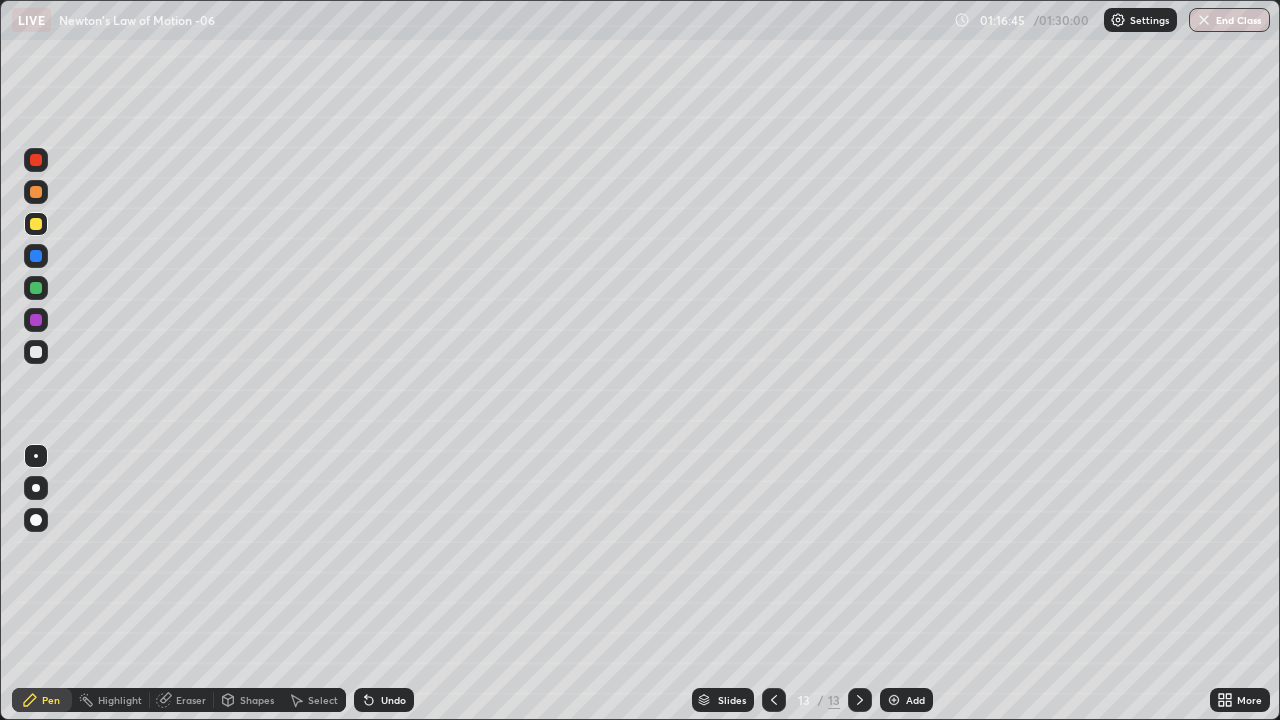 click on "Undo" at bounding box center [393, 700] 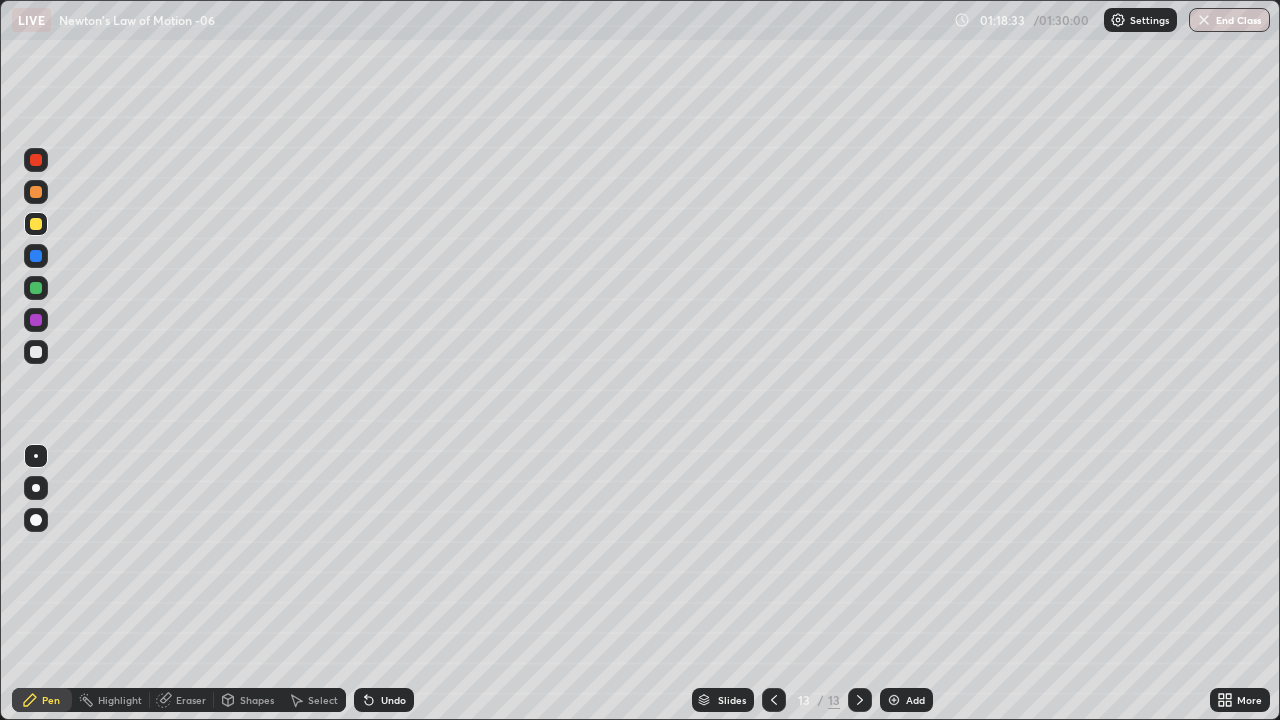 click on "Add" at bounding box center [915, 700] 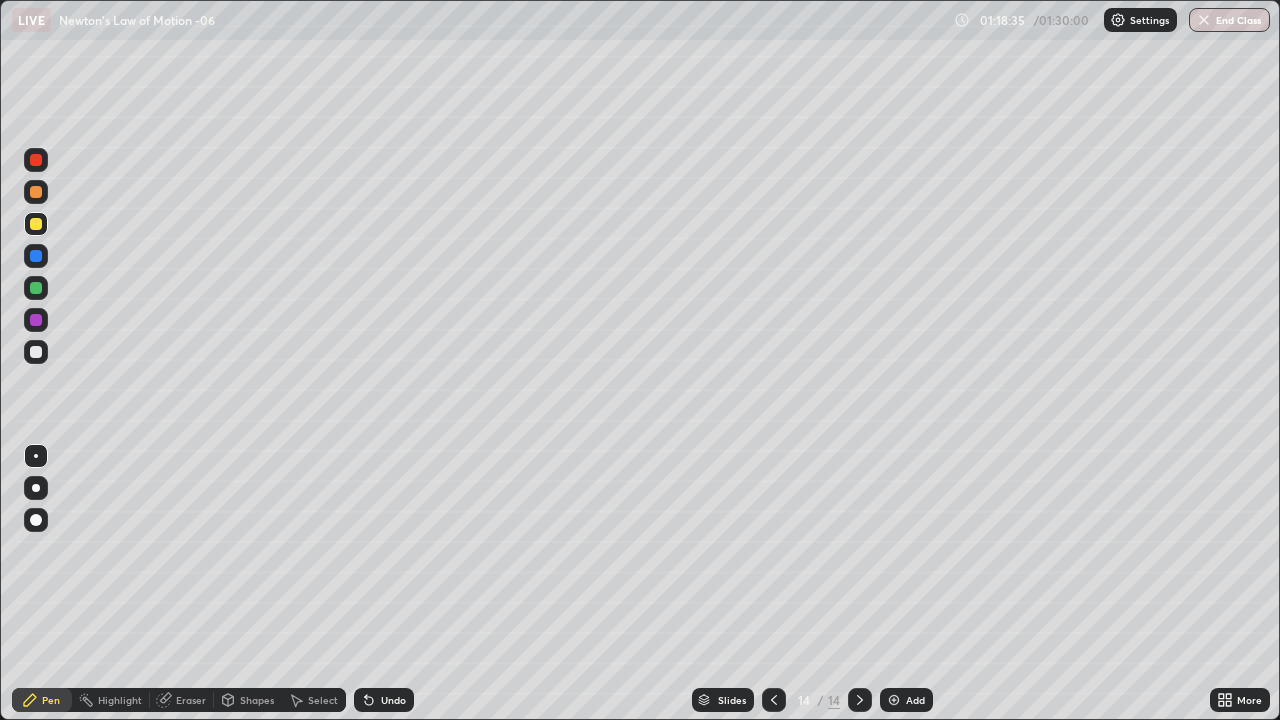 click at bounding box center [36, 352] 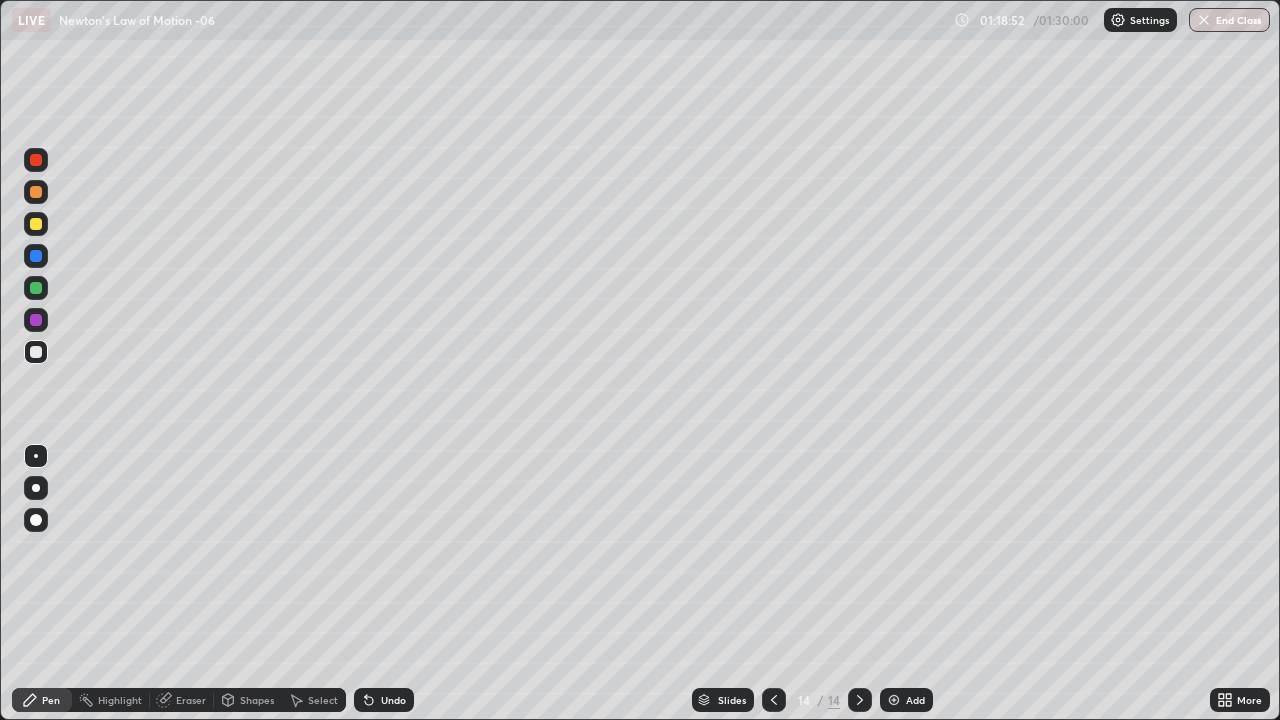 click at bounding box center (36, 224) 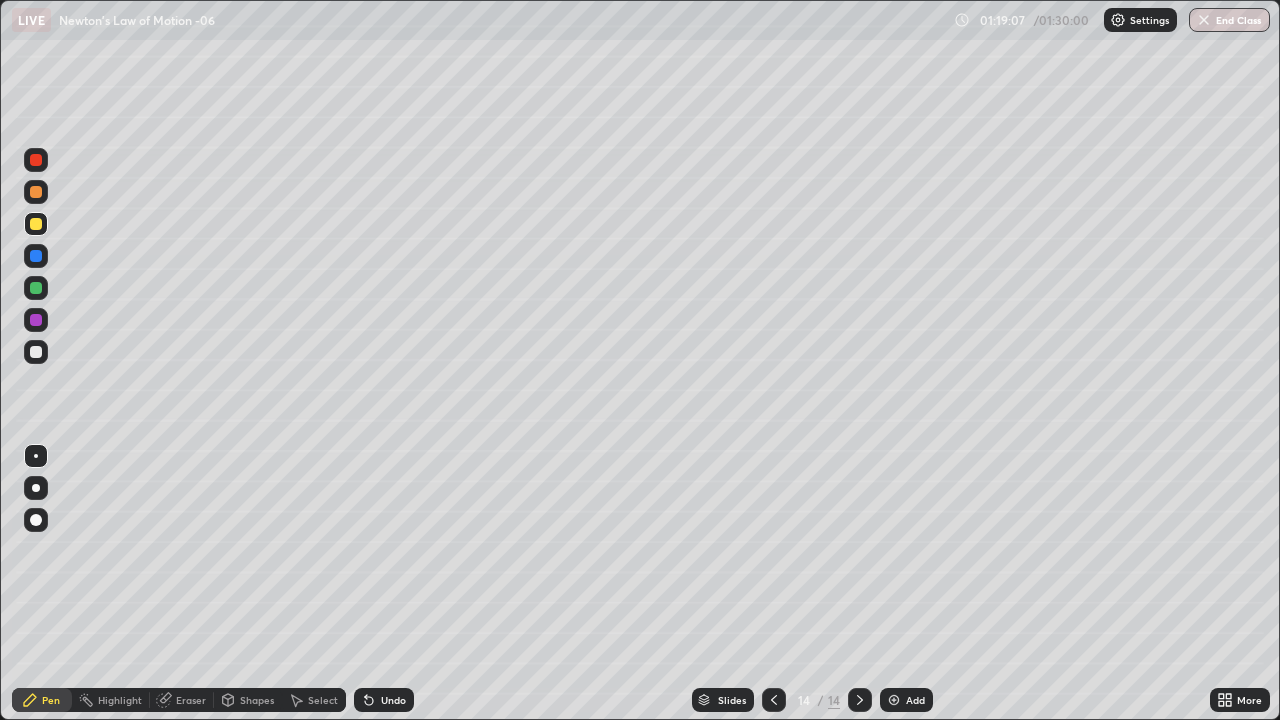 click on "Eraser" at bounding box center (191, 700) 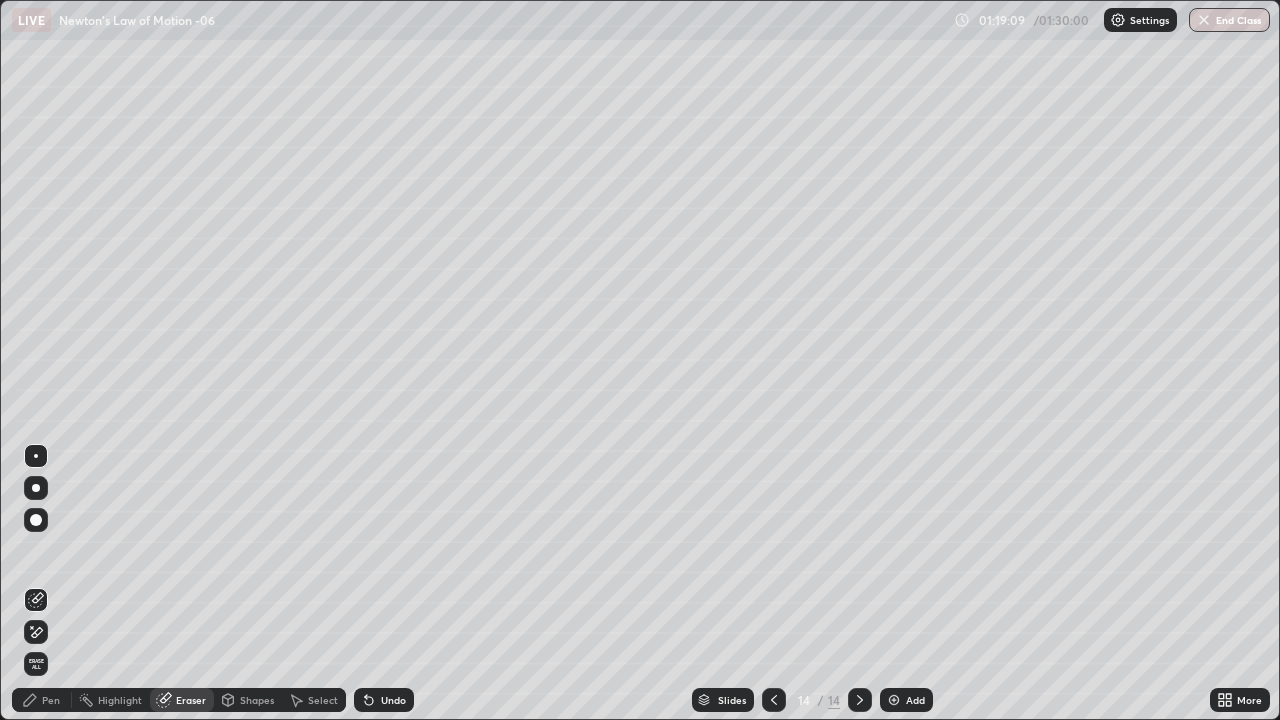 click on "Pen" at bounding box center [51, 700] 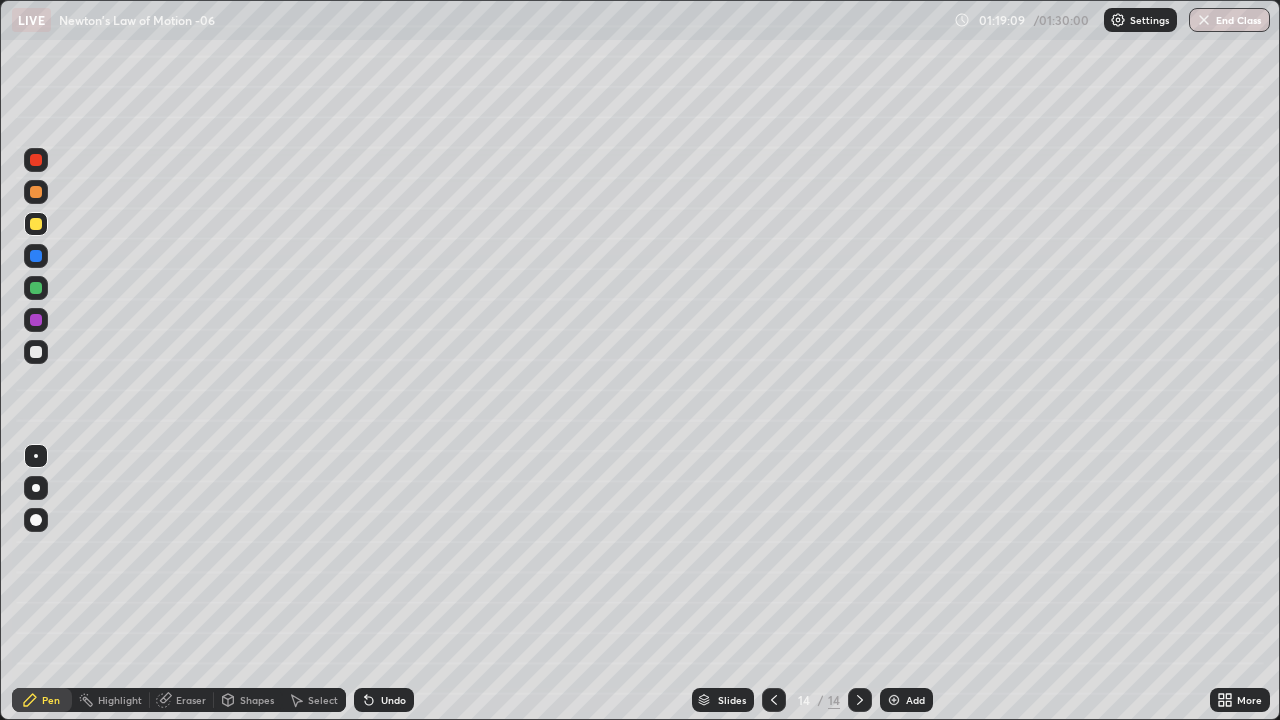 click at bounding box center (36, 288) 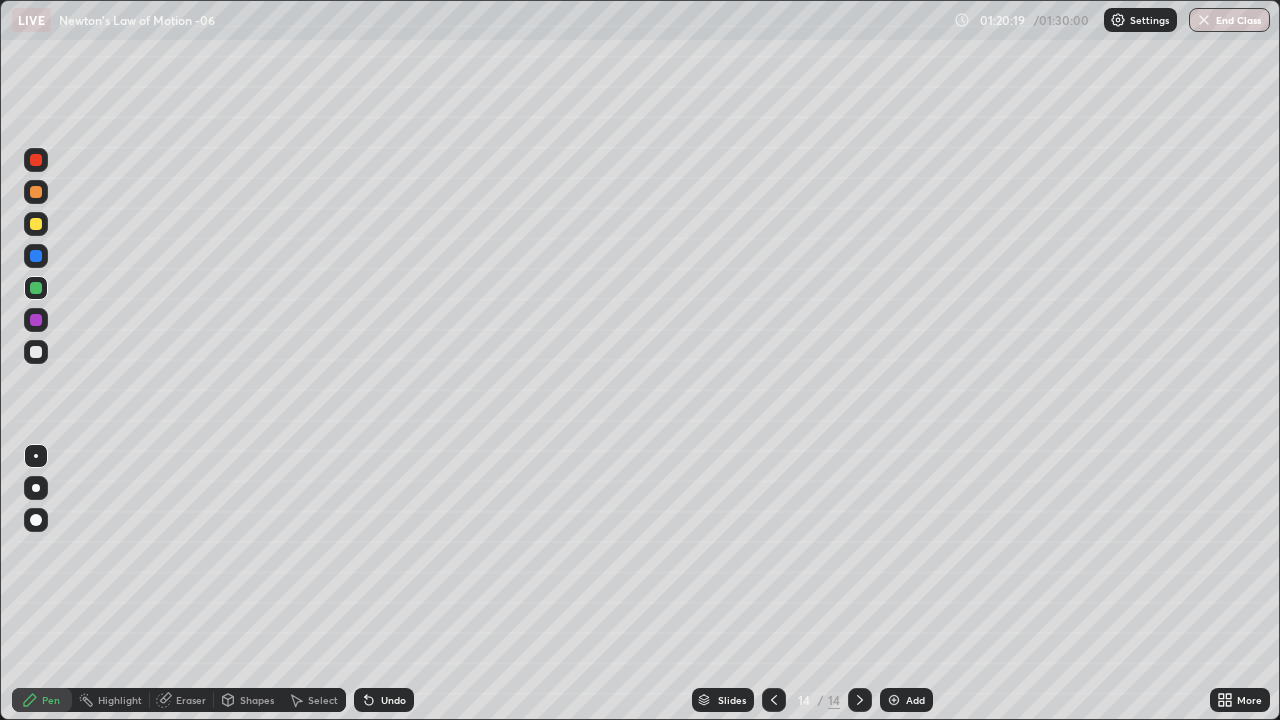click at bounding box center [36, 160] 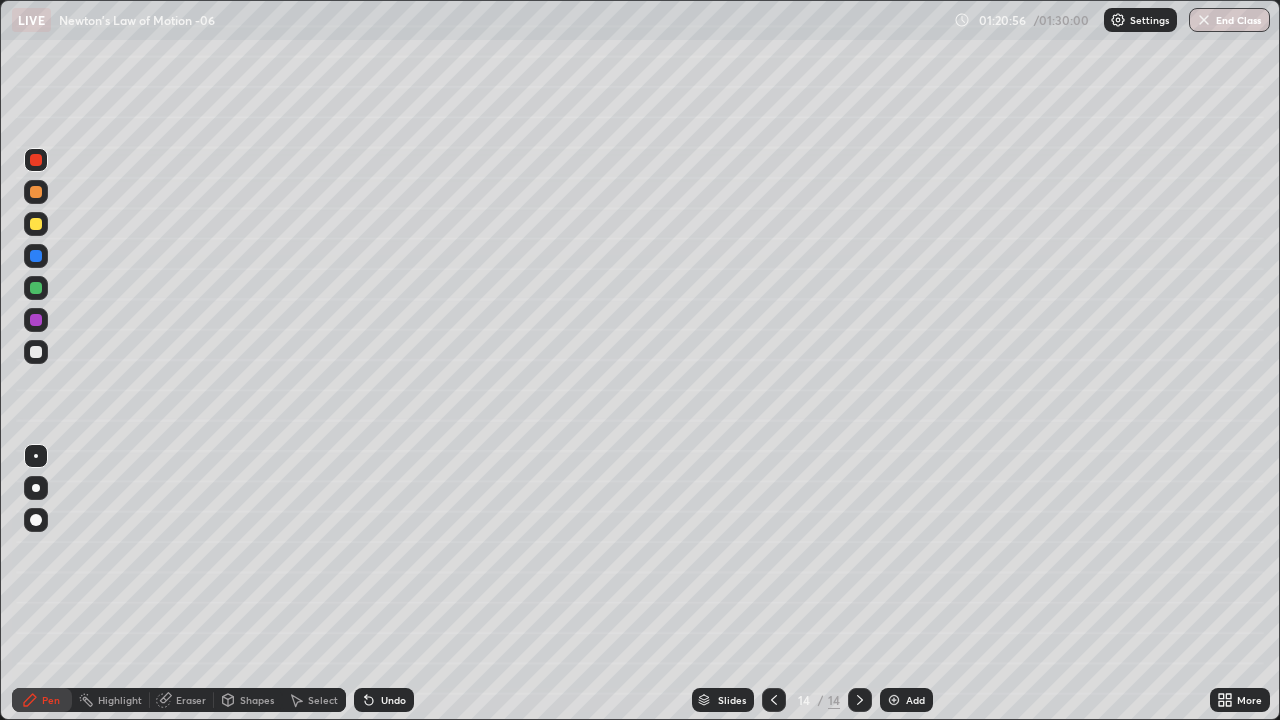 click at bounding box center (36, 352) 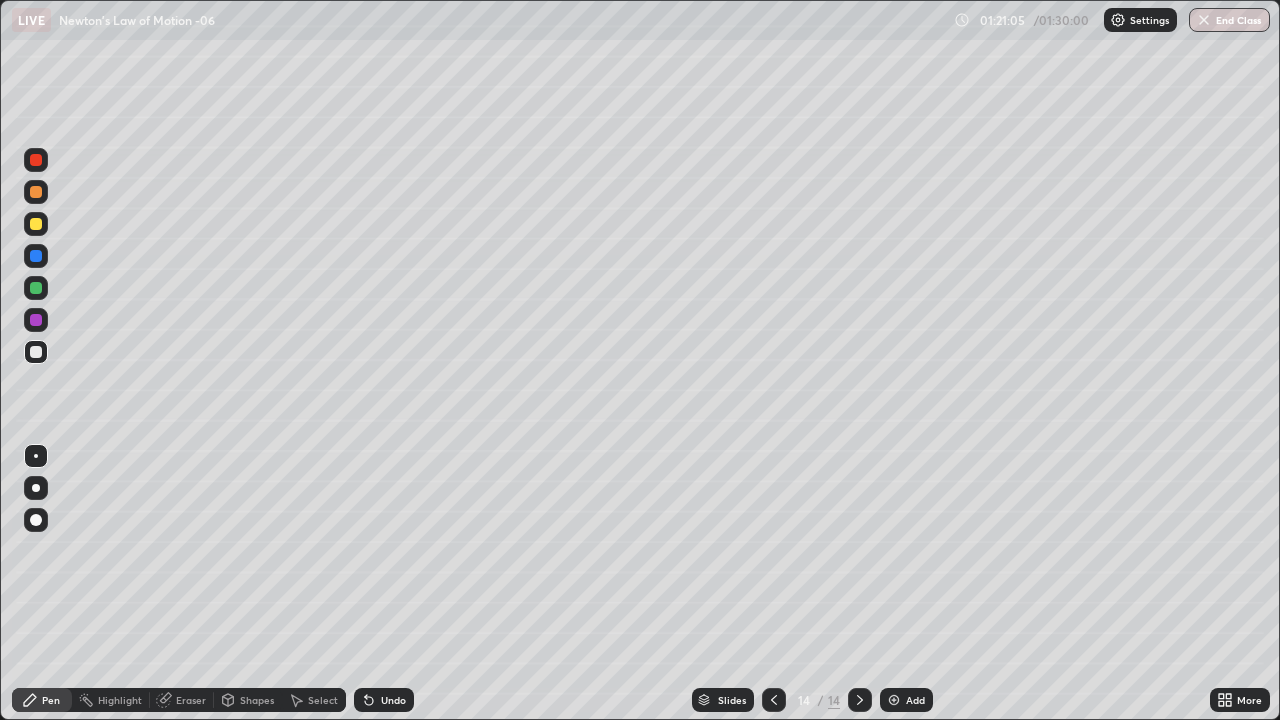 click on "Undo" at bounding box center [393, 700] 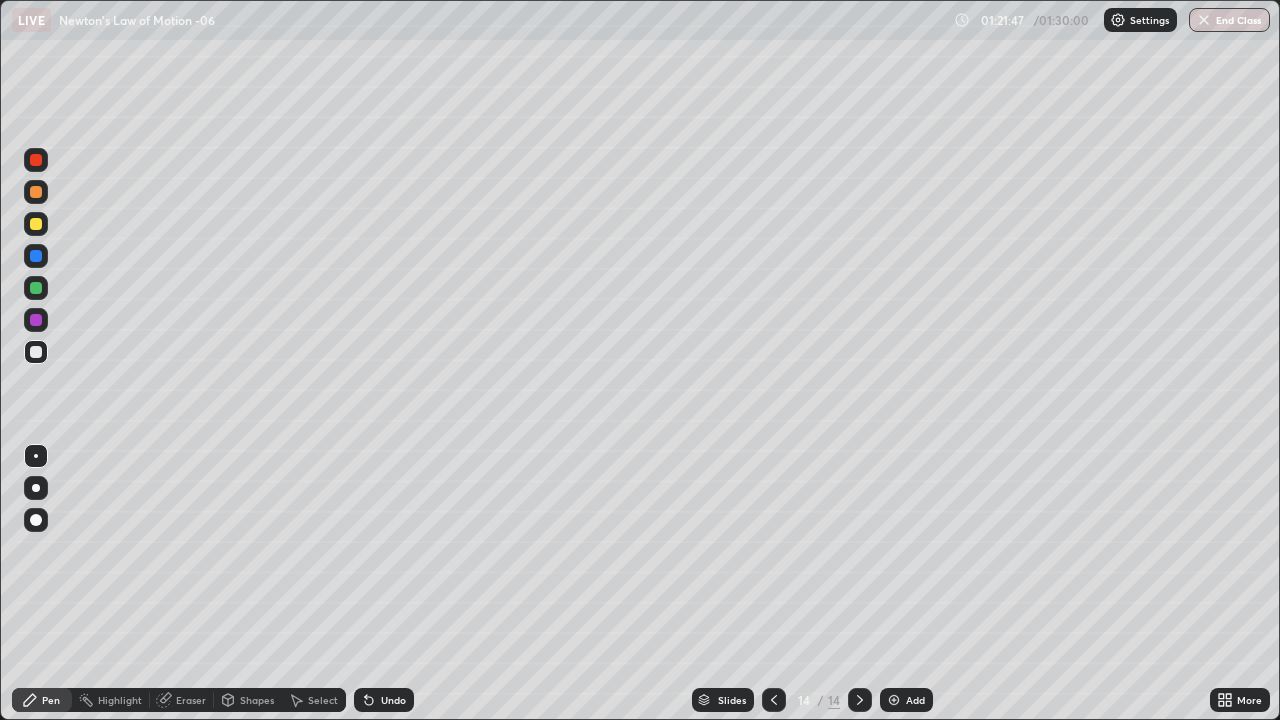 click at bounding box center [36, 160] 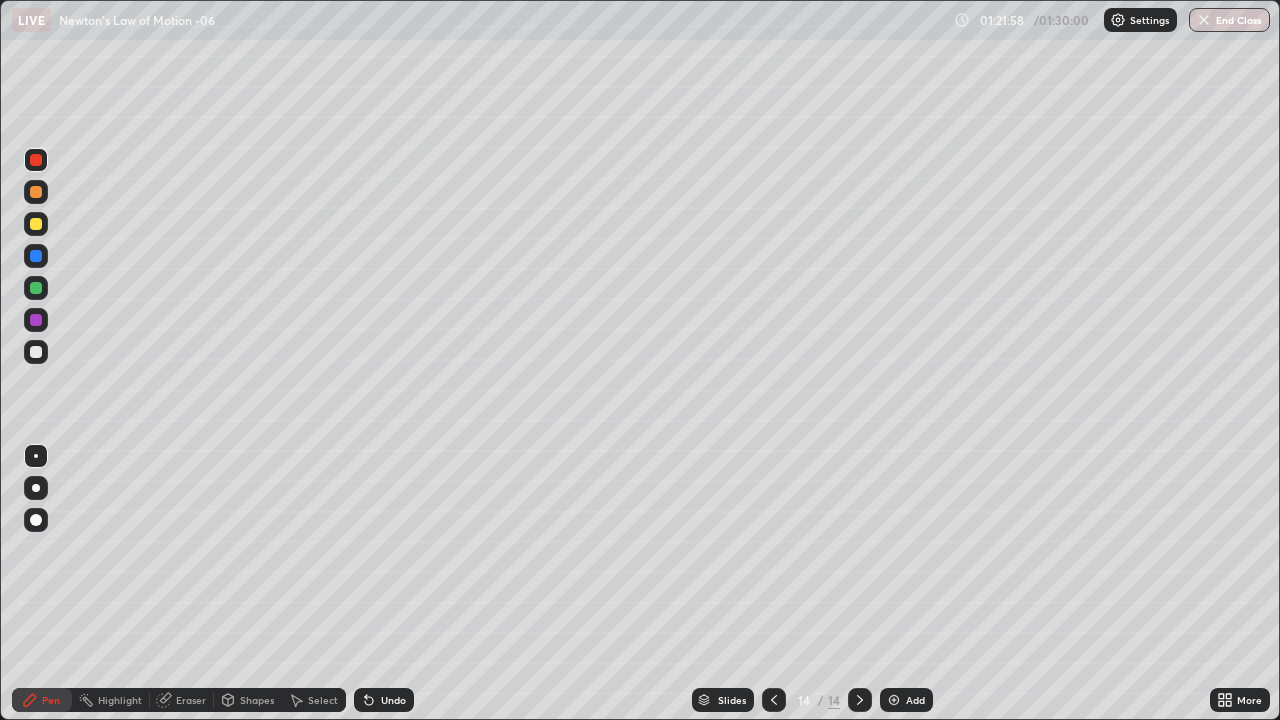 click at bounding box center [36, 224] 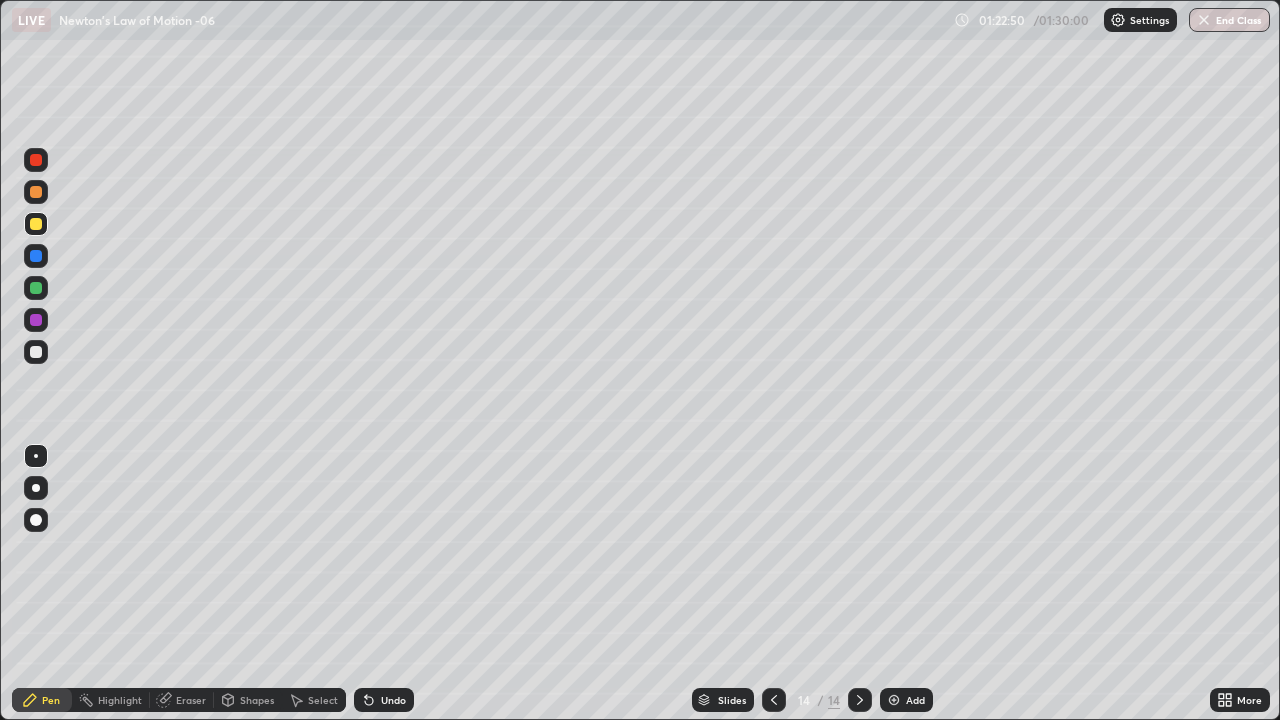 click on "End Class" at bounding box center [1229, 20] 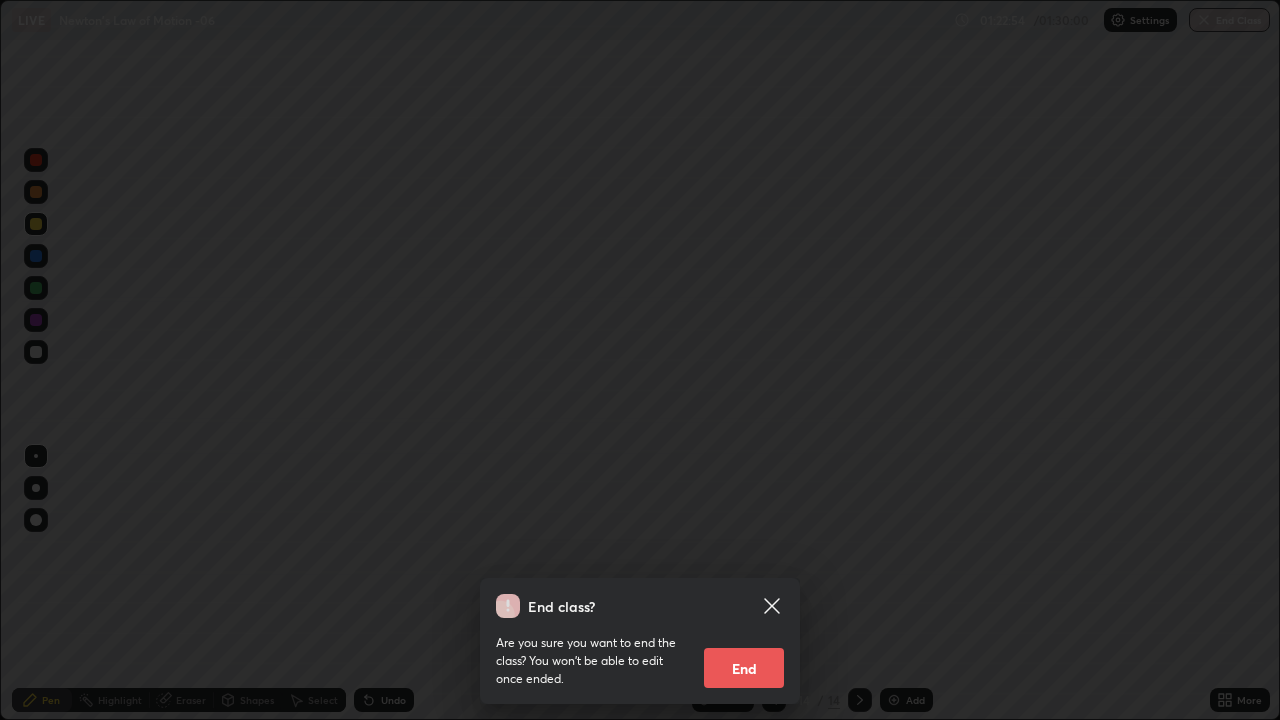 click on "End" at bounding box center [744, 668] 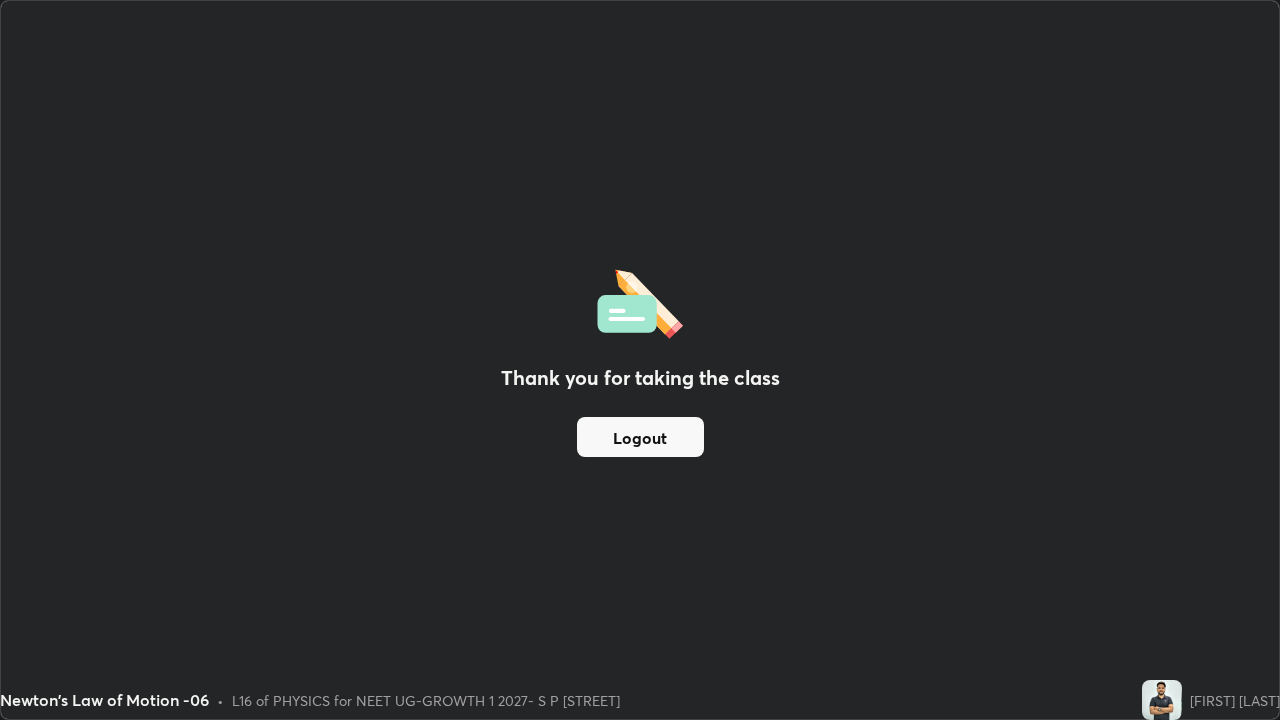 click on "Logout" at bounding box center [640, 437] 